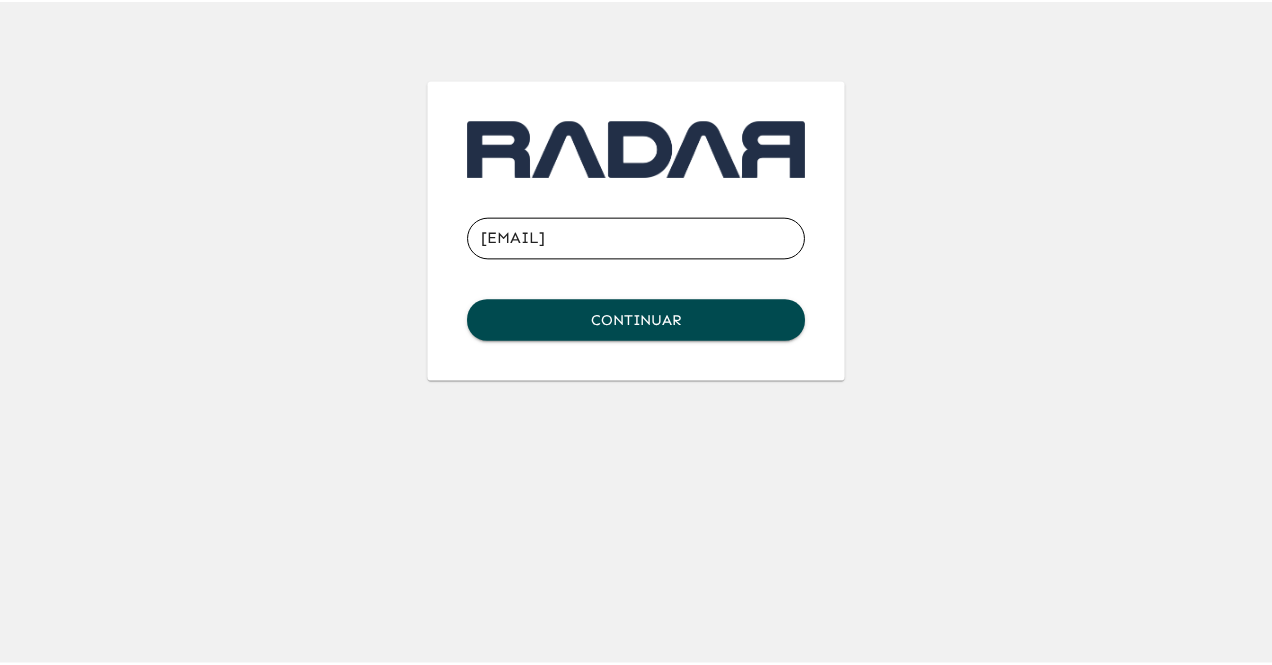 scroll, scrollTop: 0, scrollLeft: 0, axis: both 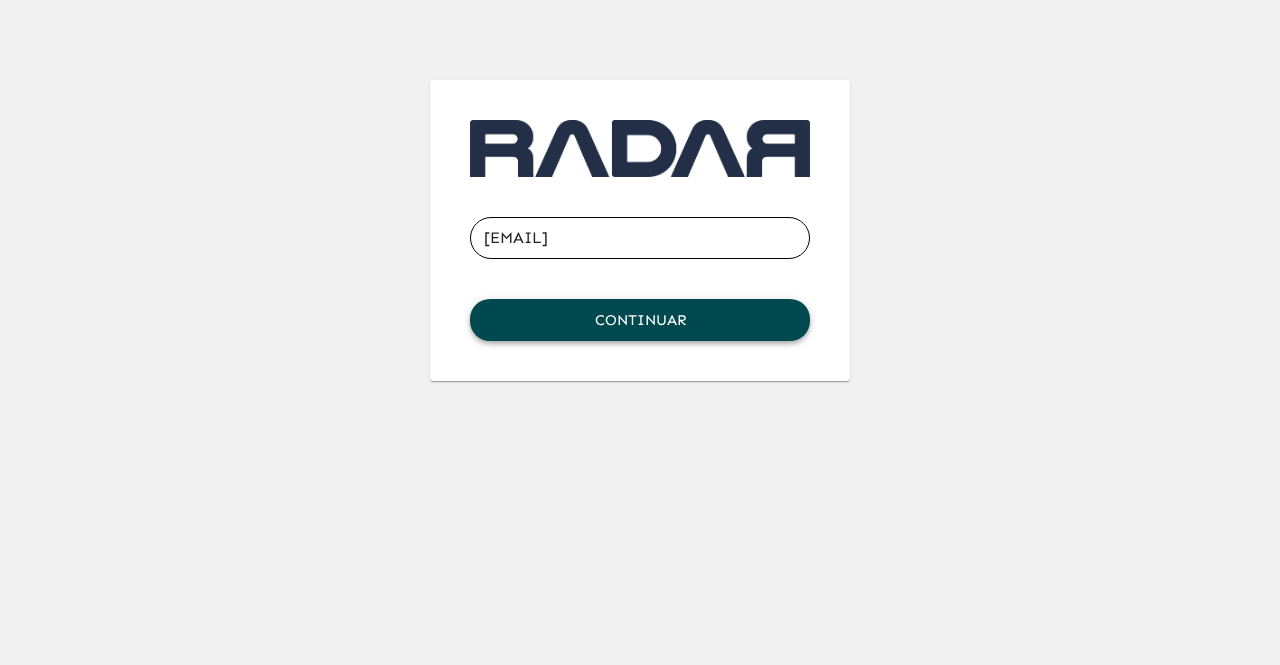 click on "Continuar" at bounding box center (640, 320) 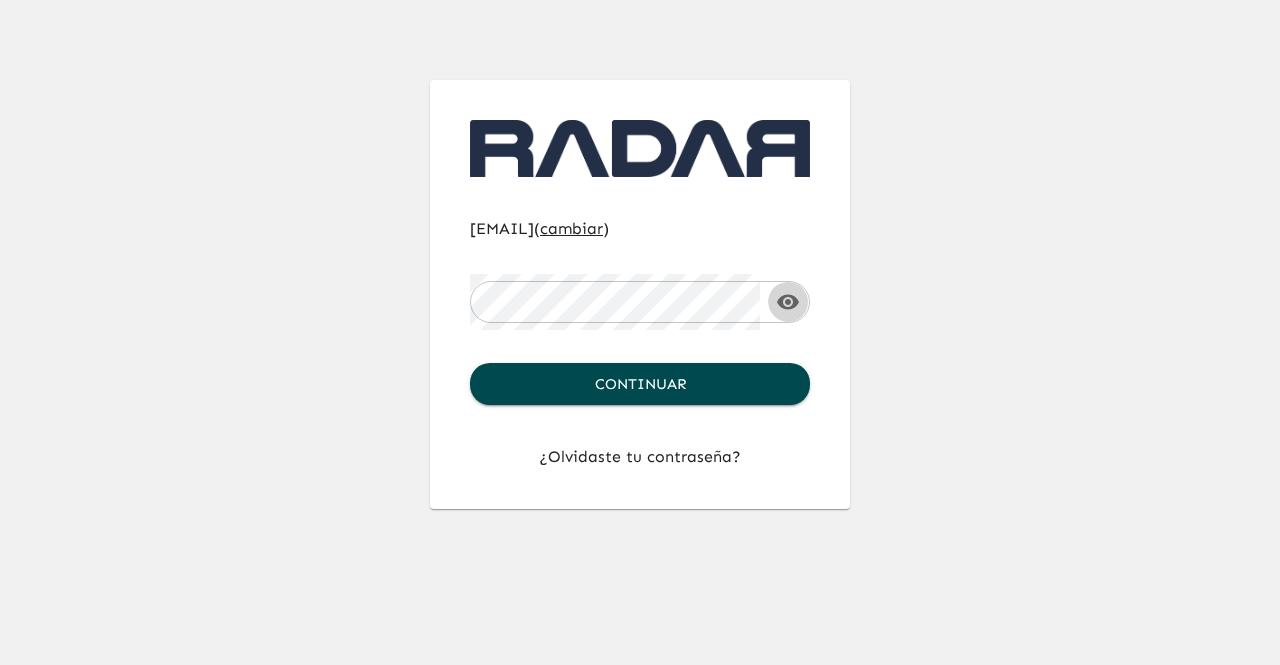 click 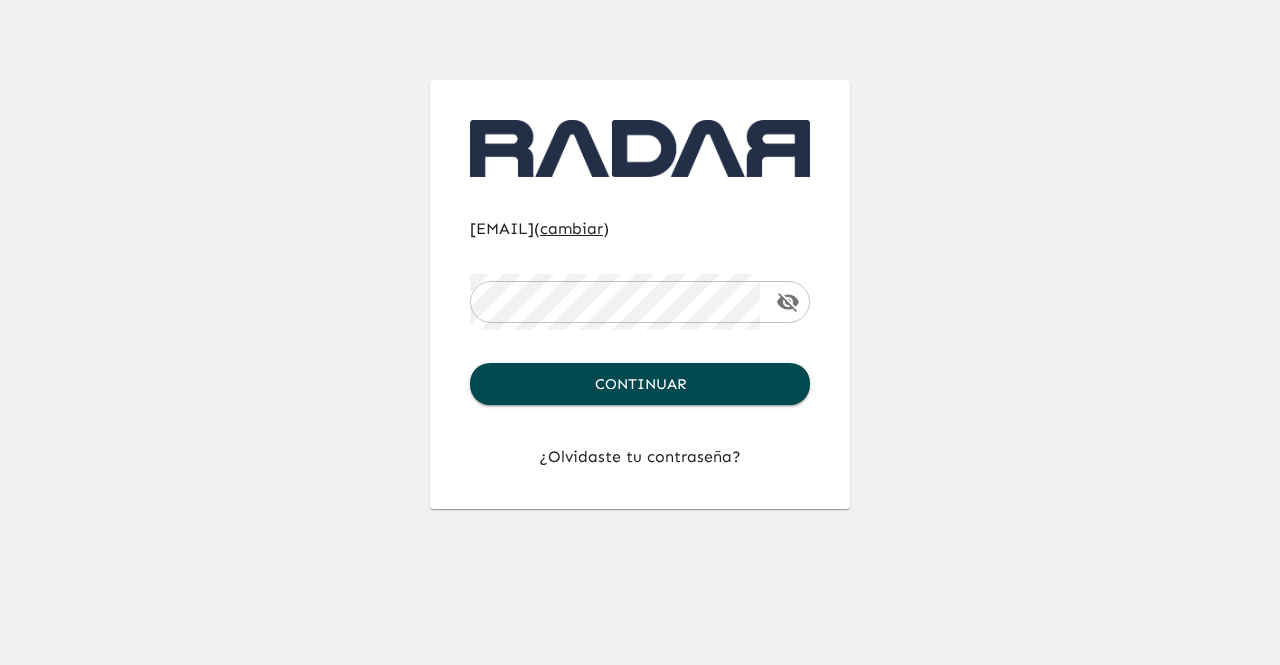 click 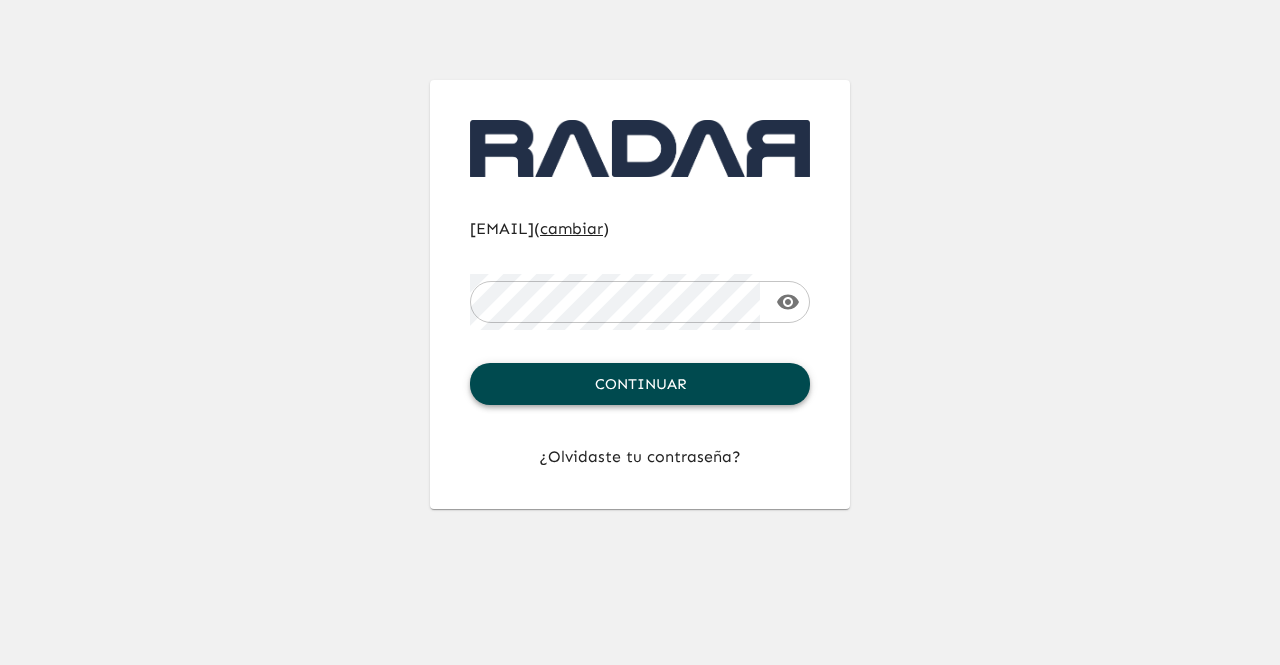 click on "Continuar" at bounding box center (640, 384) 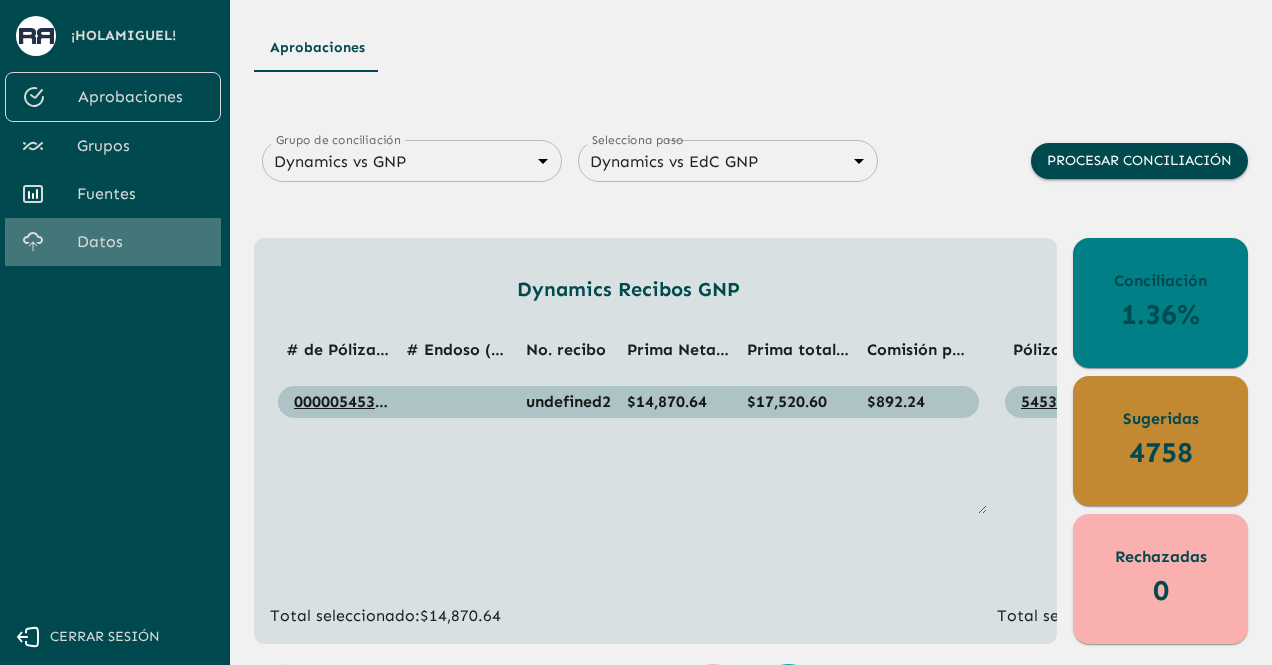click on "Datos" at bounding box center (141, 242) 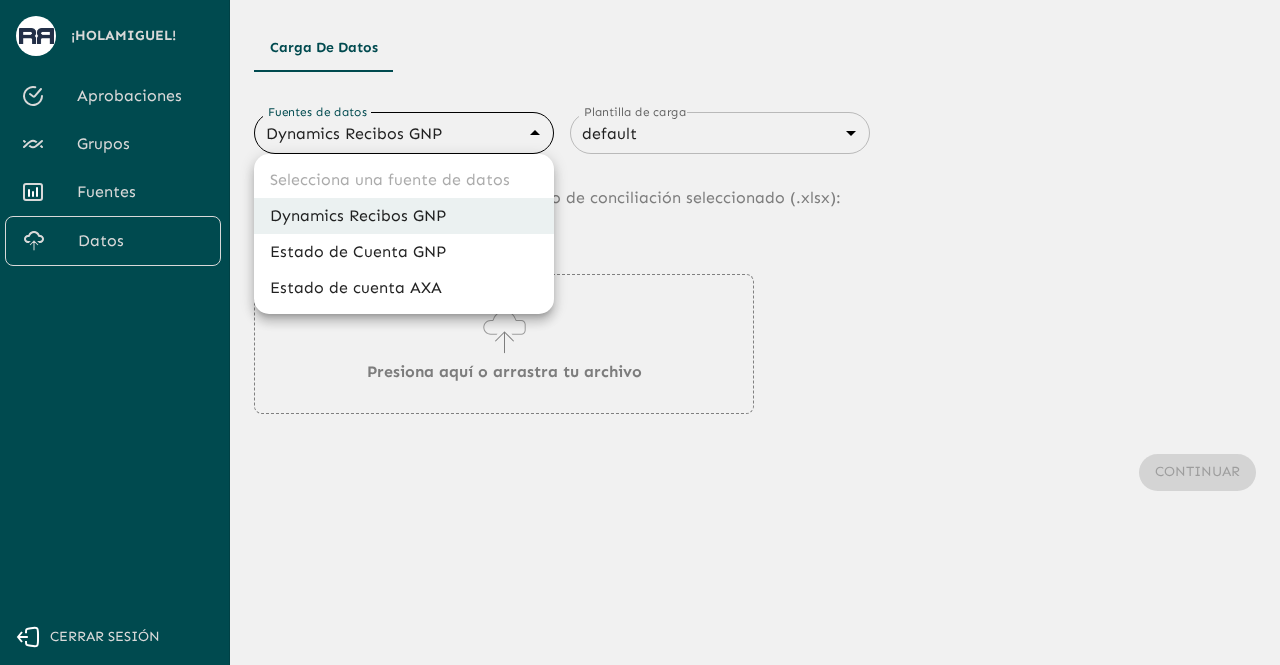 click on "Se están procesando los movimientos. Algunas acciones permanecerán deshabilitadas, por favor espera... ¡Hola  [PERSON] ! Aprobaciones Grupos Fuentes Datos   Cerrar sesión   Carga de Datos Fuentes de datos Dynamics Recibos GNP [HASH] Fuentes de datos Plantilla de carga default [HASH] Fuentes de datos Sube los datos de movimientos al grupo de conciliación seleccionado (. xlsx ): Presiona aquí o arrastra tu archivo   Continuar
Selecciona una fuente de datos Dynamics Recibos GNP Estado de Cuenta GNP Estado de cuenta AXA" at bounding box center (640, 332) 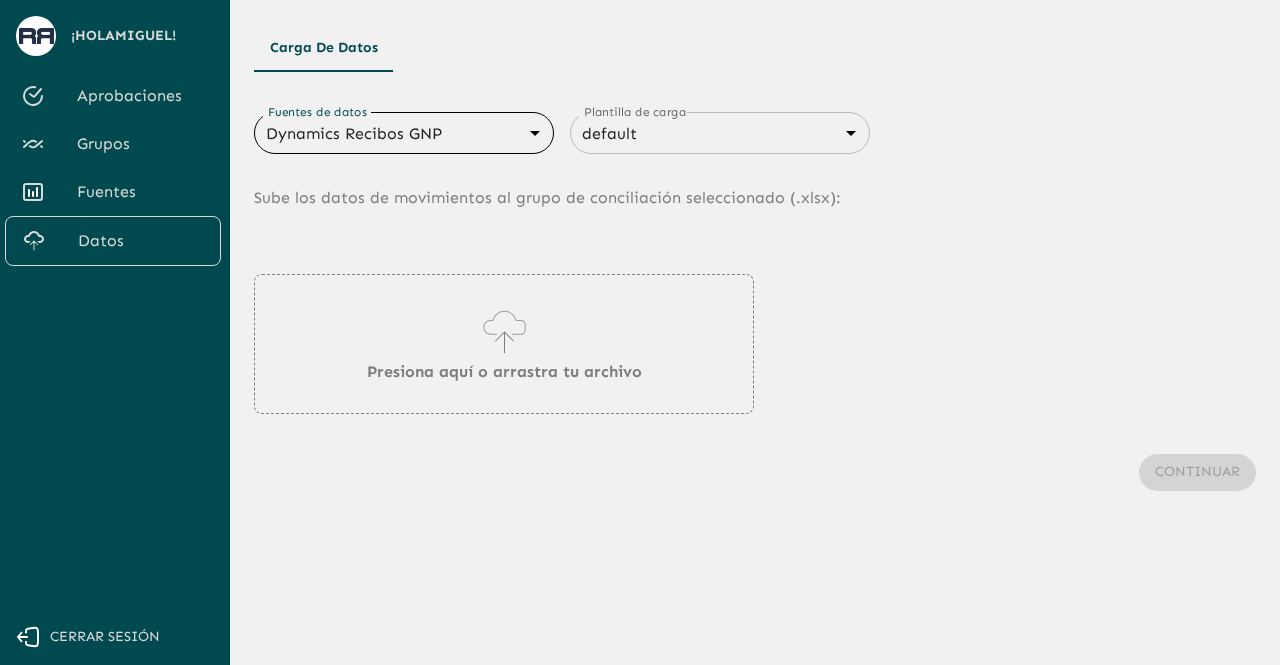 click on "Aprobaciones" at bounding box center (141, 96) 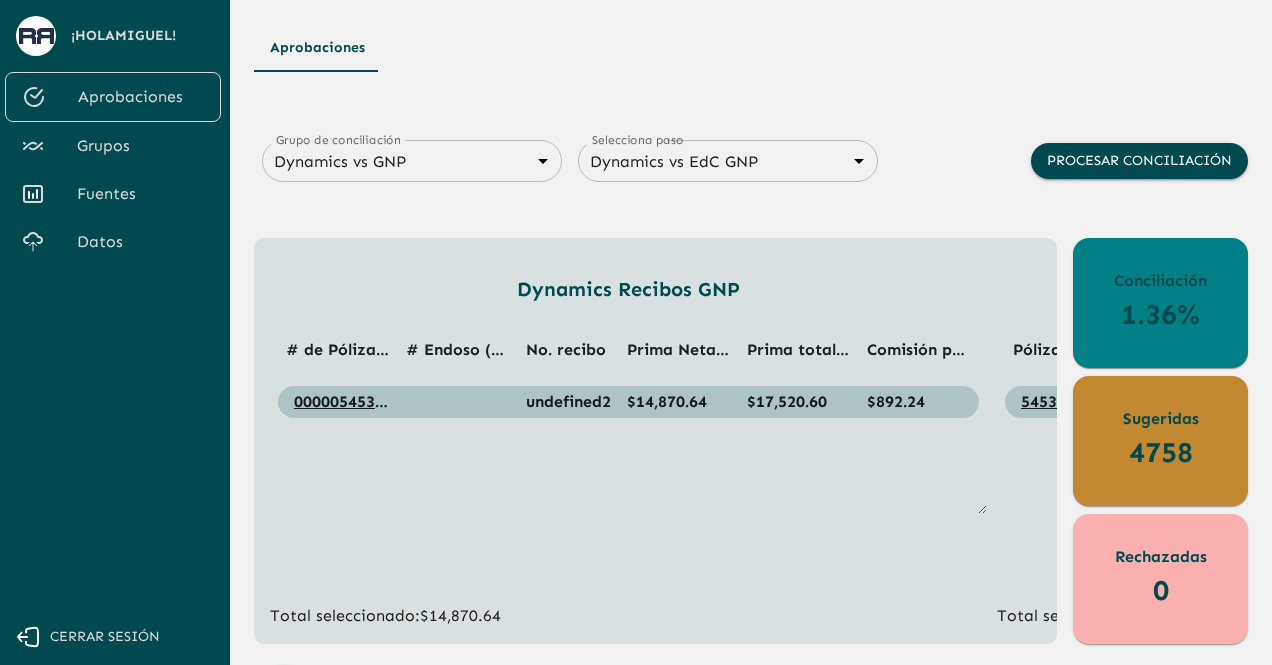 click on "Datos" at bounding box center (141, 242) 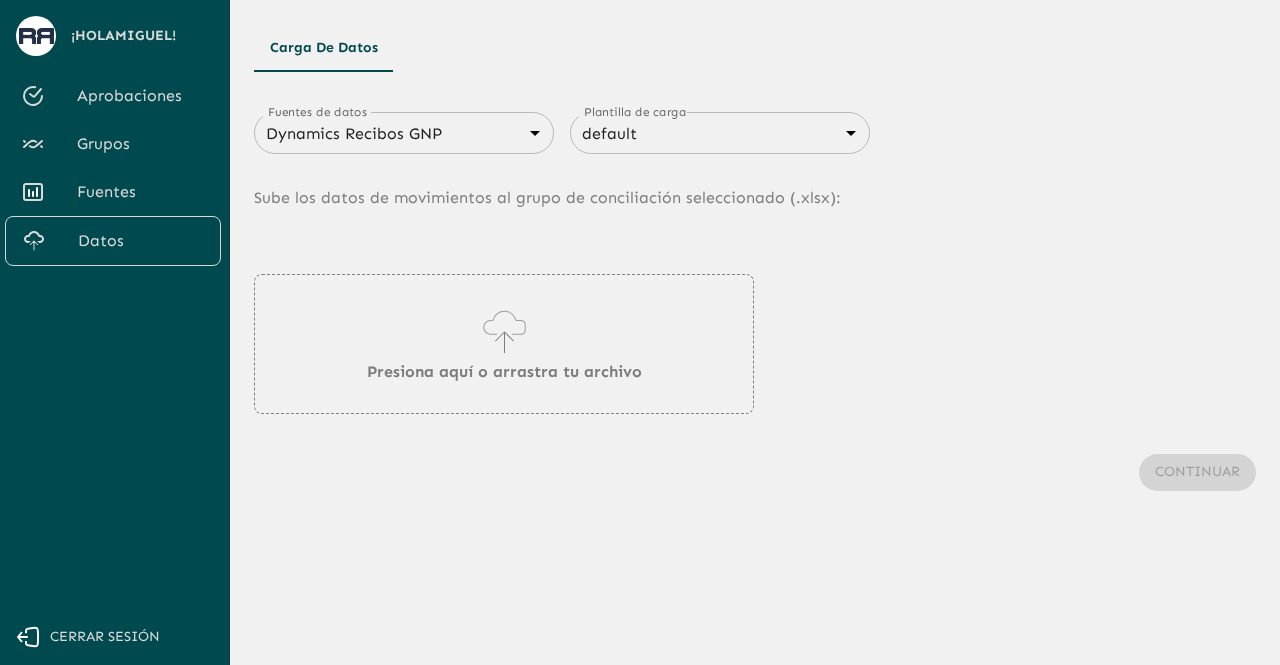 click on "Dynamics Recibos GNP 683f283f336112e7999fc7c3 Fuentes de datos" at bounding box center (404, 133) 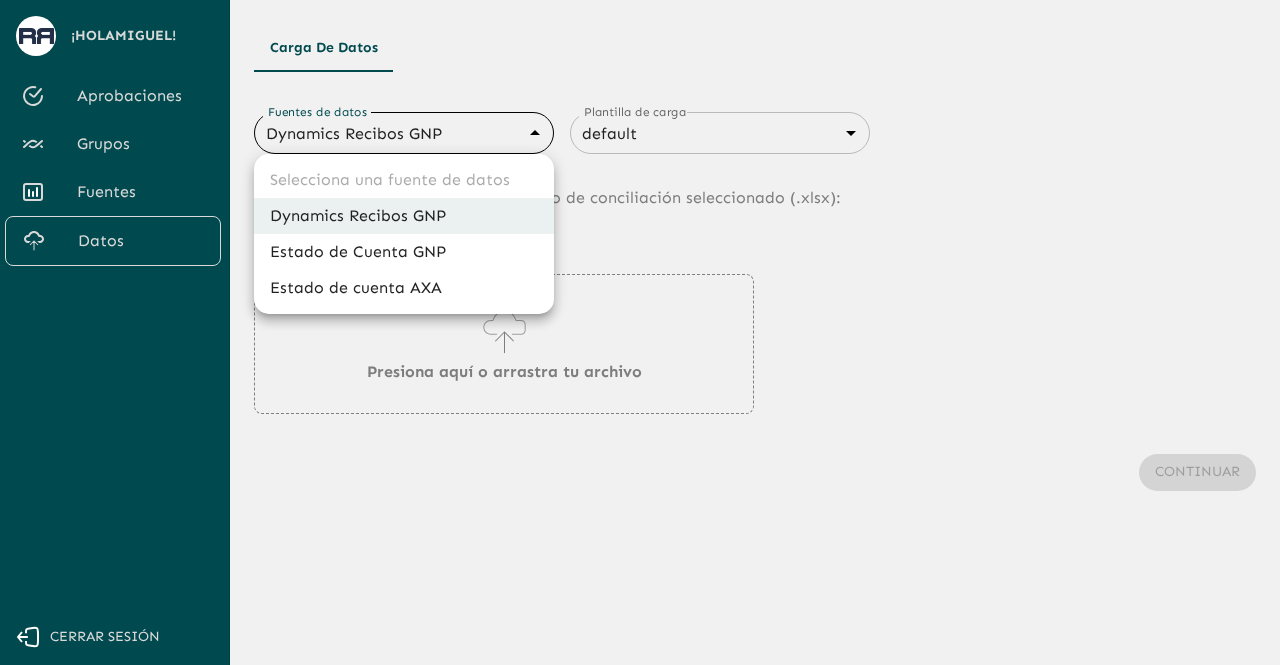 click on "Se están procesando los movimientos. Algunas acciones permanecerán deshabilitadas, por favor espera... ¡Hola  [PERSON] ! Aprobaciones Grupos Fuentes Datos   Cerrar sesión   Carga de Datos Fuentes de datos Dynamics Recibos GNP [HASH] Fuentes de datos Plantilla de carga default [HASH] Fuentes de datos Sube los datos de movimientos al grupo de conciliación seleccionado (. xlsx ): Presiona aquí o arrastra tu archivo   Continuar
Selecciona una fuente de datos Dynamics Recibos GNP Estado de Cuenta GNP Estado de cuenta AXA" at bounding box center [640, 332] 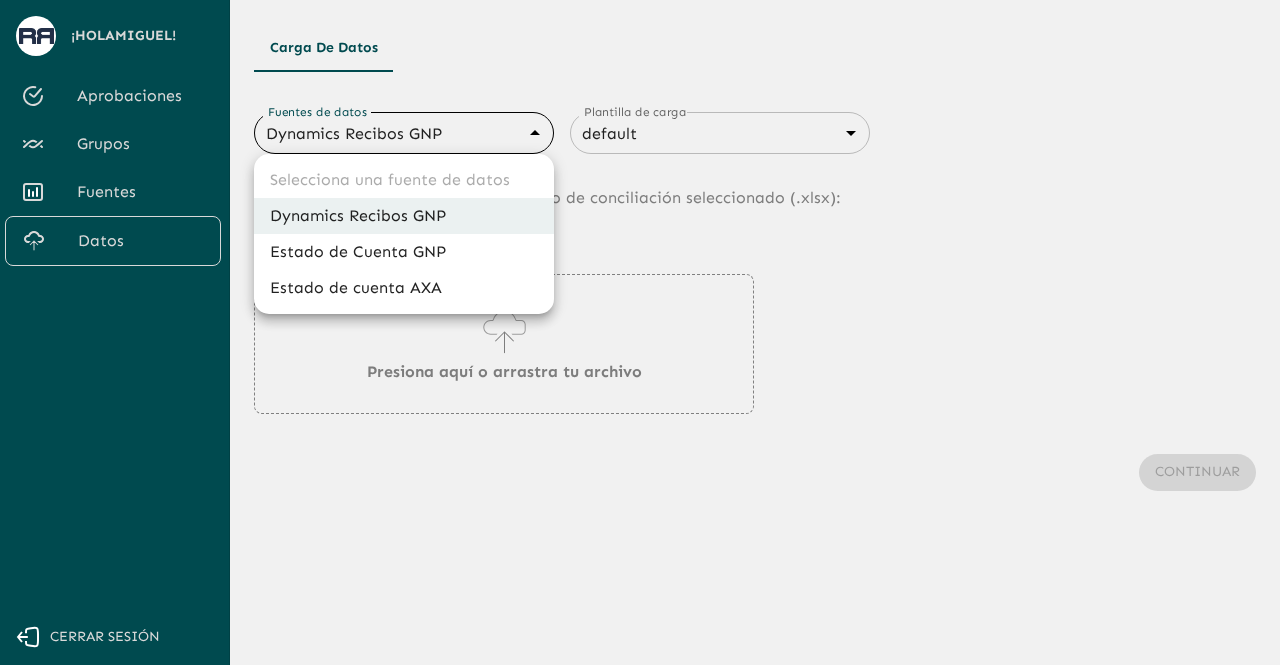 click at bounding box center (640, 332) 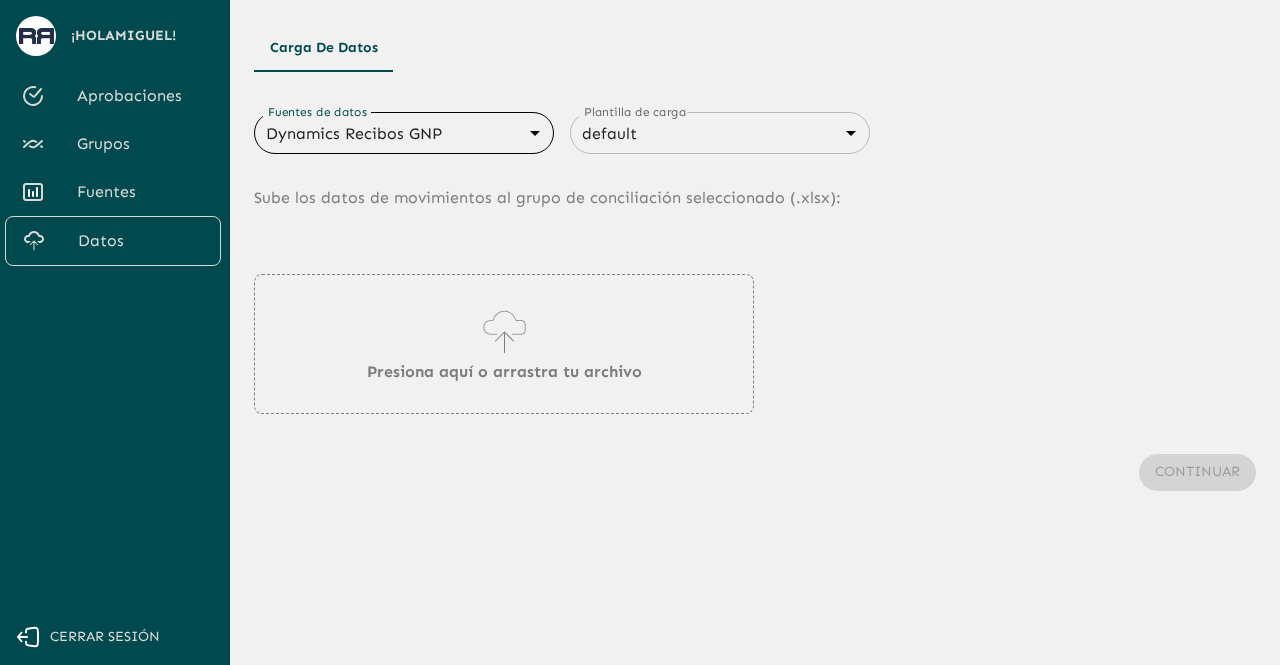 click on "Aprobaciones" at bounding box center [113, 96] 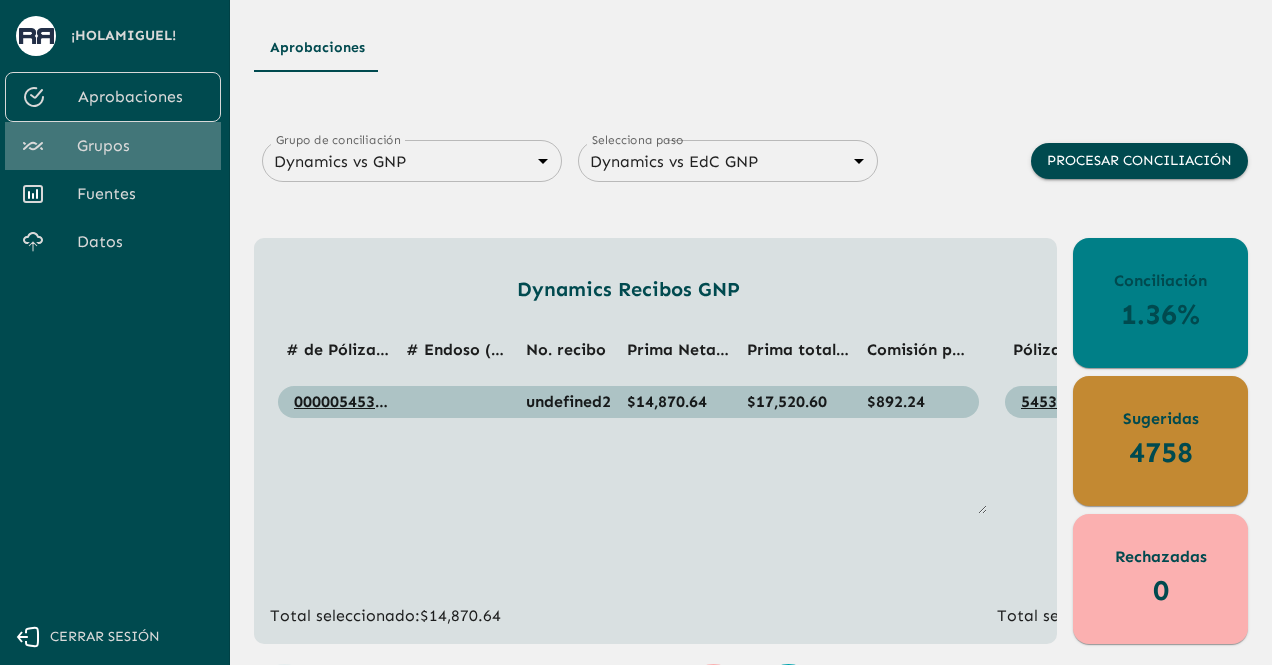 click on "Grupos" at bounding box center [141, 146] 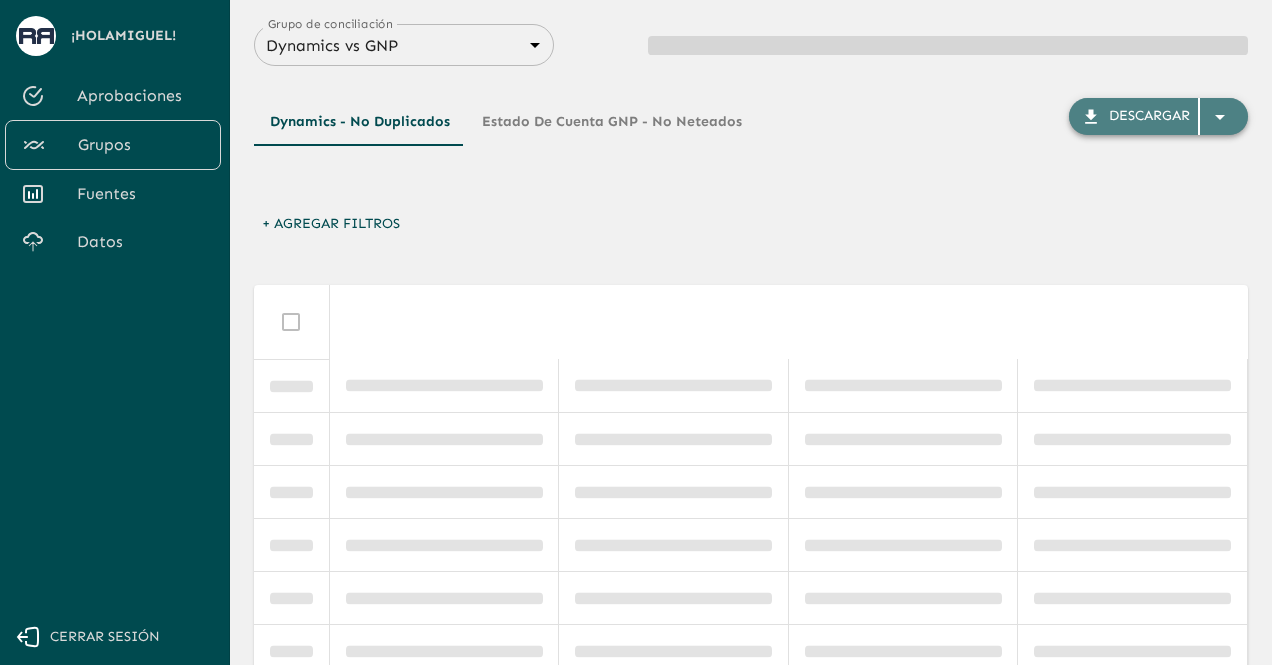 click 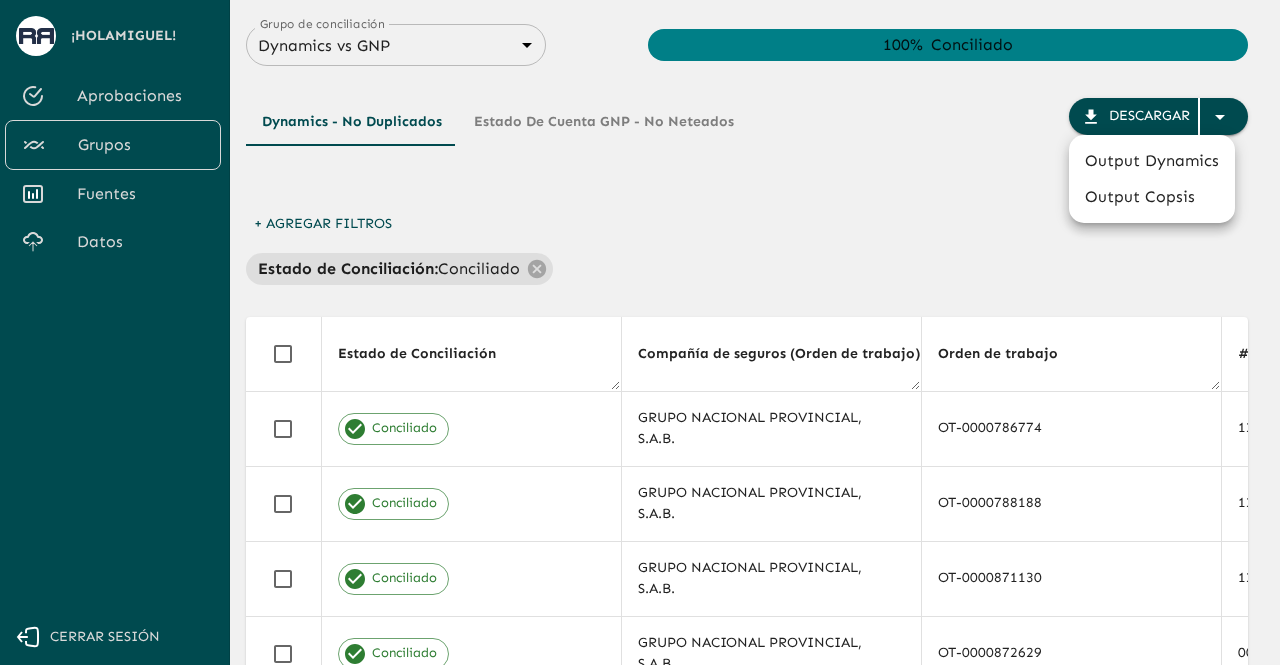 click on "Output Dynamics" at bounding box center (1152, 161) 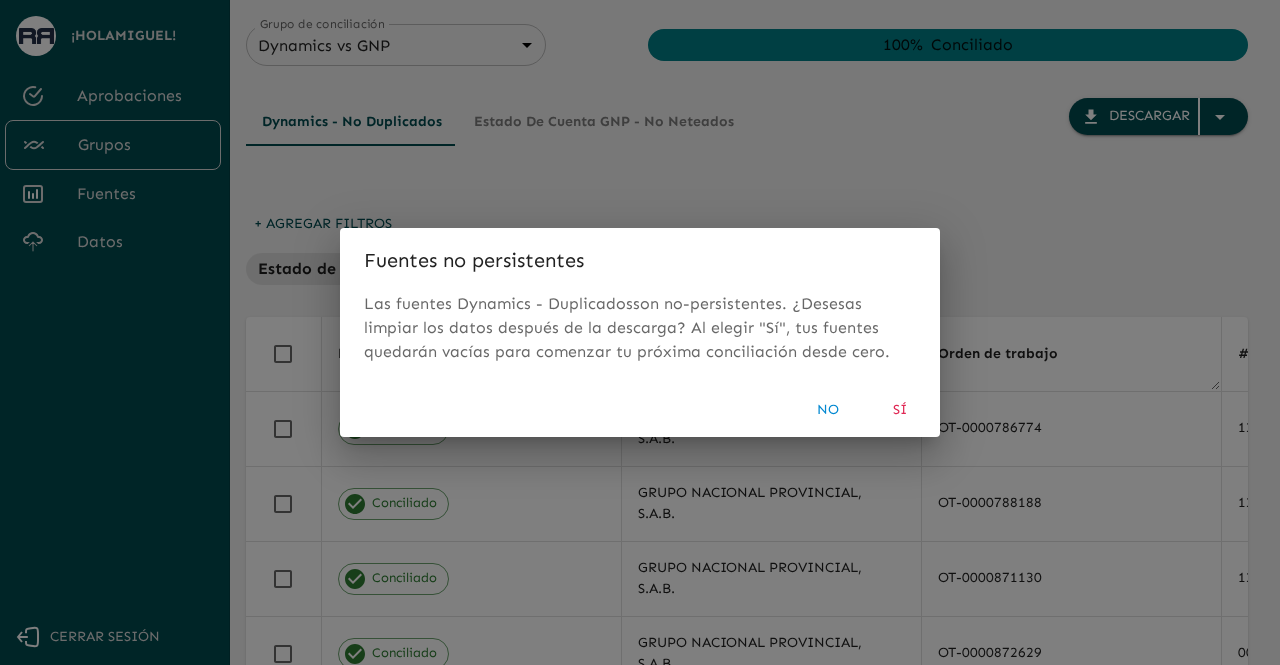 click on "Sí" at bounding box center [900, 410] 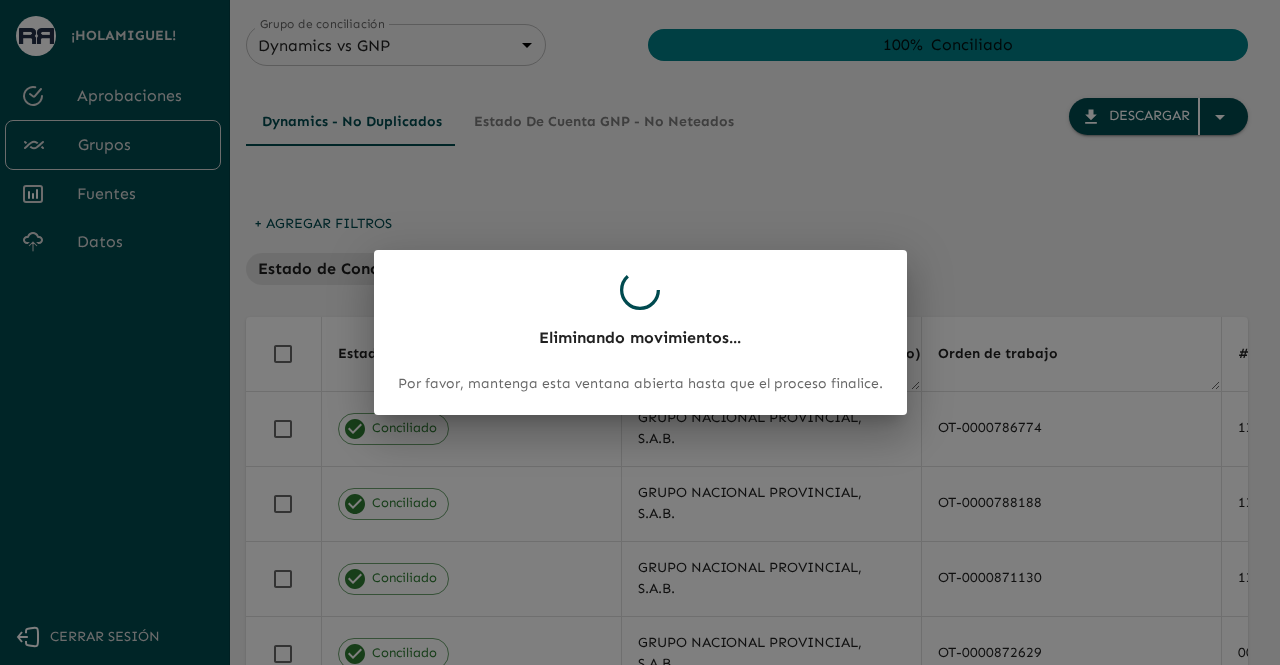 click on "Eliminando movimientos... Por favor, mantenga esta ventana abierta hasta que el proceso finalice." at bounding box center [640, 332] 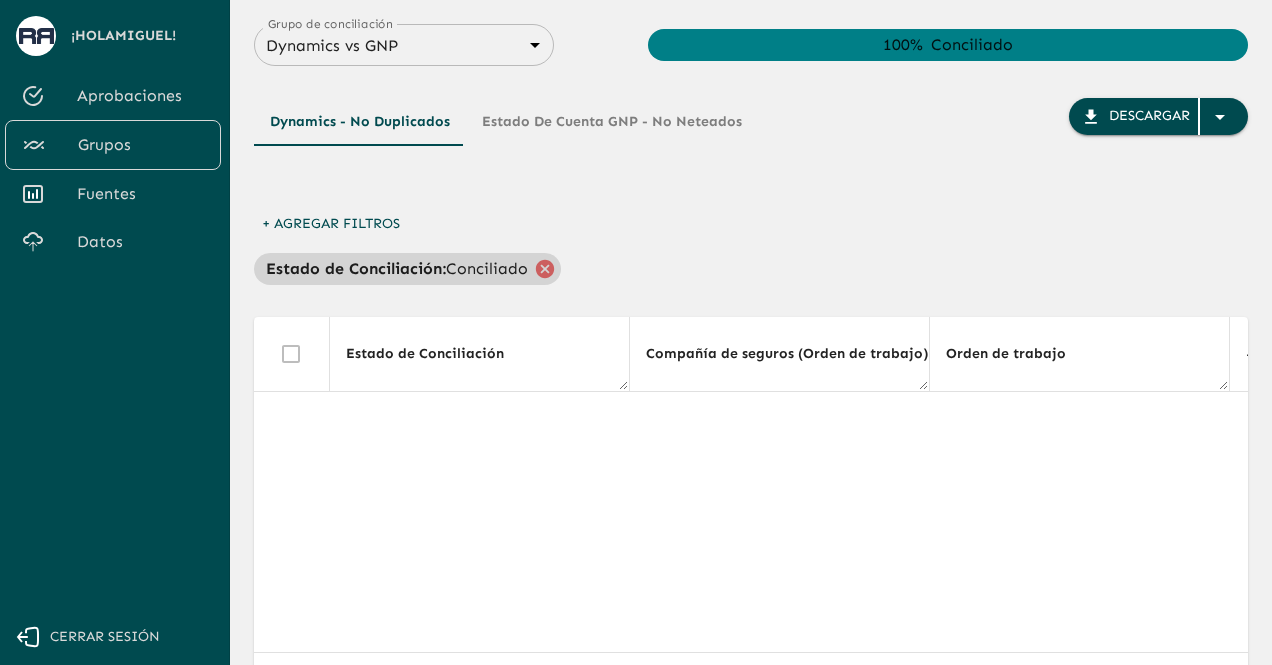click 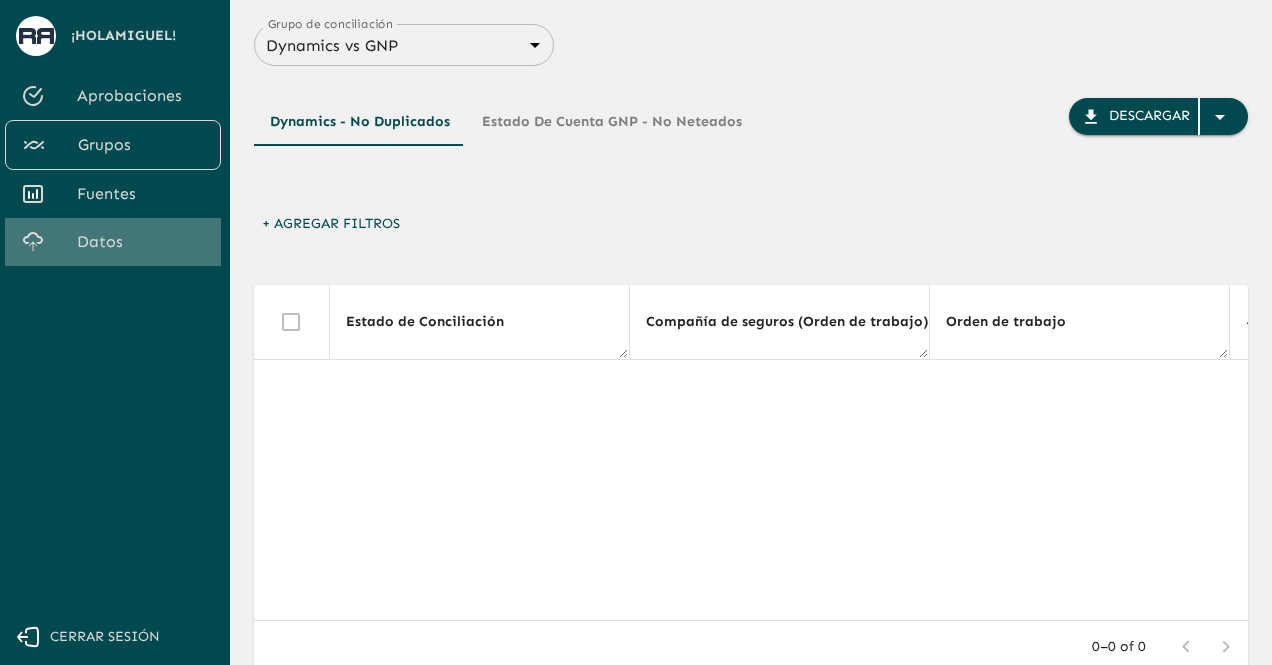 click on "Datos" at bounding box center (141, 242) 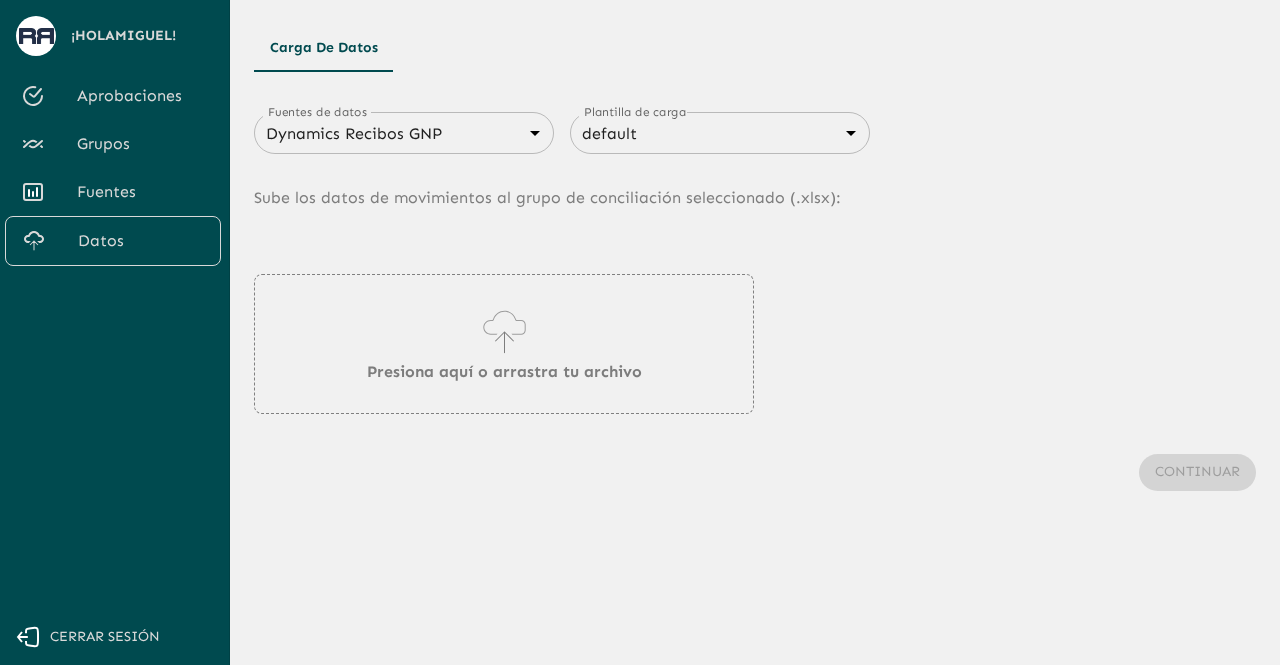 click on "Dynamics Recibos GNP 683f283f336112e7999fc7c3 Fuentes de datos" at bounding box center [404, 133] 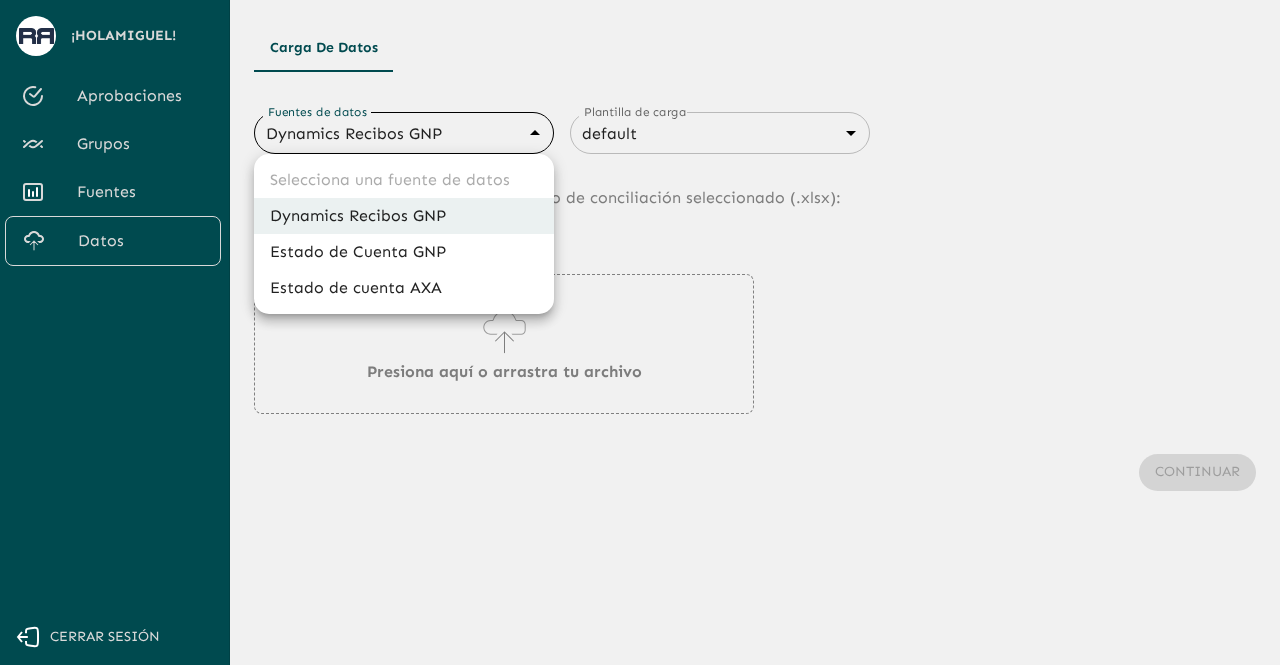 click on "Se están procesando los movimientos. Algunas acciones permanecerán deshabilitadas, por favor espera... ¡Hola  [PERSON] ! Aprobaciones Grupos Fuentes Datos   Cerrar sesión   Carga de Datos Fuentes de datos Dynamics Recibos GNP [HASH] Fuentes de datos Plantilla de carga default [HASH] Fuentes de datos Sube los datos de movimientos al grupo de conciliación seleccionado (. xlsx ): Presiona aquí o arrastra tu archivo   Continuar
Selecciona una fuente de datos Dynamics Recibos GNP Estado de Cuenta GNP Estado de cuenta AXA" at bounding box center [640, 332] 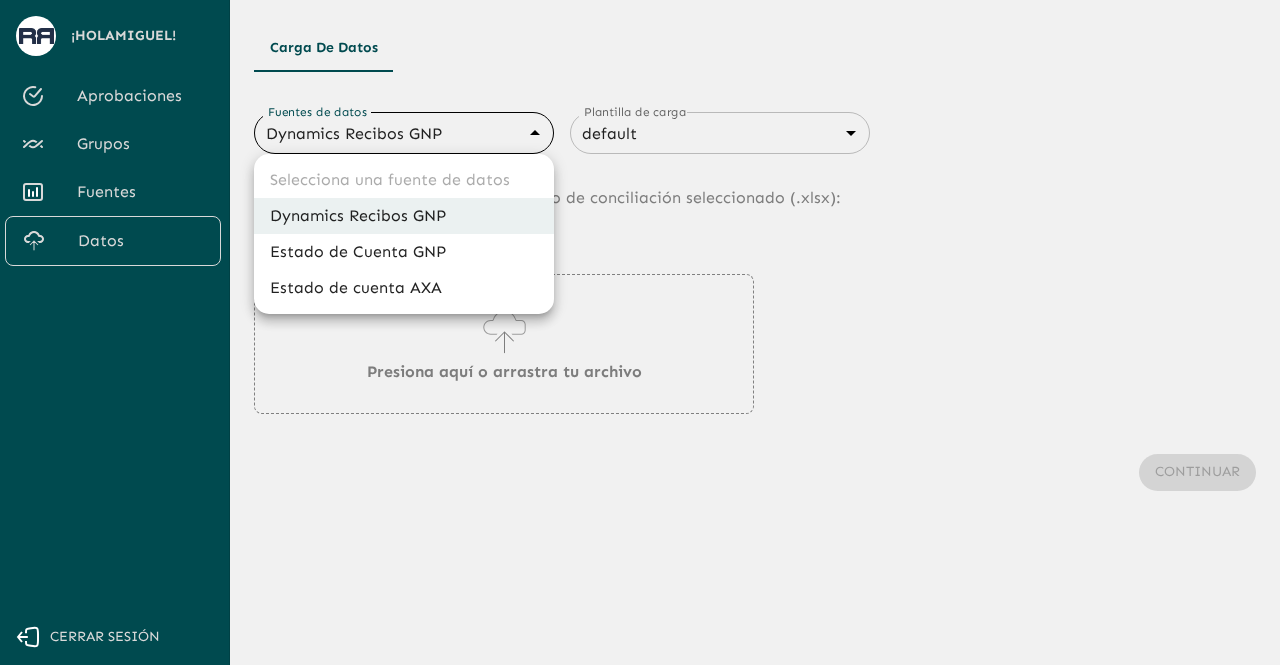 click on "Dynamics Recibos GNP" at bounding box center (404, 216) 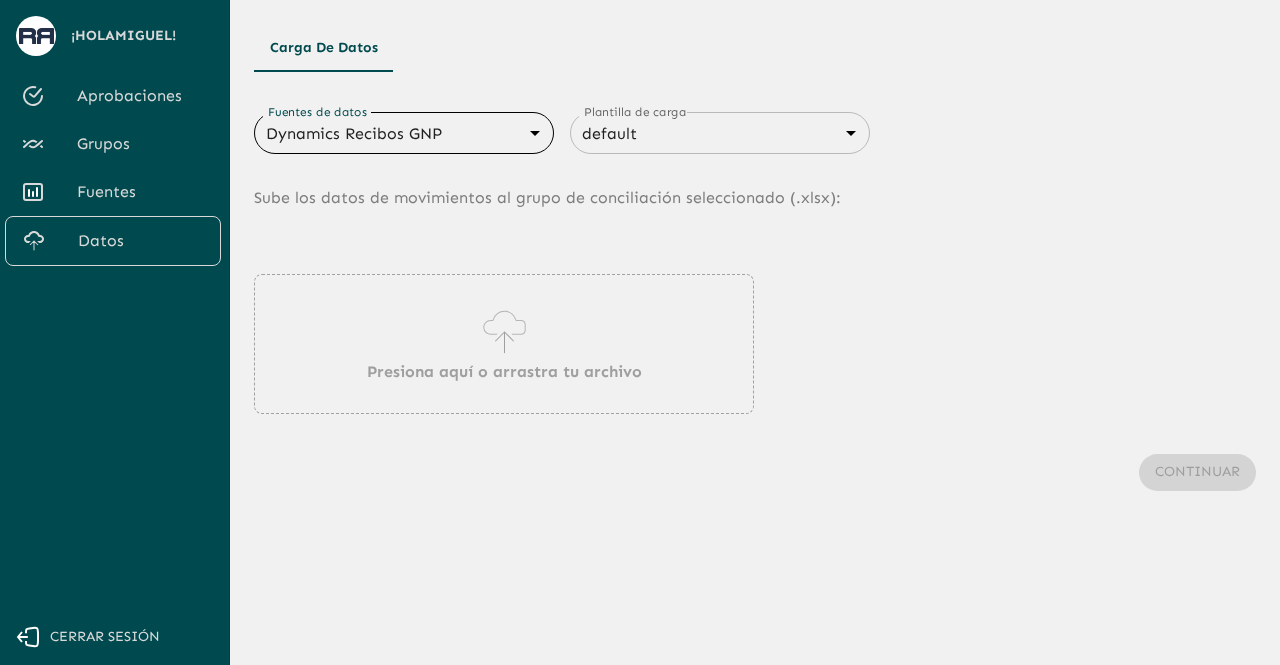 click on "Presiona aquí o arrastra tu archivo" at bounding box center (504, 344) 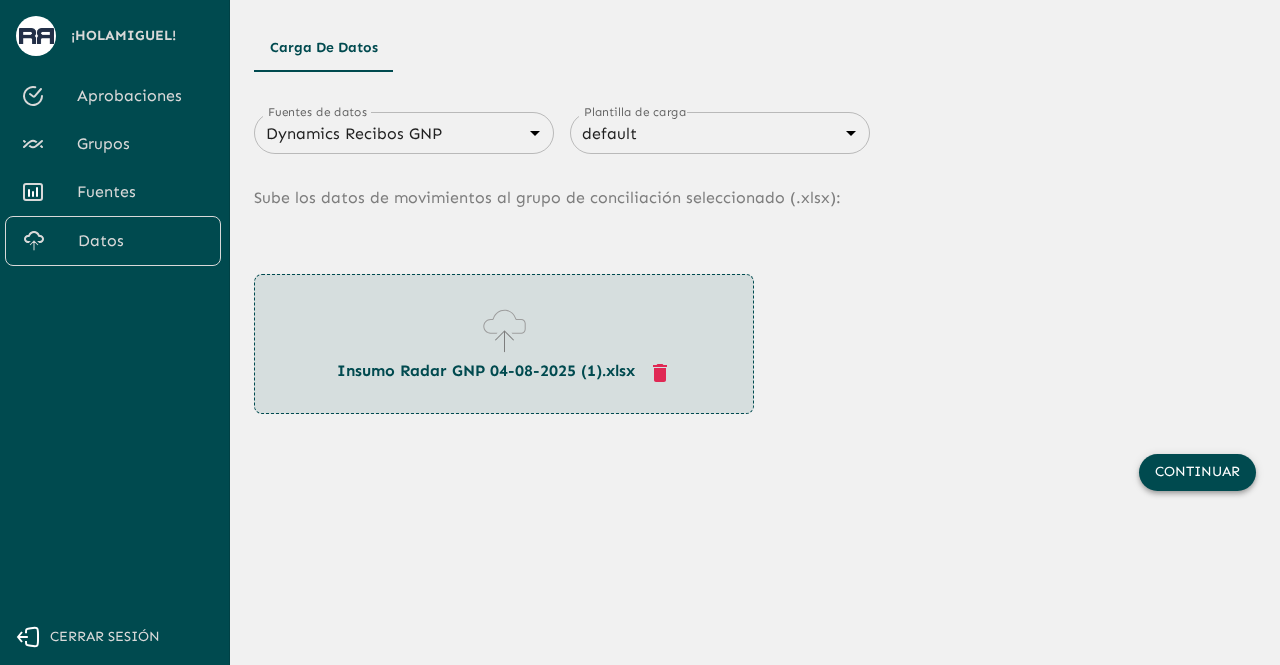 click on "Continuar" at bounding box center [1197, 472] 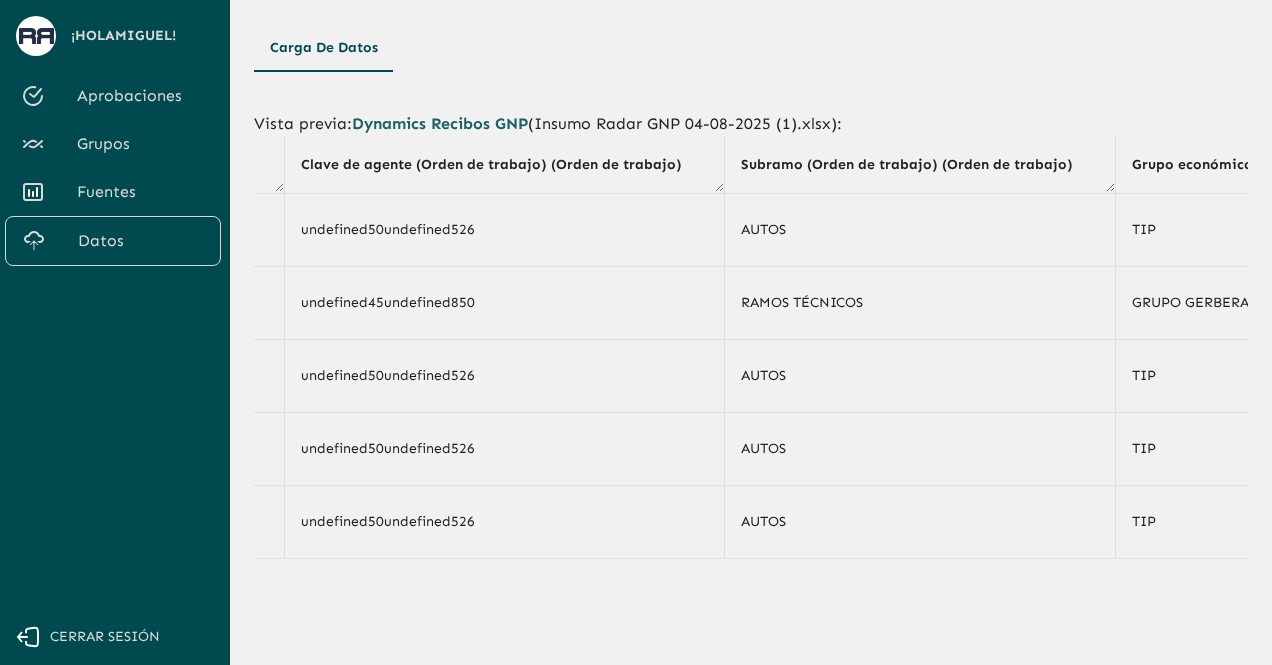 scroll, scrollTop: 0, scrollLeft: 4288, axis: horizontal 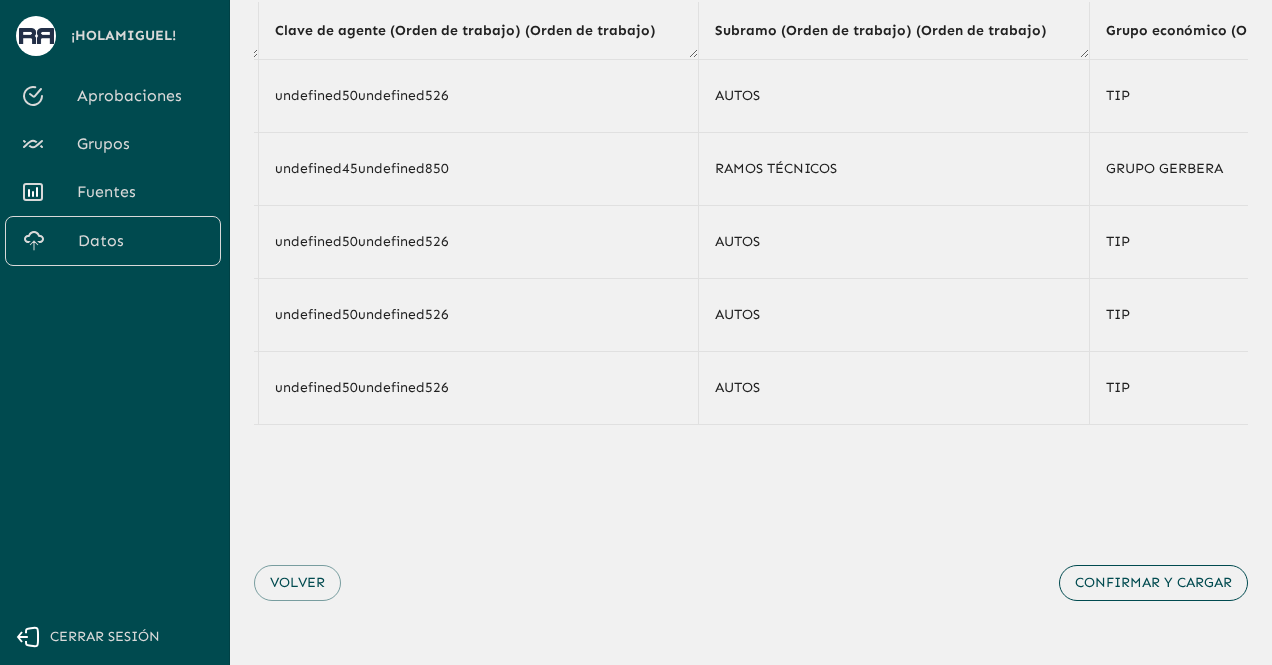 click on "Confirmar y cargar" at bounding box center [1153, 583] 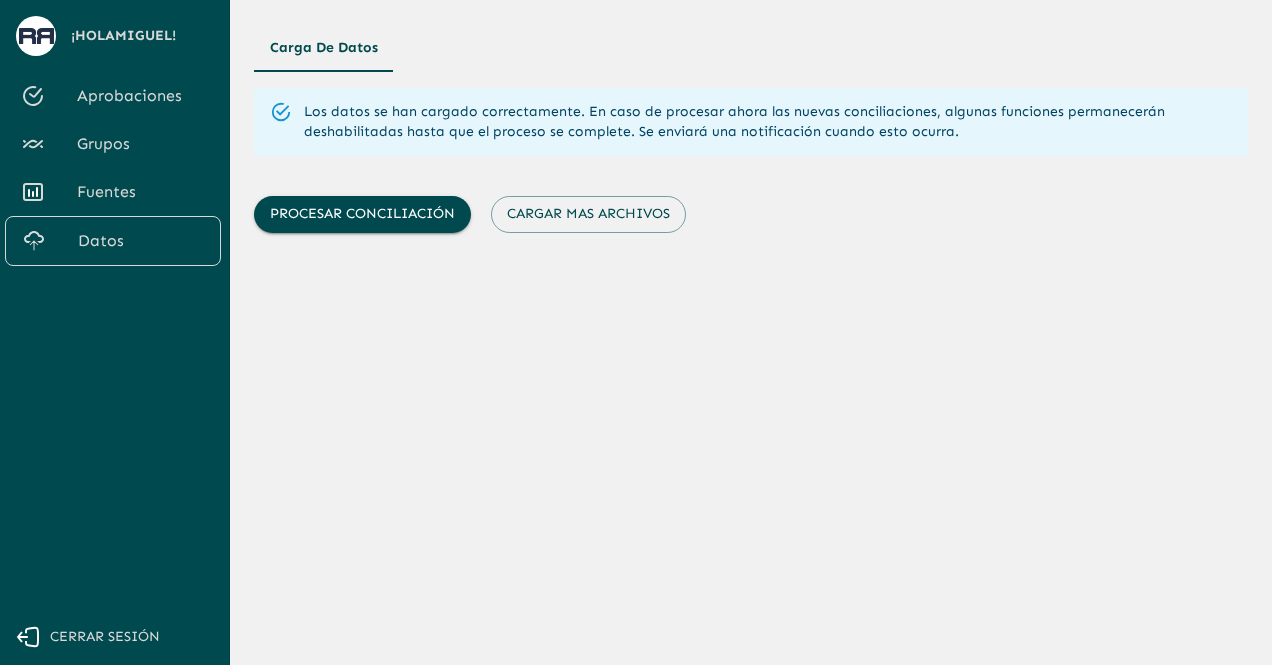 scroll, scrollTop: 0, scrollLeft: 0, axis: both 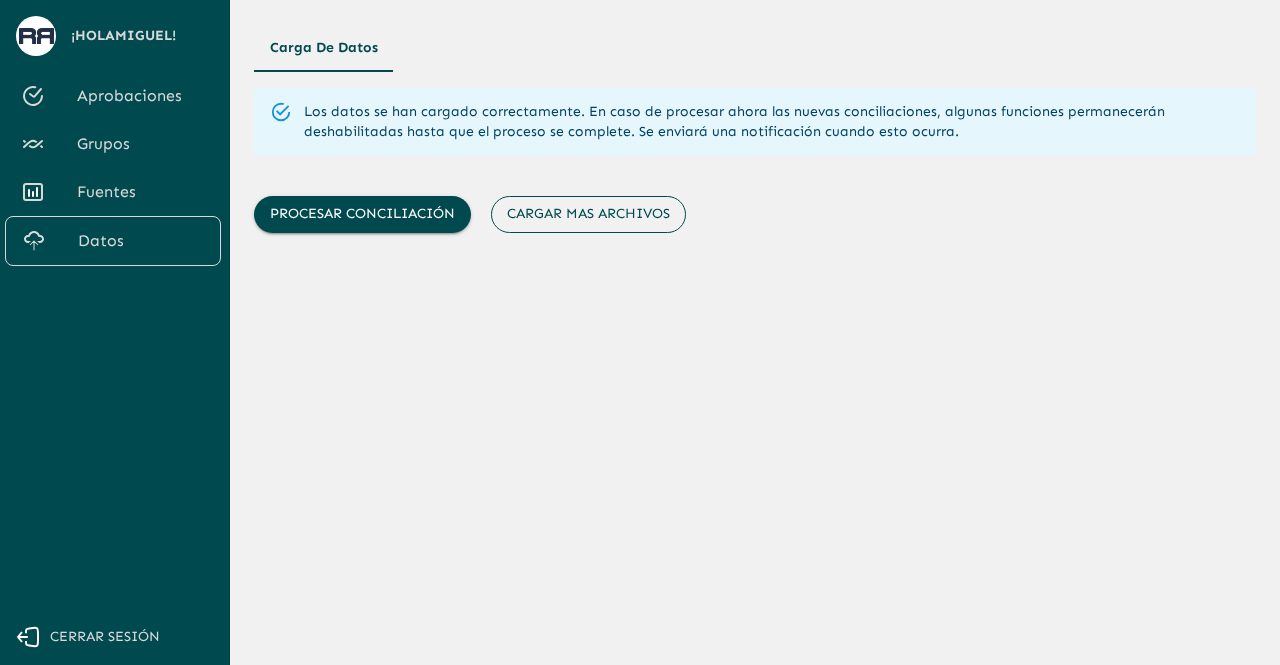 click on "Cargar mas archivos" at bounding box center [588, 214] 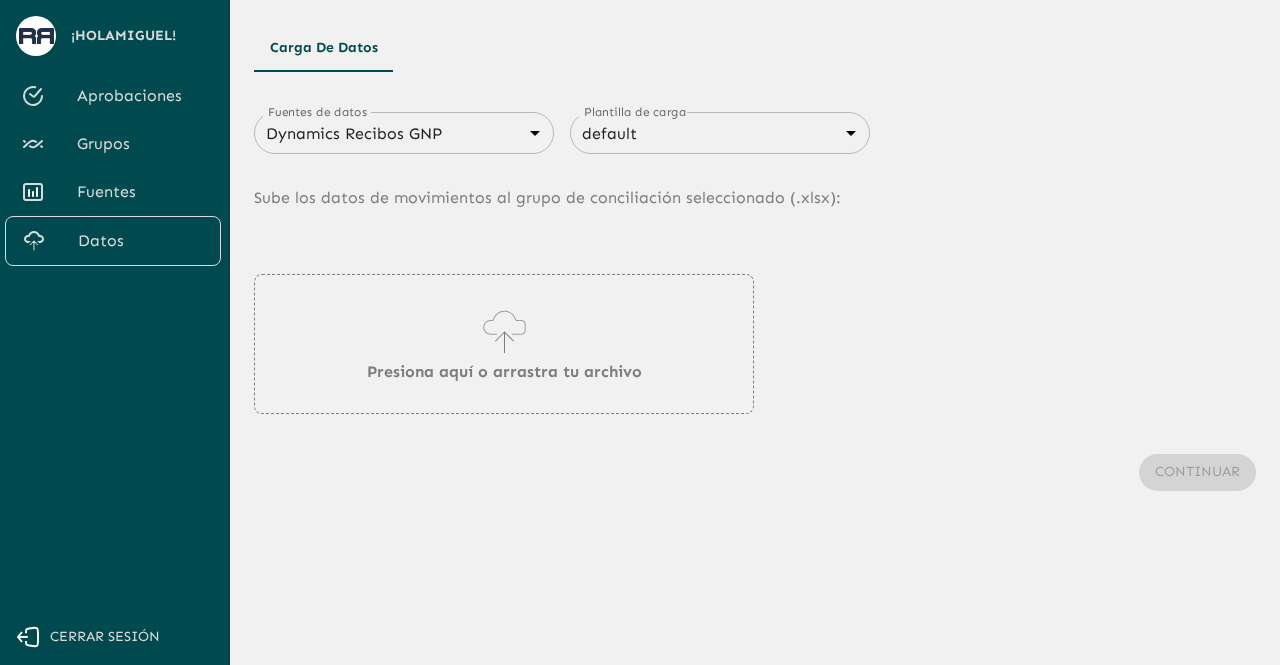 click on "Se están procesando los movimientos. Algunas acciones permanecerán deshabilitadas, por favor espera... ¡Hola  [FIRST] ! Aprobaciones Grupos Fuentes Datos   Cerrar sesión   Carga de Datos Fuentes de datos Dynamics Recibos GNP 683f283f336112e7999fc7c3 Fuentes de datos Plantilla de carga default 68434fd2750312d599d841be Fuentes de datos Sube los datos de movimientos al grupo de conciliación seleccionado (. xlsx ): Presiona aquí o arrastra tu archivo   Continuar" at bounding box center (640, 332) 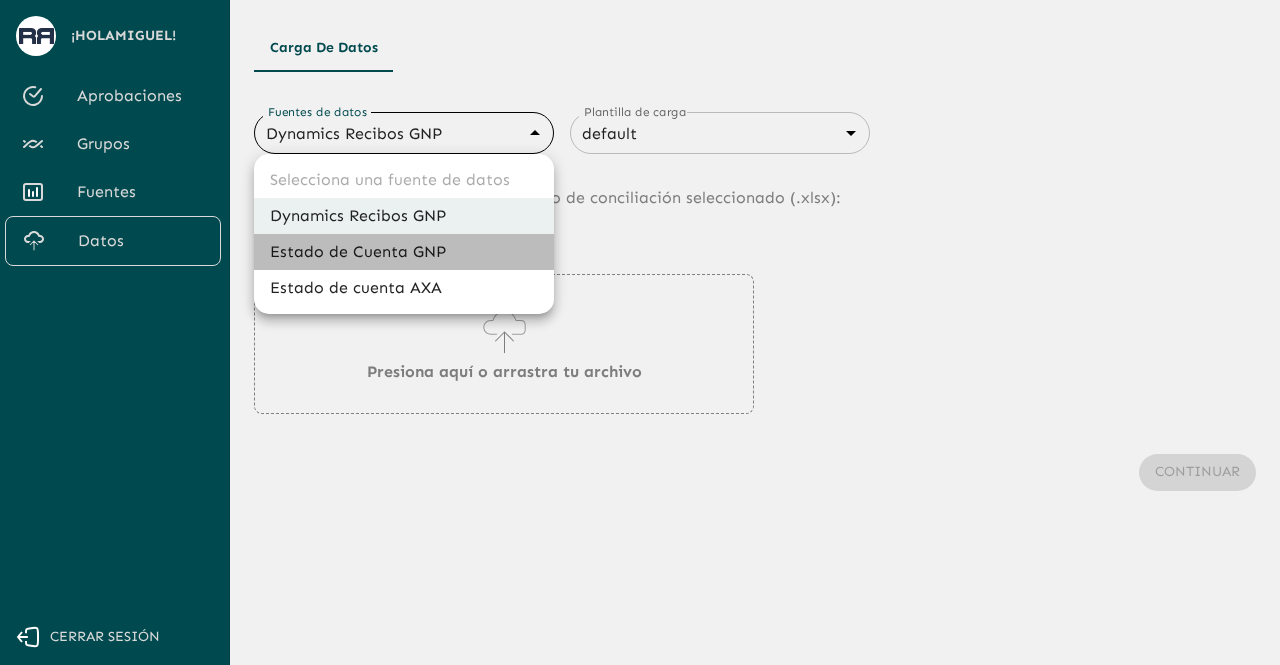 click on "Estado de Cuenta GNP" at bounding box center [404, 252] 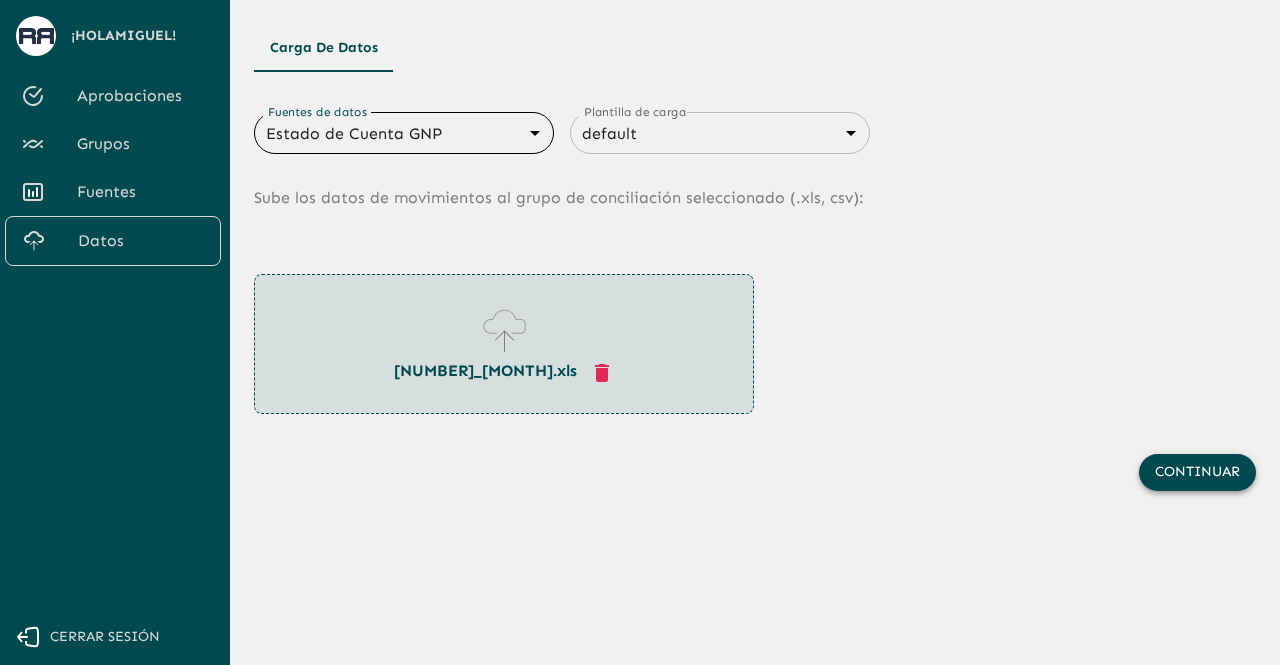 click on "Continuar" at bounding box center (1197, 472) 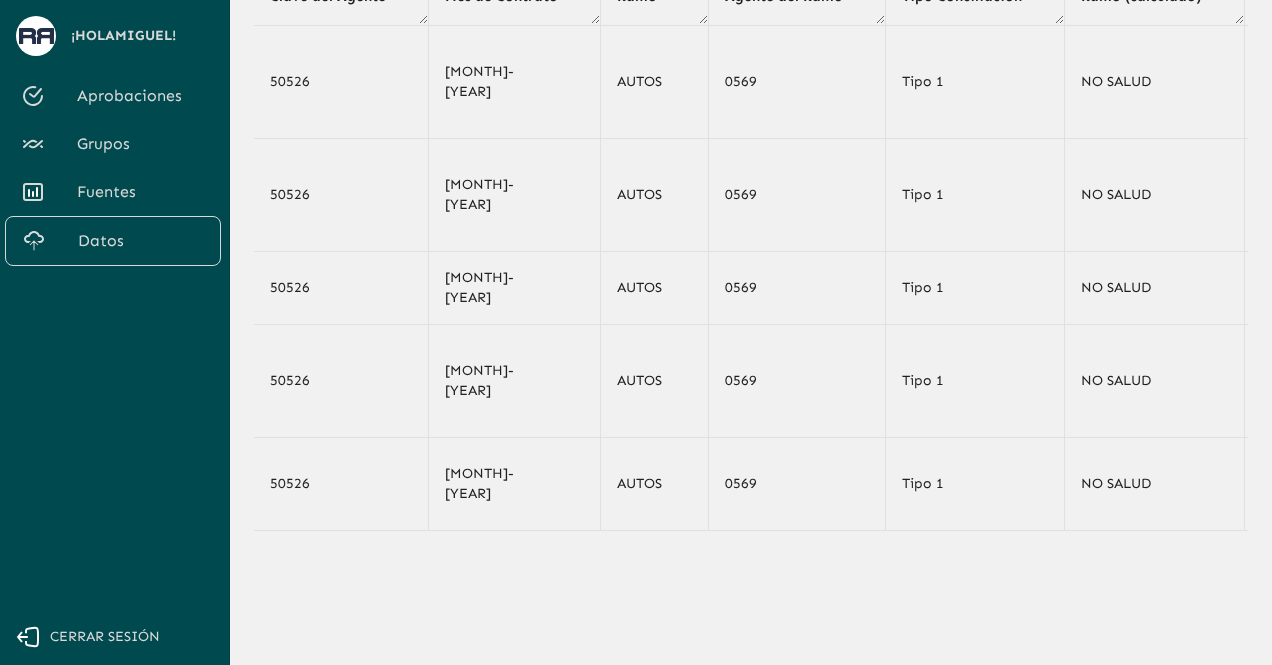 scroll, scrollTop: 240, scrollLeft: 0, axis: vertical 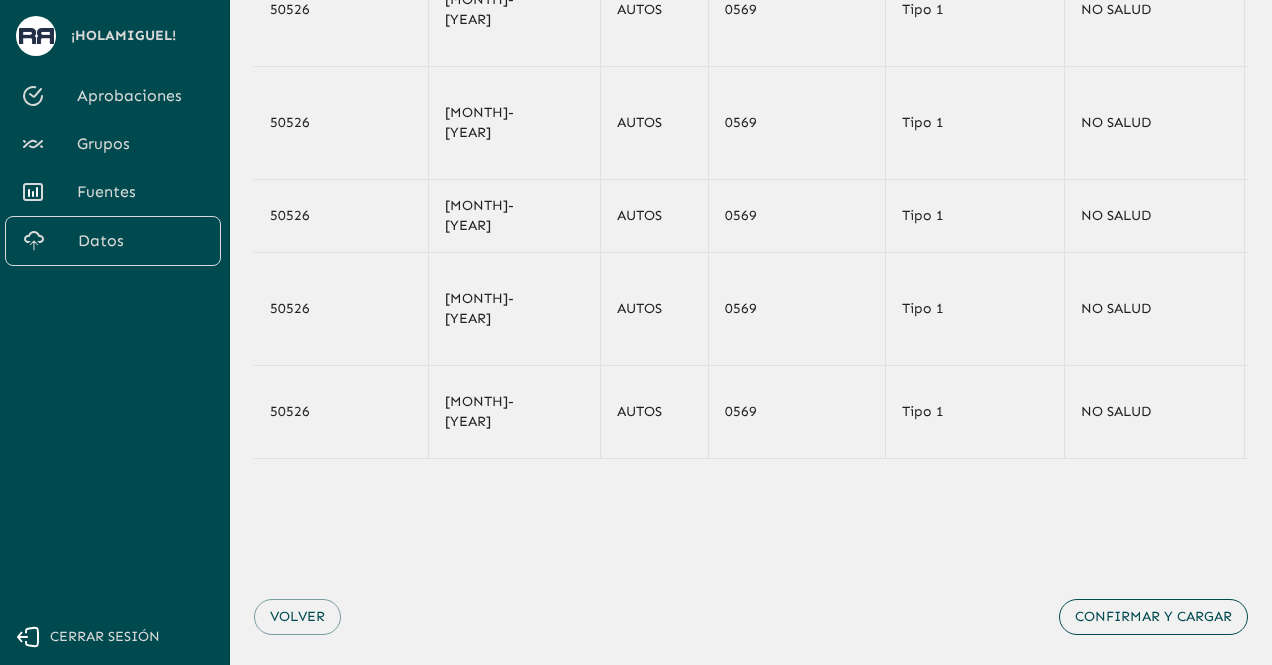 click on "Confirmar y cargar" at bounding box center [1153, 617] 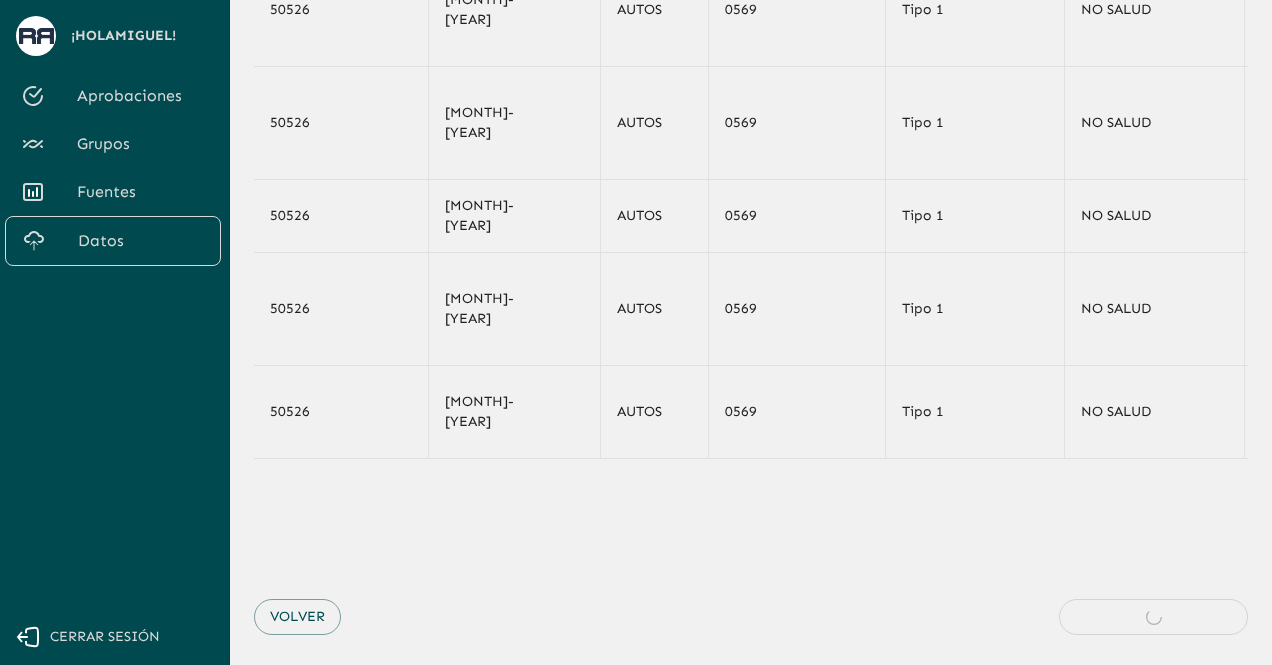 scroll, scrollTop: 0, scrollLeft: 0, axis: both 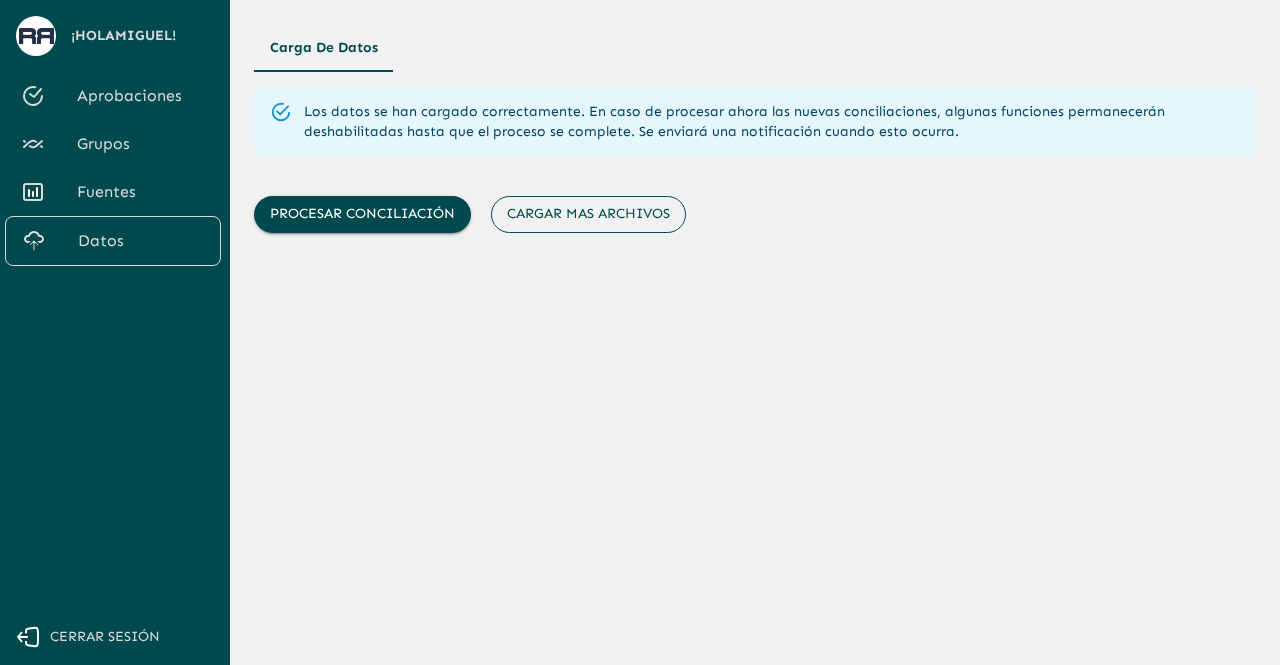 click on "Cargar mas archivos" at bounding box center [588, 214] 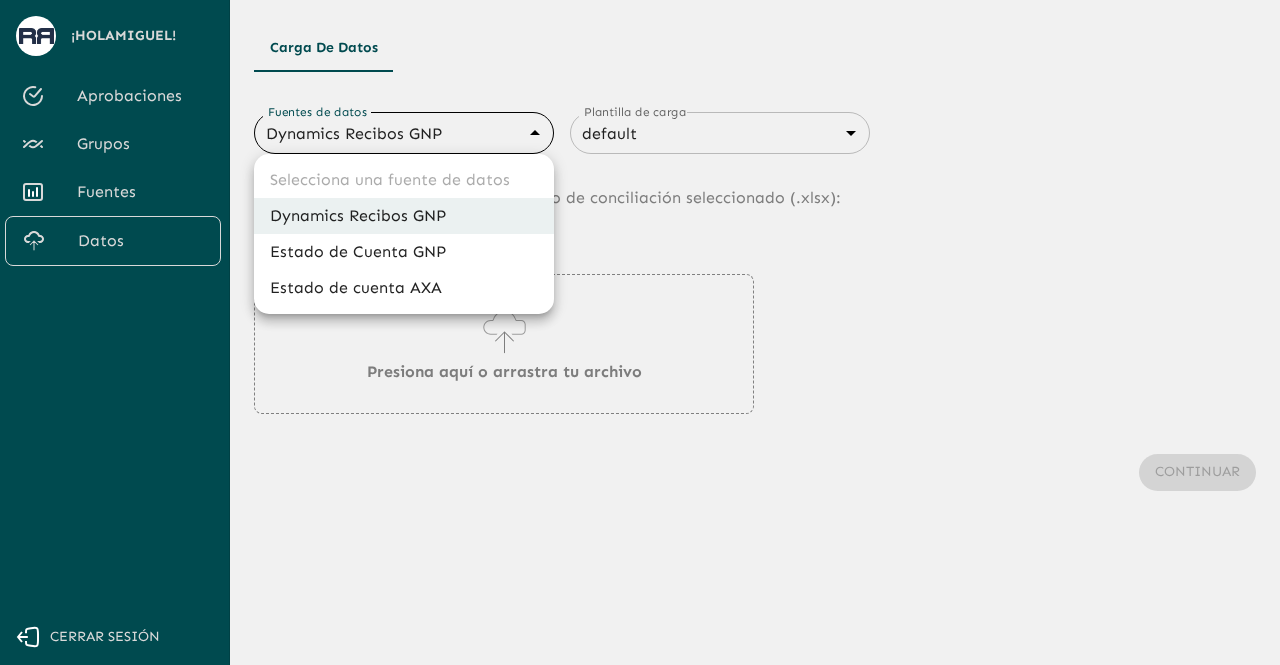 click on "Se están procesando los movimientos. Algunas acciones permanecerán deshabilitadas, por favor espera... ¡Hola  [PERSON] ! Aprobaciones Grupos Fuentes Datos   Cerrar sesión   Carga de Datos Fuentes de datos Dynamics Recibos GNP [HASH] Fuentes de datos Plantilla de carga default [HASH] Fuentes de datos Sube los datos de movimientos al grupo de conciliación seleccionado (. xlsx ): Presiona aquí o arrastra tu archivo   Continuar
Selecciona una fuente de datos Dynamics Recibos GNP Estado de Cuenta GNP Estado de cuenta AXA" at bounding box center (640, 332) 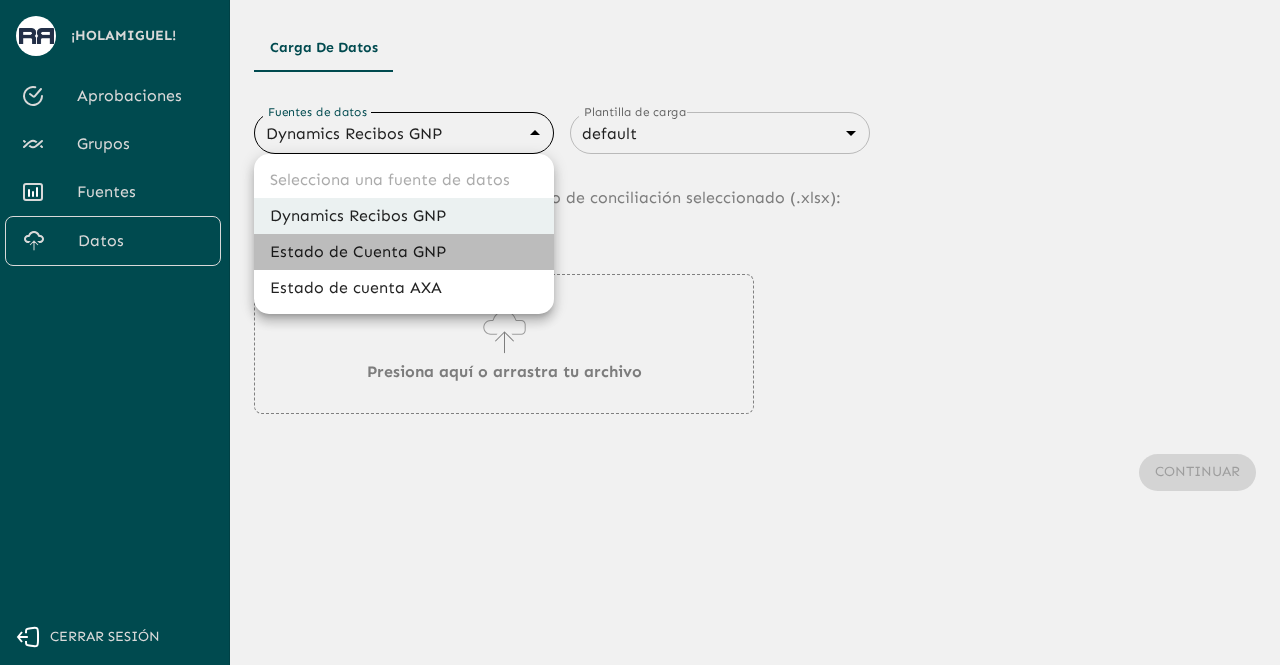 click on "Estado de Cuenta GNP" at bounding box center [404, 252] 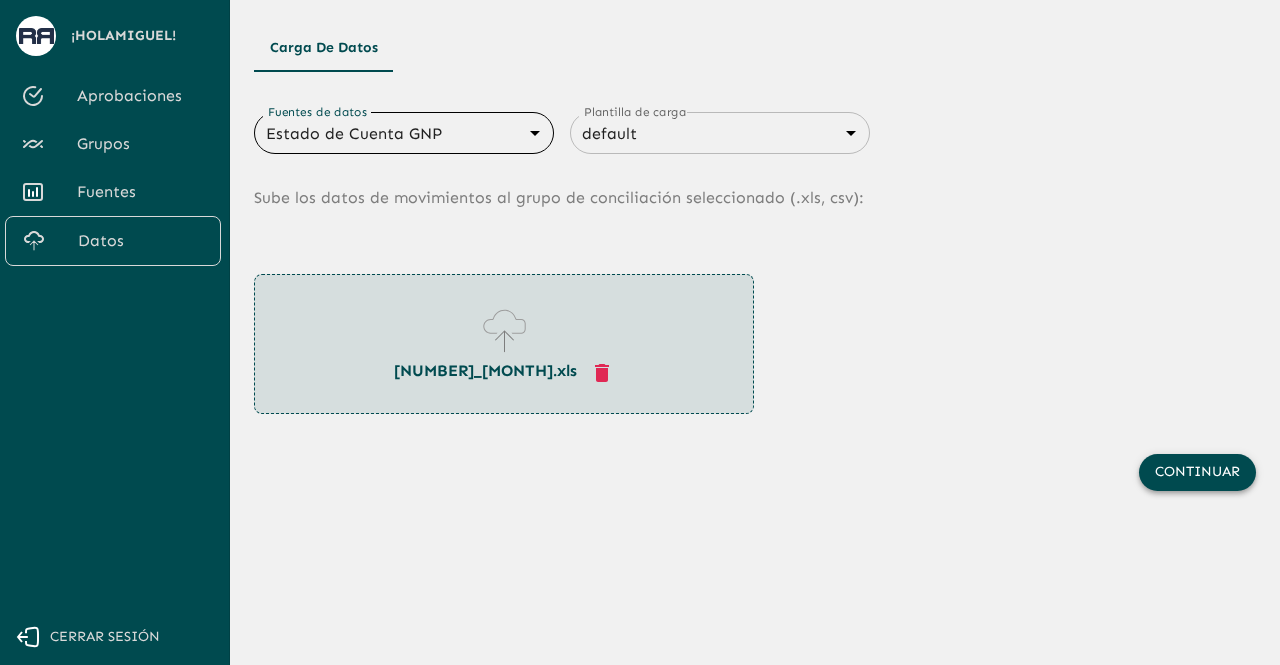 click on "Continuar" at bounding box center (1197, 472) 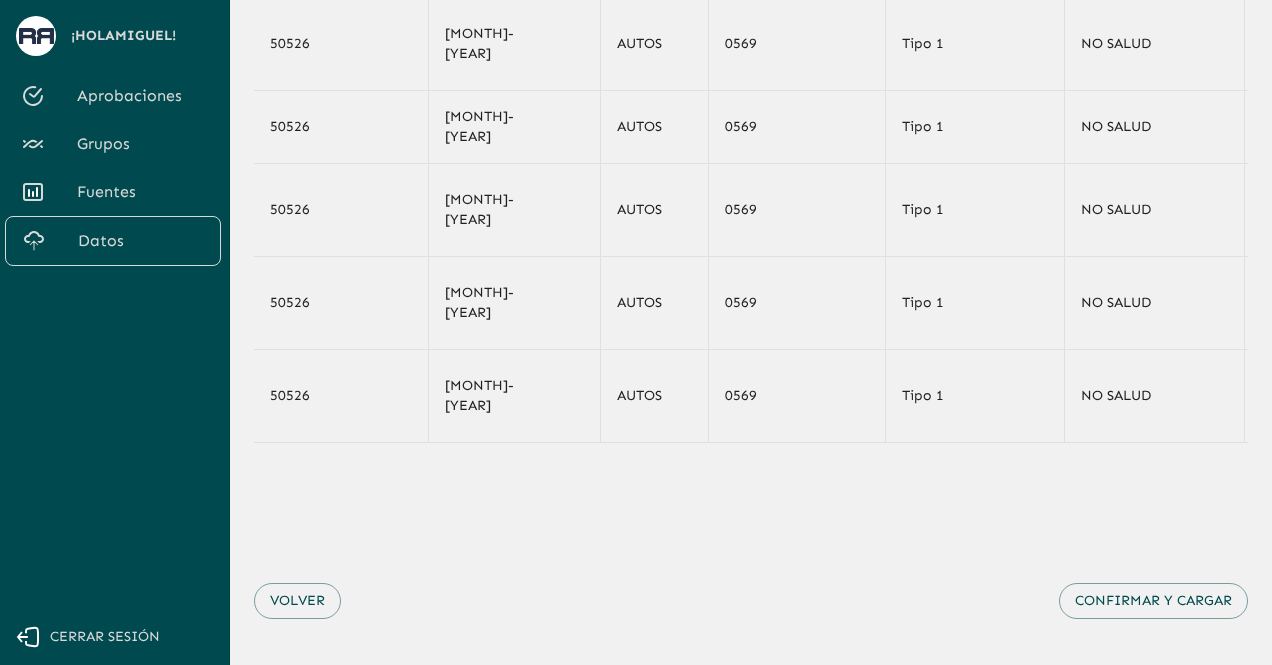 scroll, scrollTop: 240, scrollLeft: 0, axis: vertical 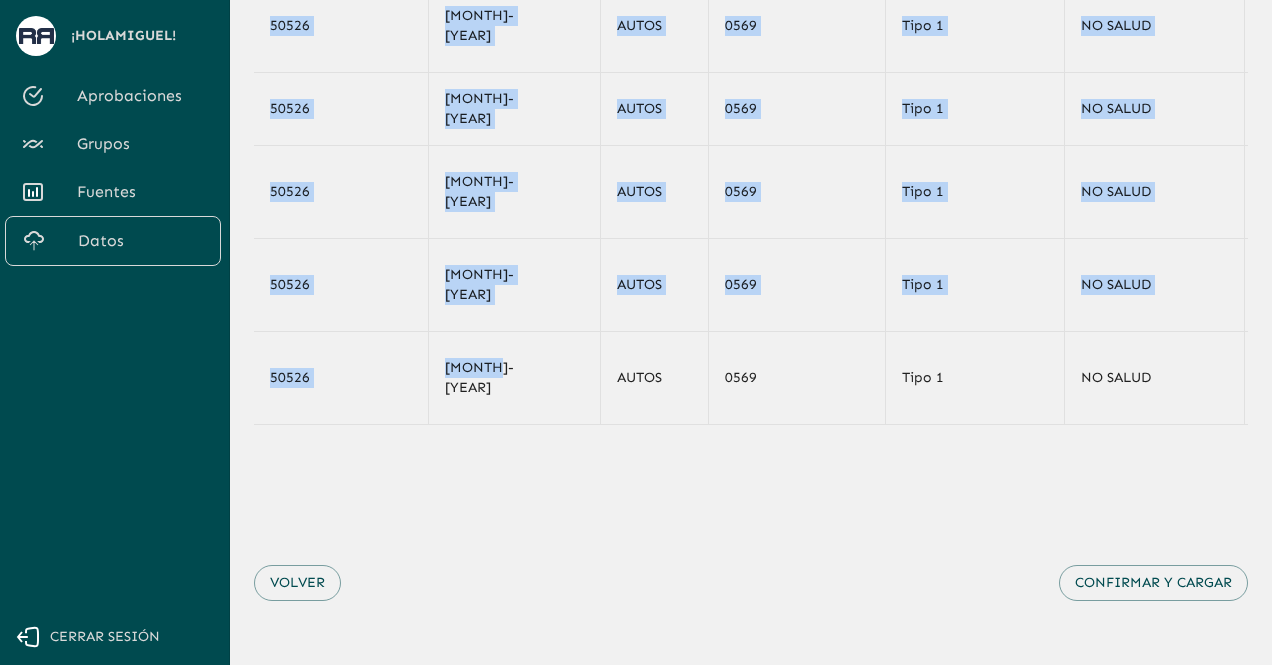 drag, startPoint x: 533, startPoint y: 415, endPoint x: 608, endPoint y: 424, distance: 75.53807 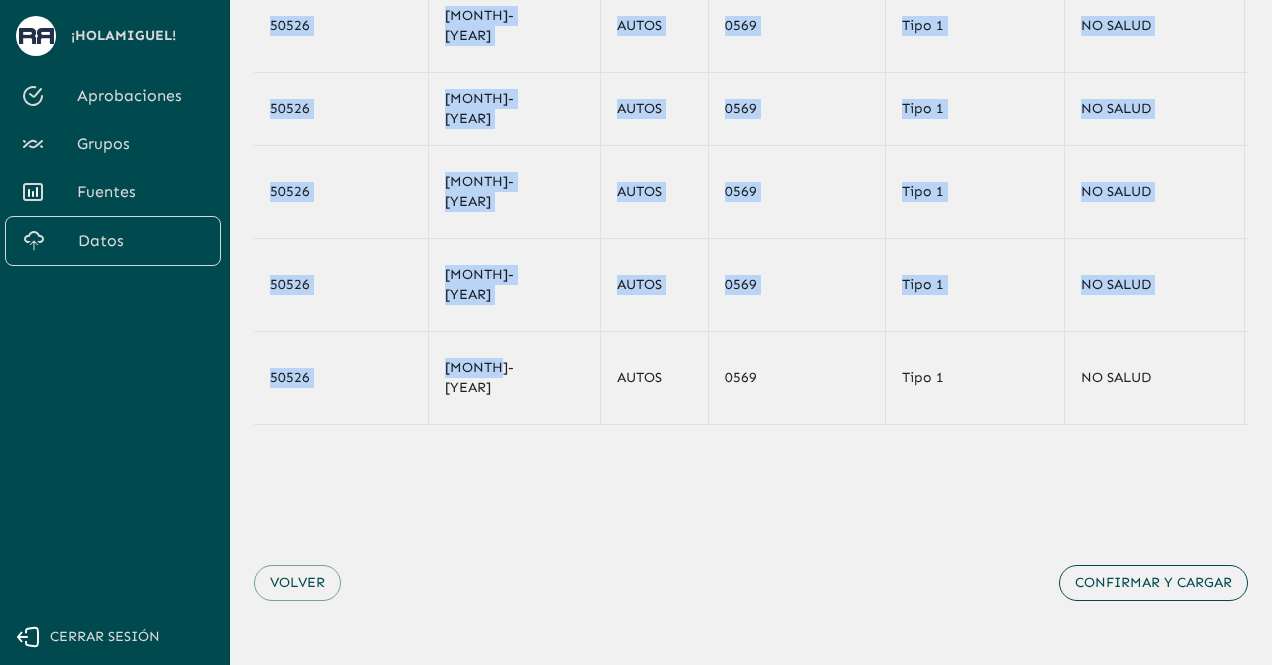 click on "Confirmar y cargar" at bounding box center (1153, 583) 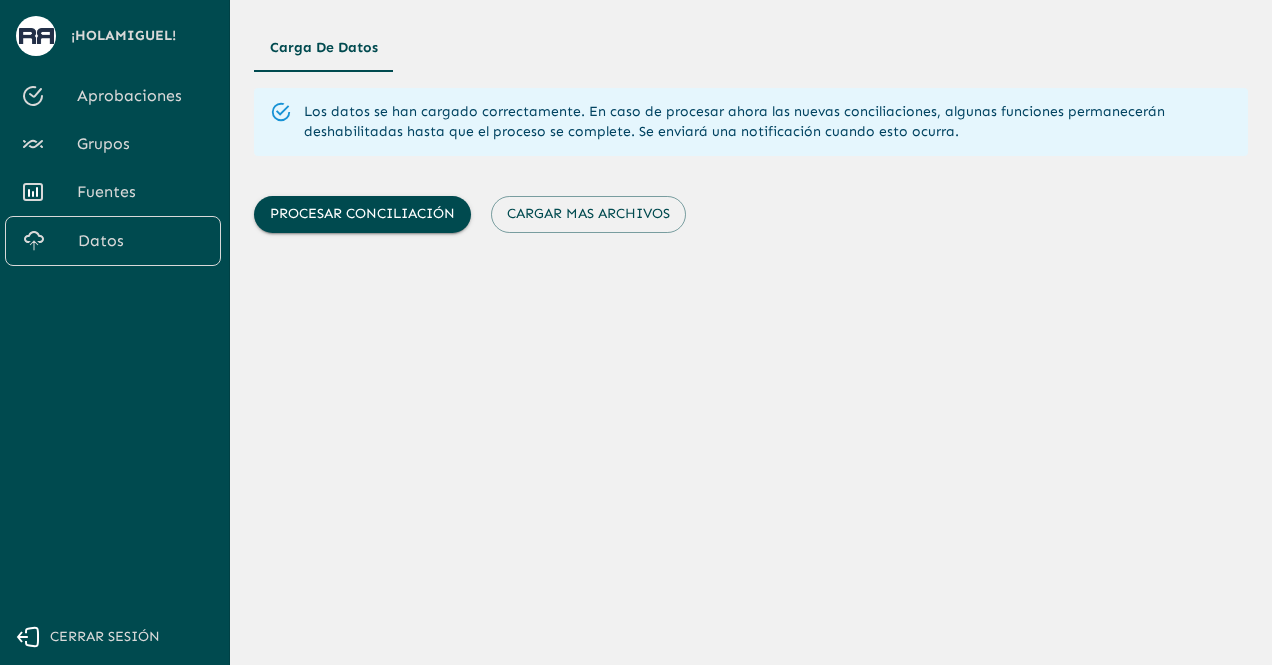 scroll, scrollTop: 0, scrollLeft: 0, axis: both 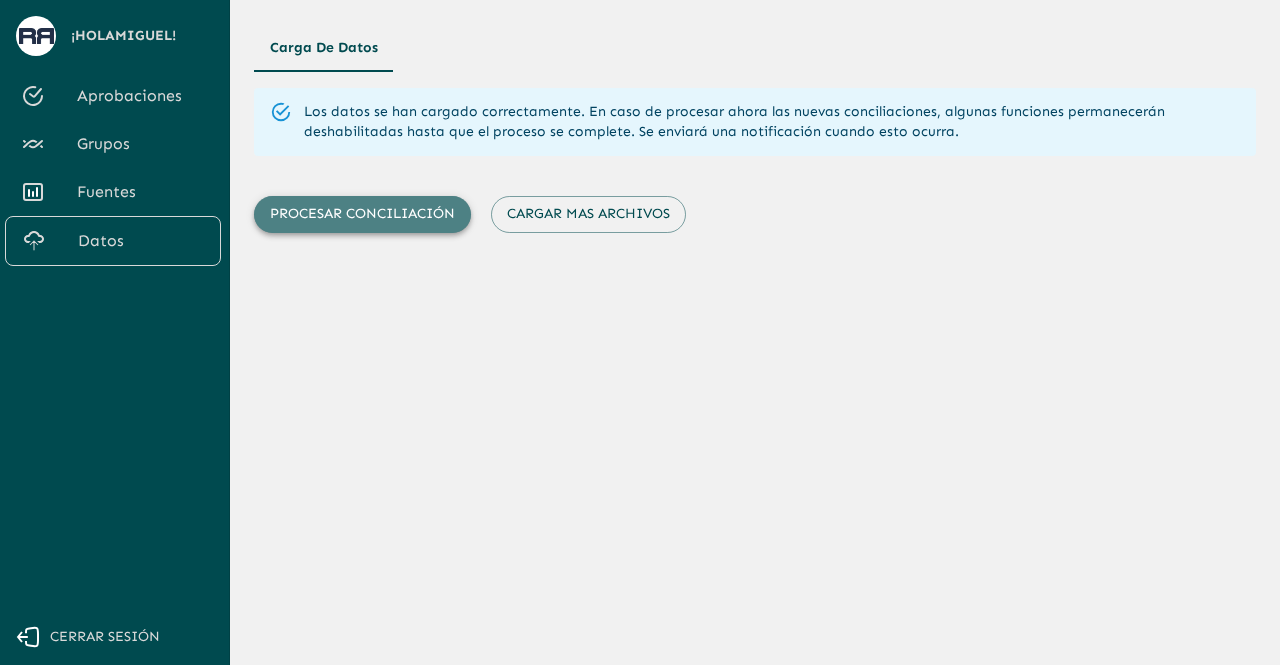 click on "Procesar conciliación" at bounding box center [362, 214] 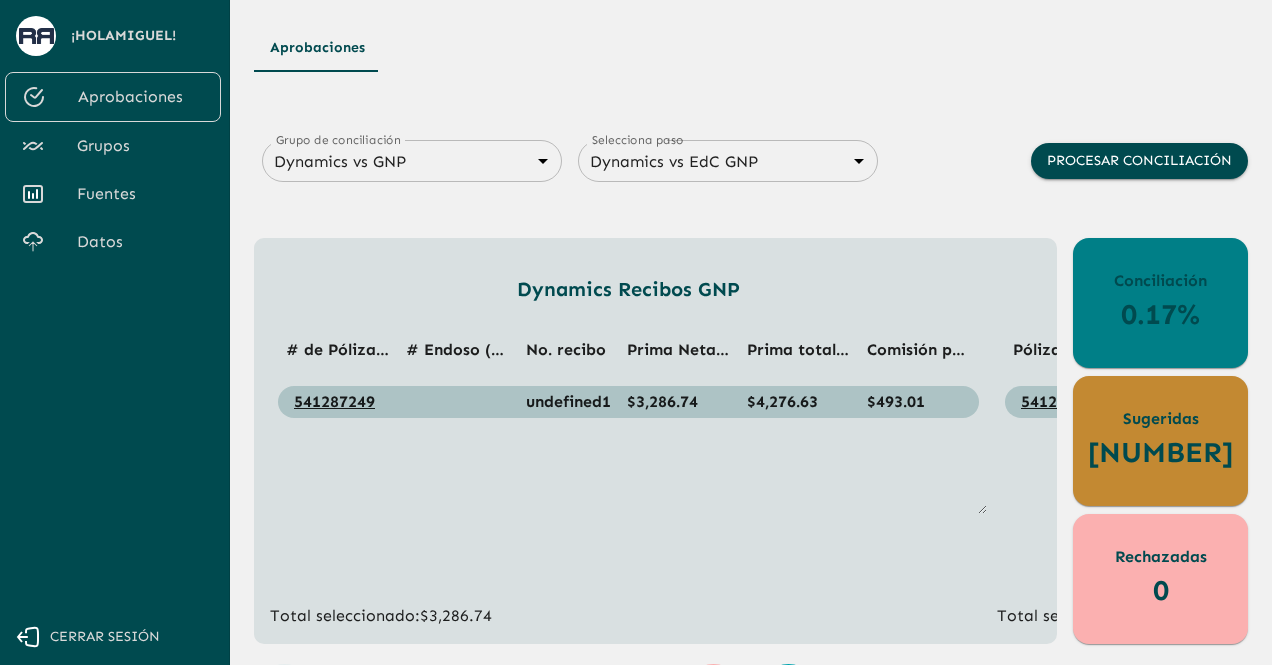drag, startPoint x: 684, startPoint y: 634, endPoint x: 710, endPoint y: 634, distance: 26 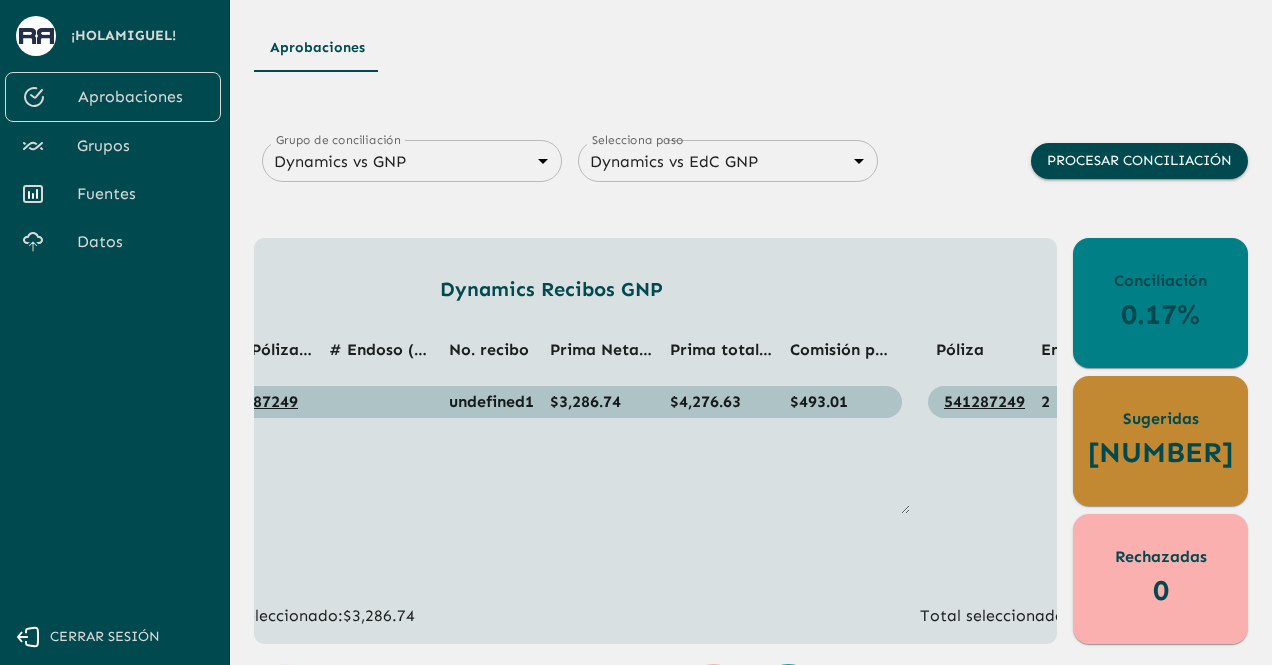 scroll, scrollTop: 0, scrollLeft: 0, axis: both 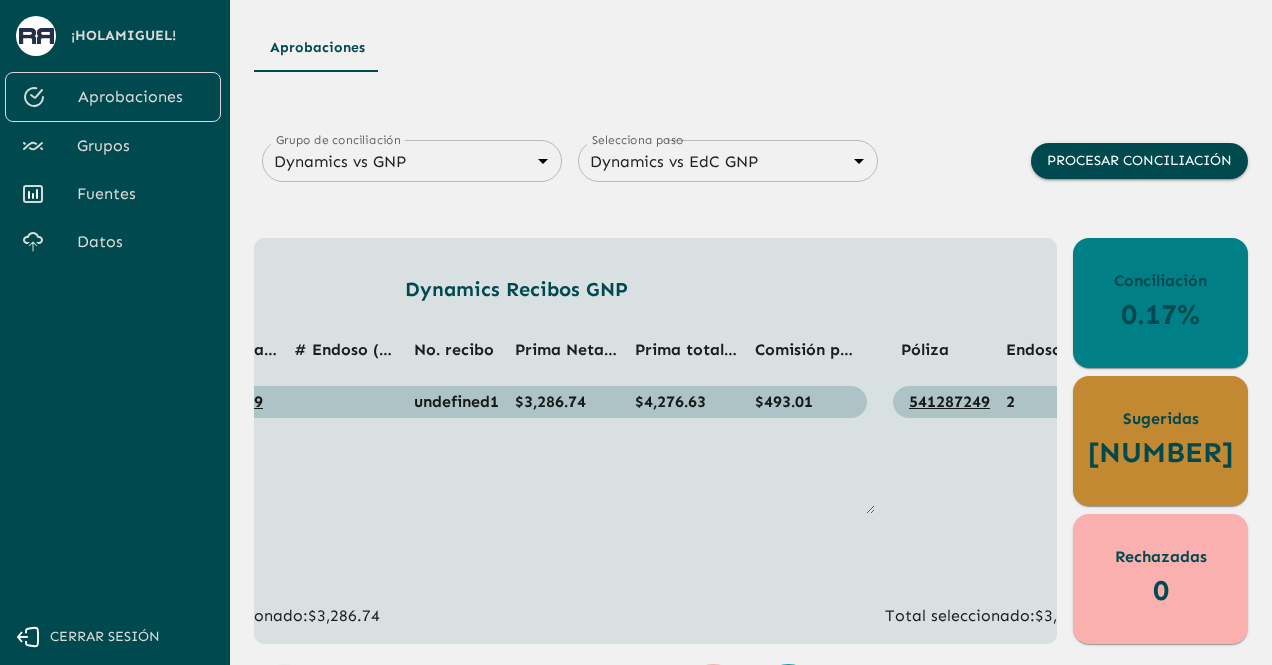 click on "Estado de Cuenta GNP Póliza Endoso Recibo Identificado Prima Neta PMA Total Comisión 541287249 2 1 $3,286.74 $4,276.63 $542.31 Total seleccionado:  $3,286.74" at bounding box center (1184, 451) 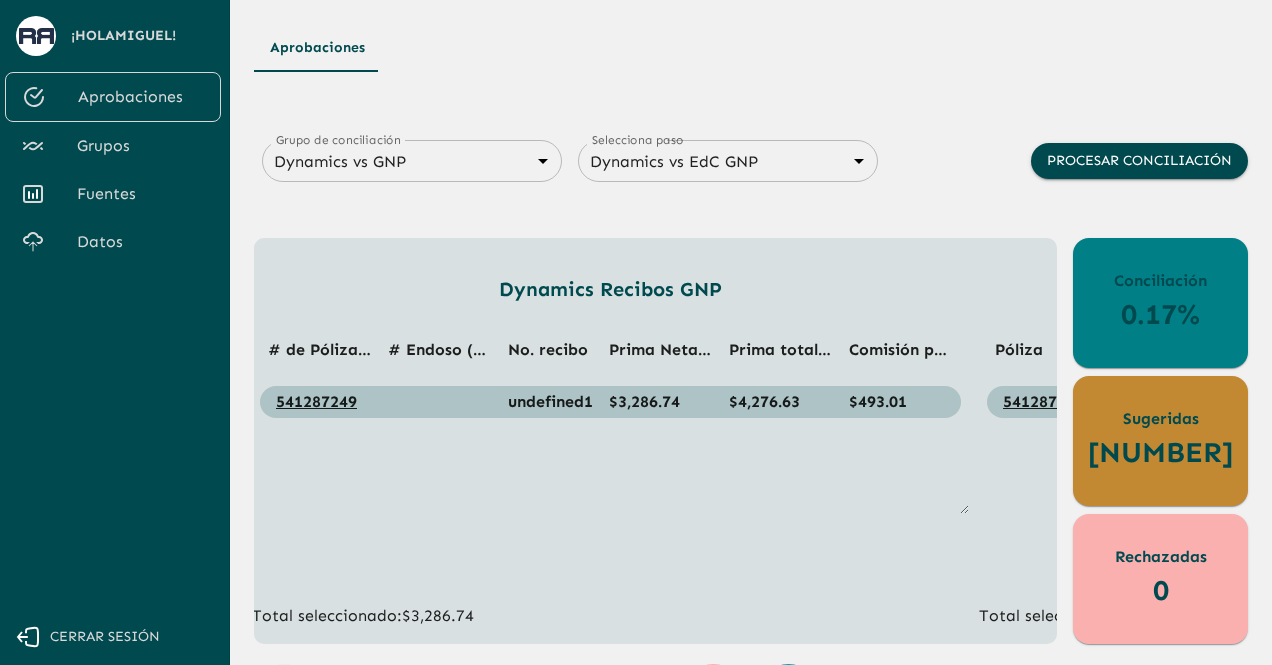 scroll, scrollTop: 0, scrollLeft: 44, axis: horizontal 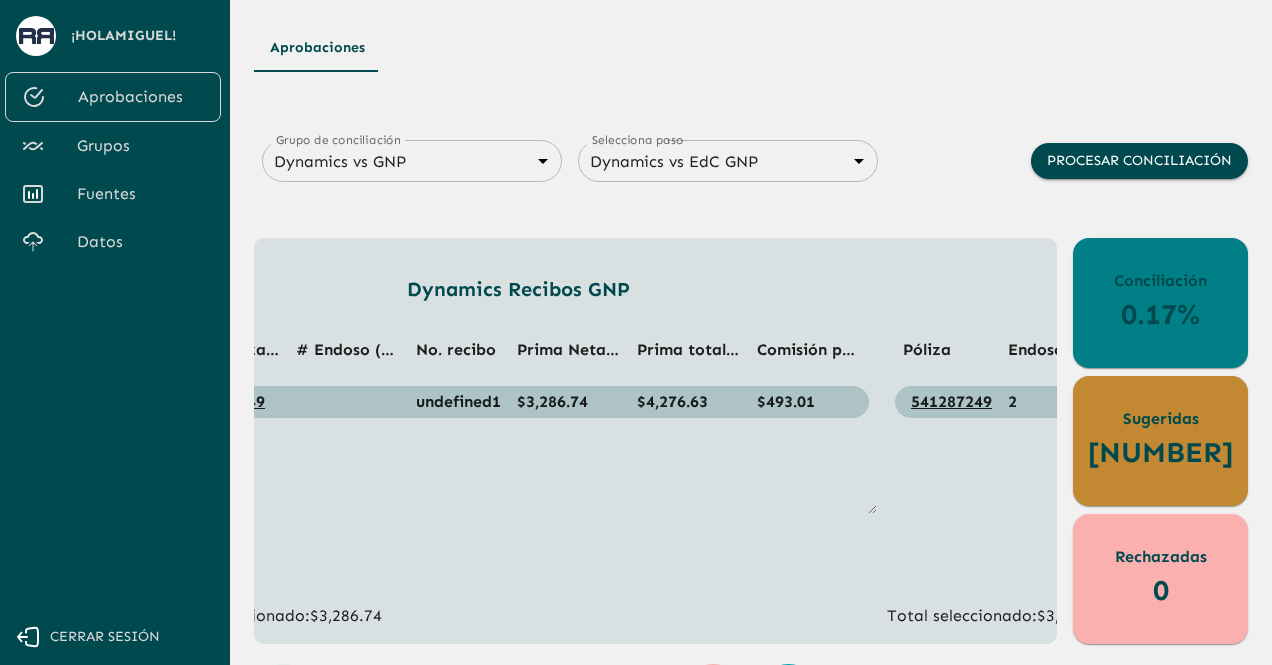 drag, startPoint x: 614, startPoint y: 633, endPoint x: 683, endPoint y: 634, distance: 69.00725 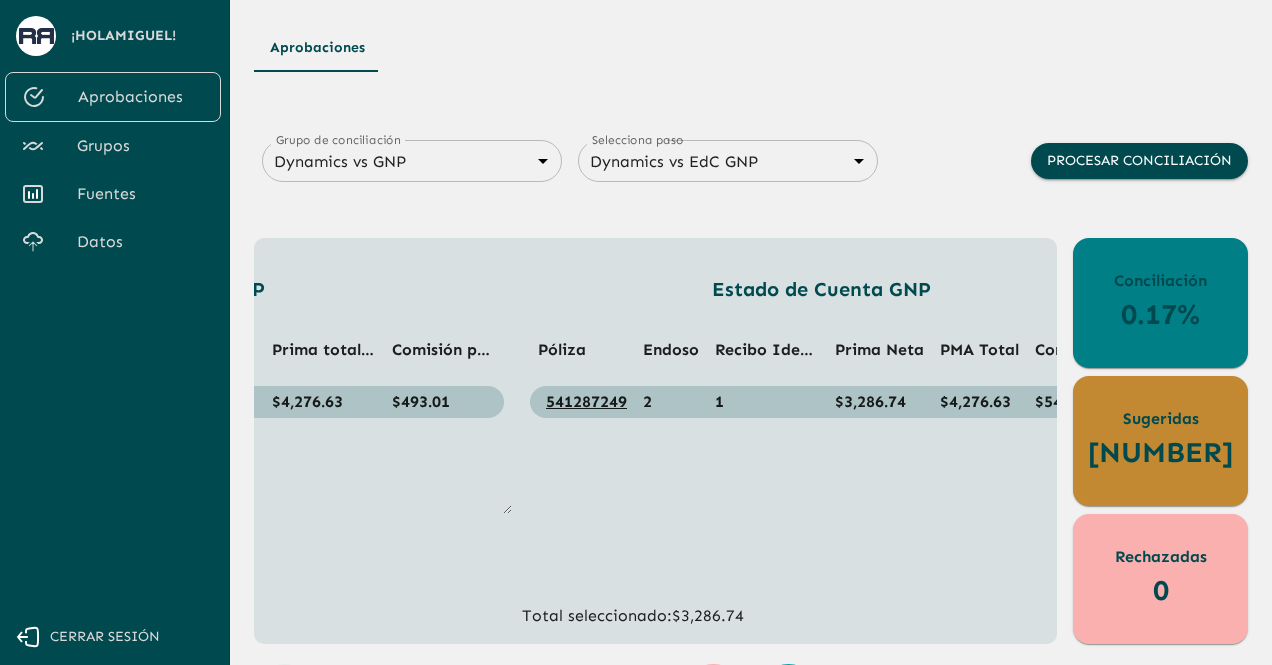 scroll, scrollTop: 0, scrollLeft: 534, axis: horizontal 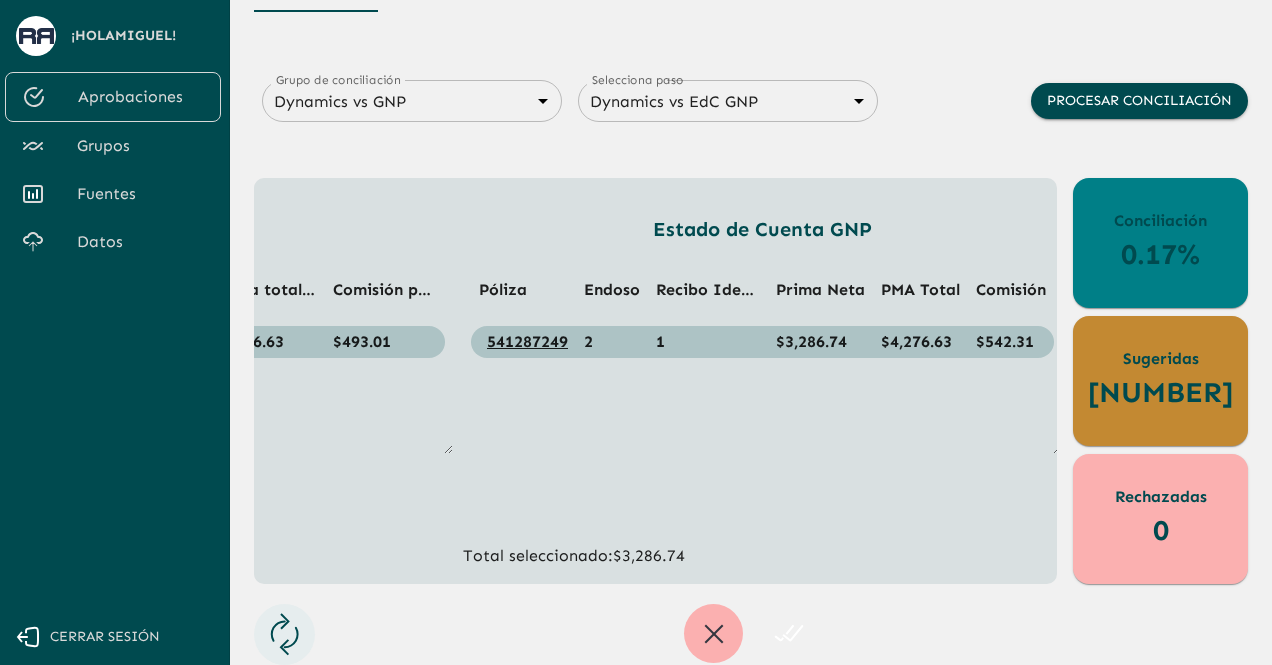 click at bounding box center (788, 633) 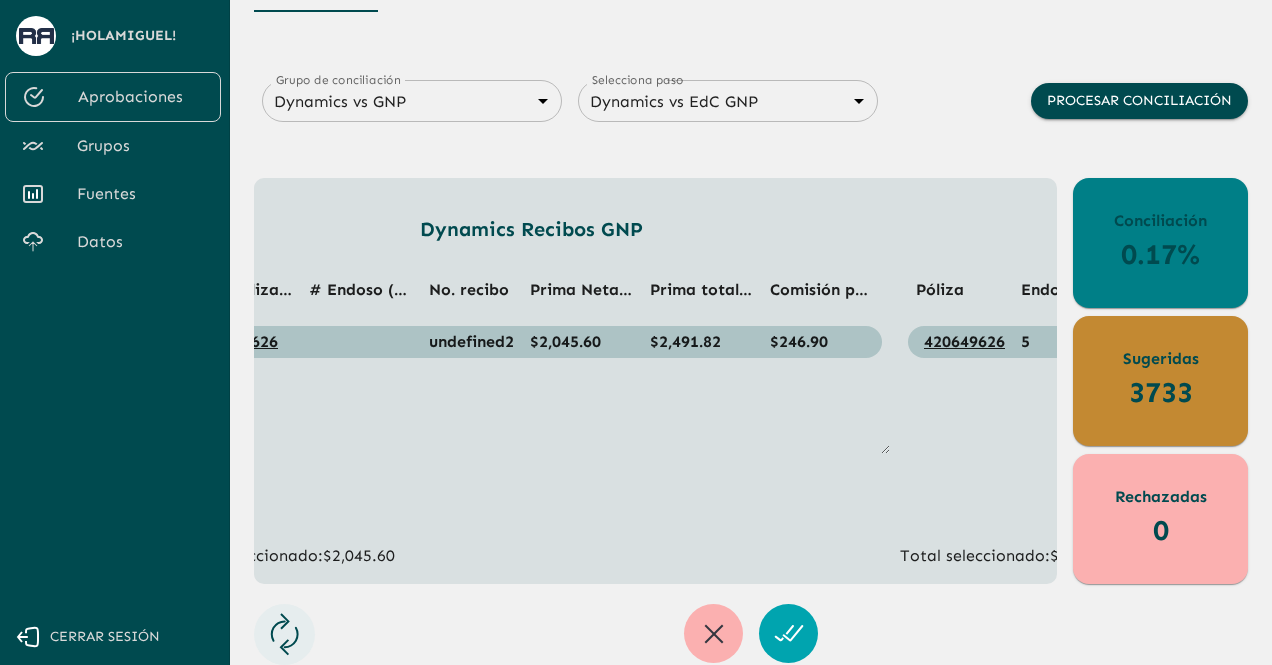 scroll, scrollTop: 0, scrollLeft: 96, axis: horizontal 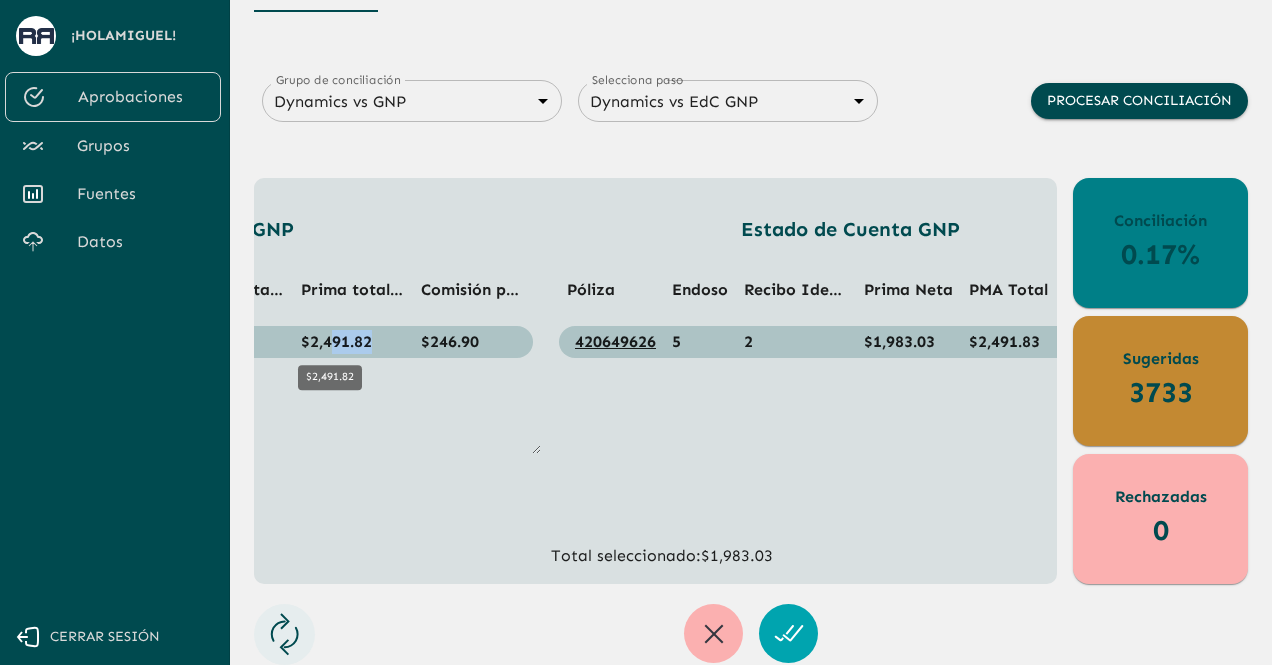 drag, startPoint x: 320, startPoint y: 342, endPoint x: 384, endPoint y: 338, distance: 64.12488 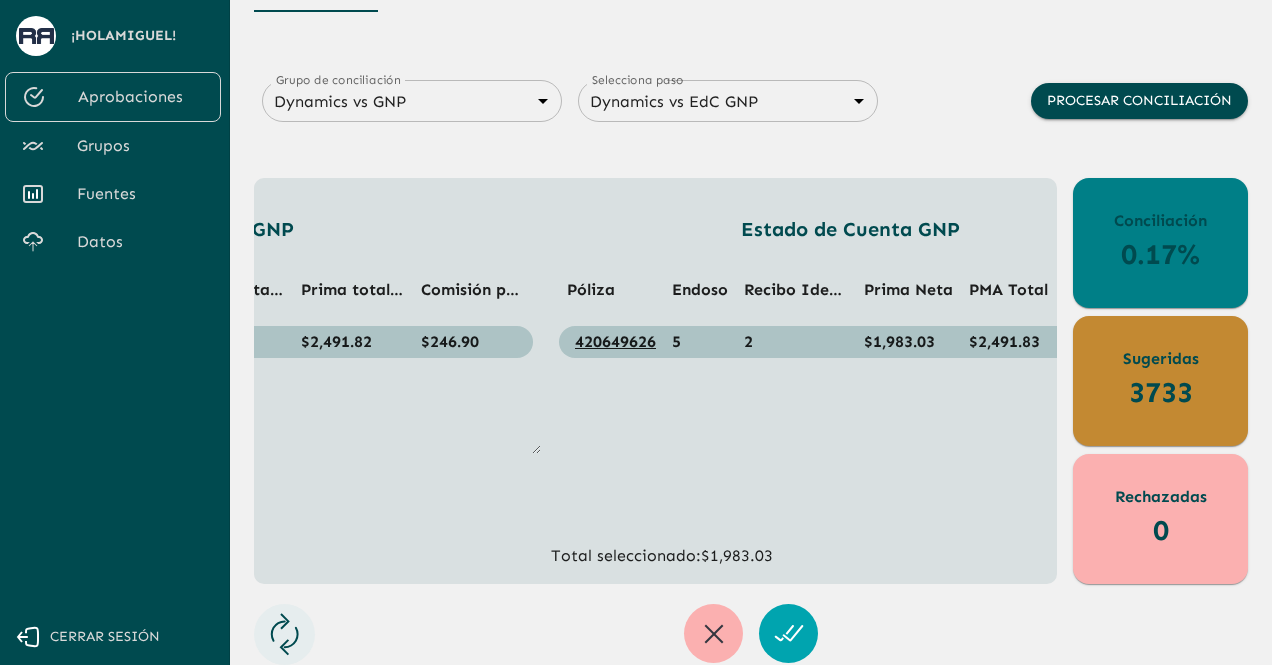drag, startPoint x: 806, startPoint y: 573, endPoint x: 914, endPoint y: 577, distance: 108.07405 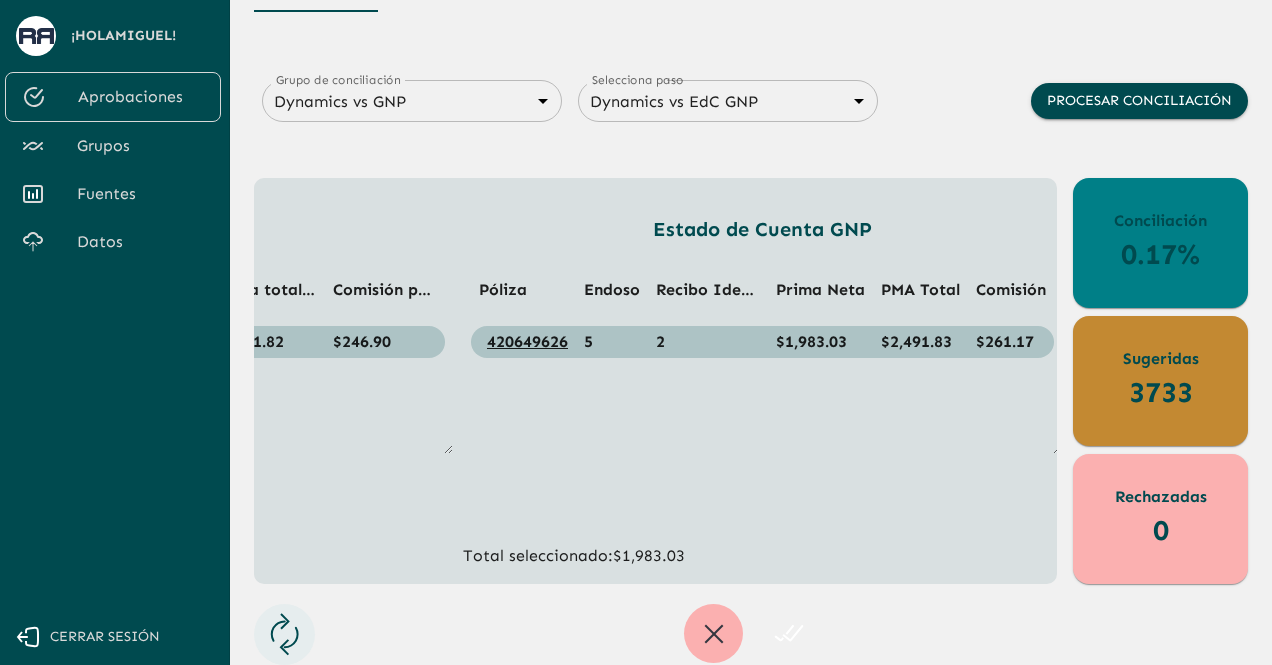 click 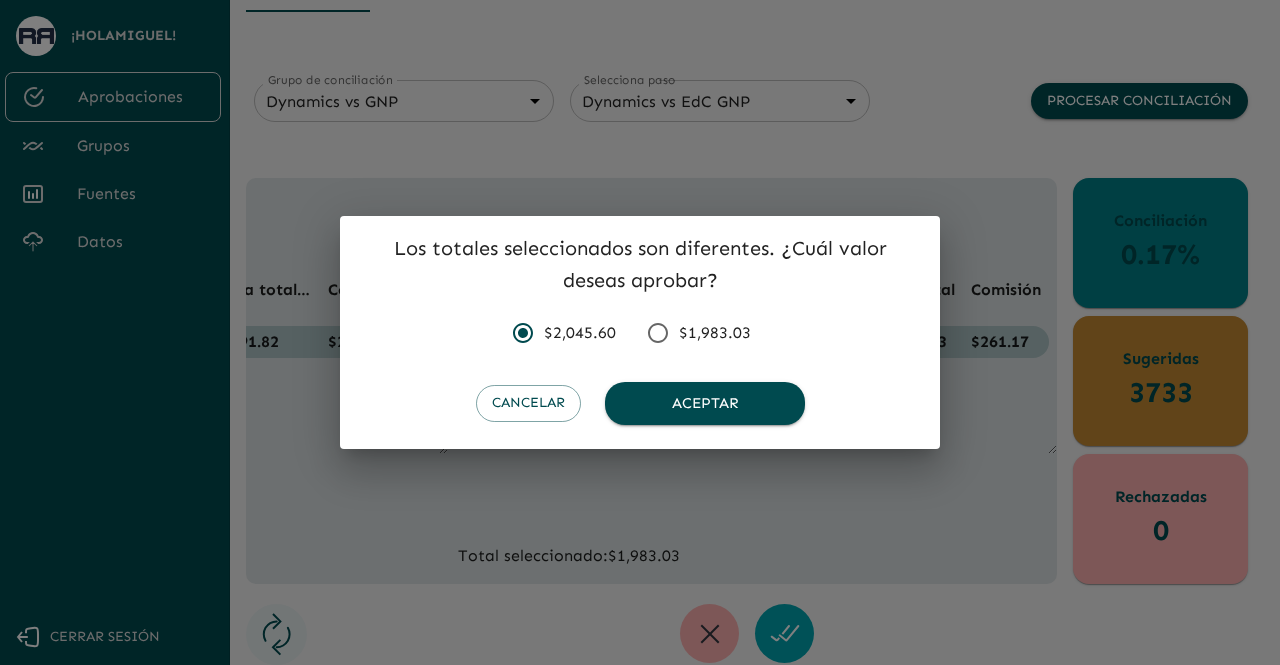 click on "Los totales seleccionados son diferentes. ¿Cuál valor deseas aprobar?" at bounding box center (640, 264) 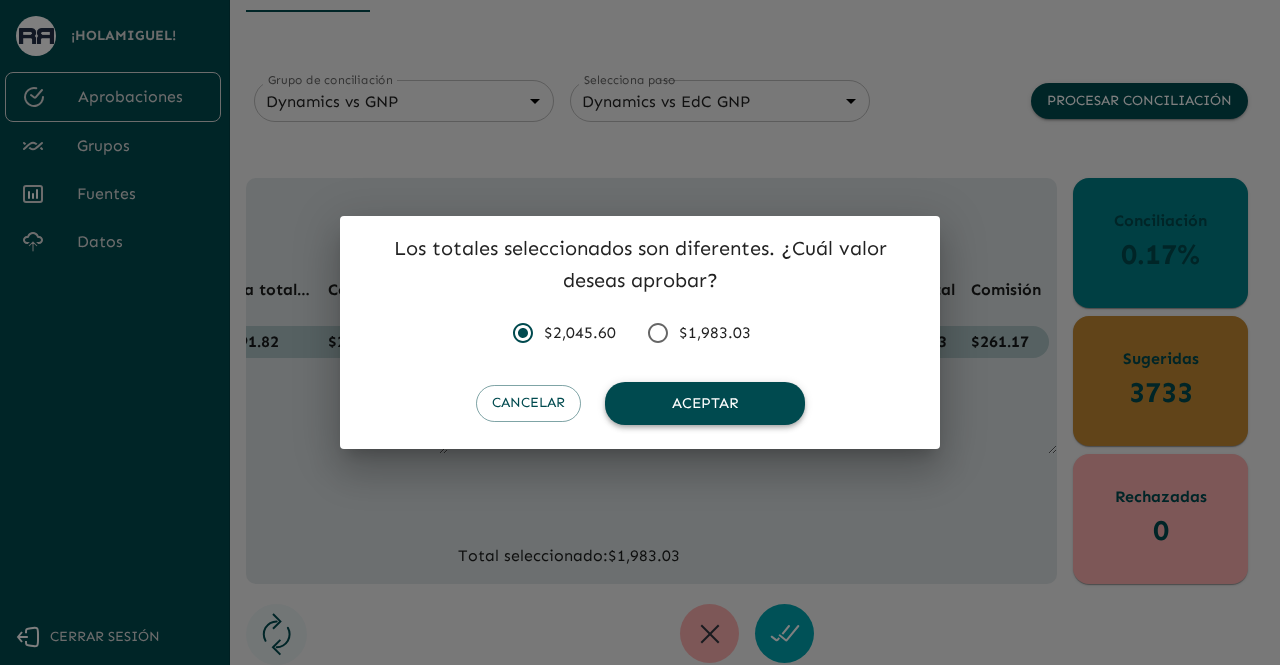 click on "Aceptar" at bounding box center [705, 403] 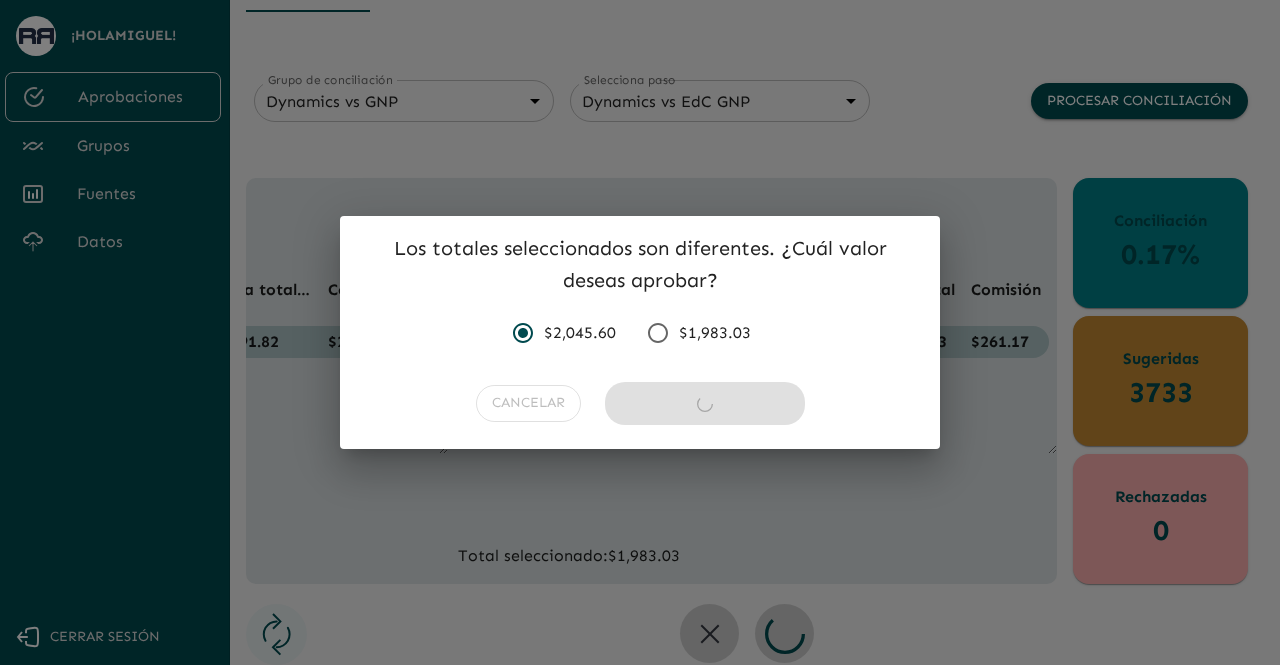 radio on "false" 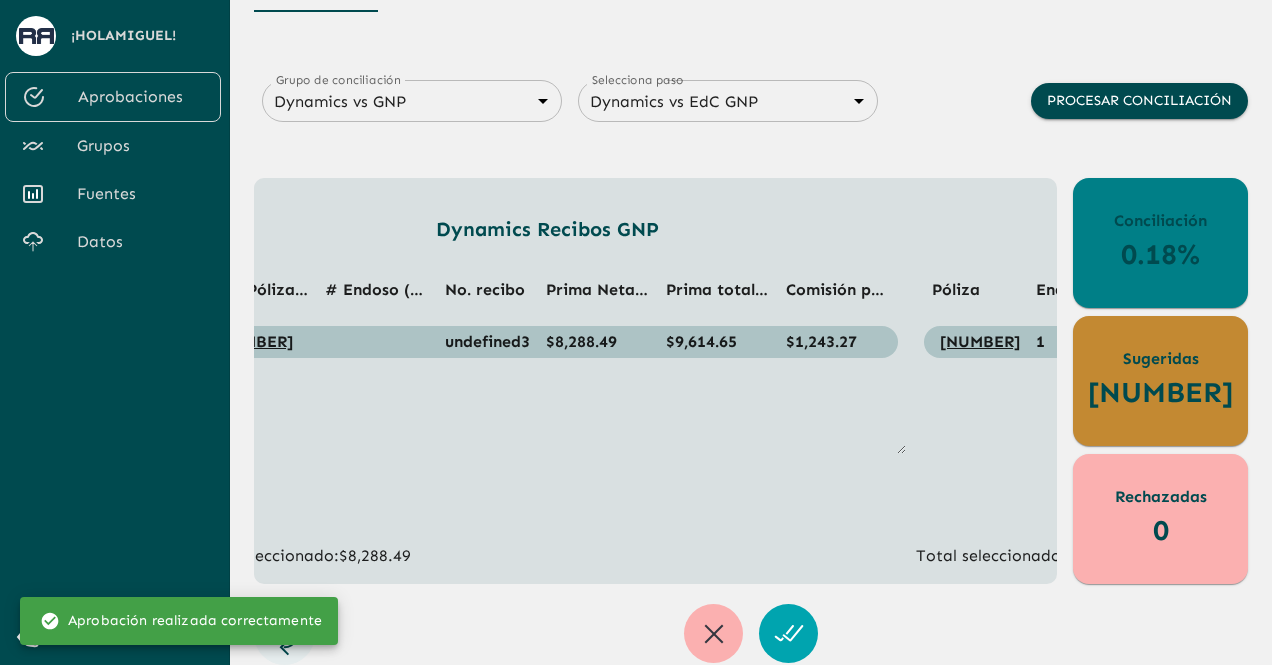 scroll, scrollTop: 0, scrollLeft: 13, axis: horizontal 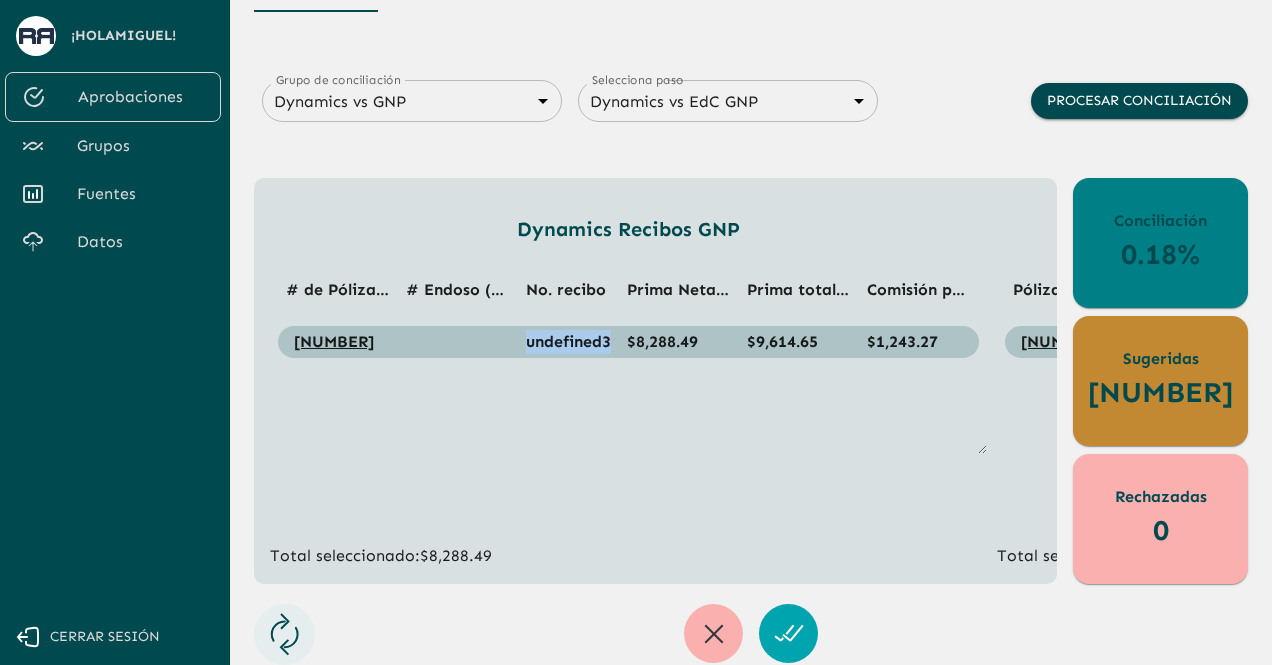 drag, startPoint x: 520, startPoint y: 343, endPoint x: 609, endPoint y: 332, distance: 89.6772 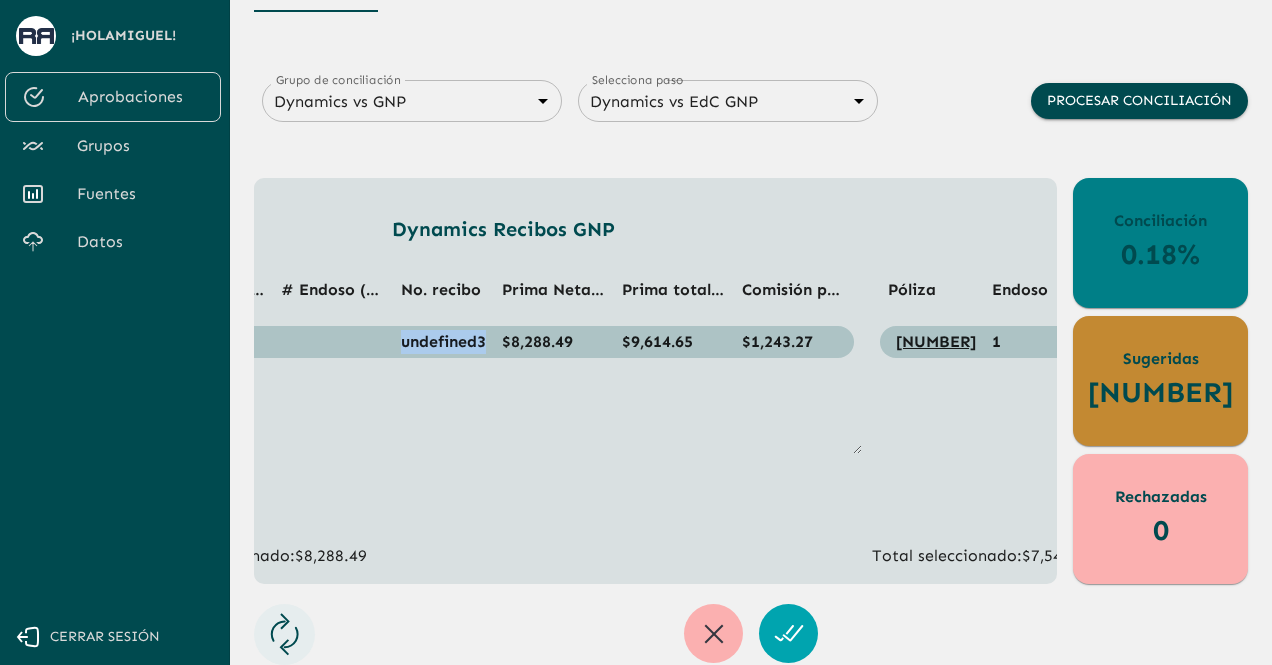 scroll, scrollTop: 0, scrollLeft: 0, axis: both 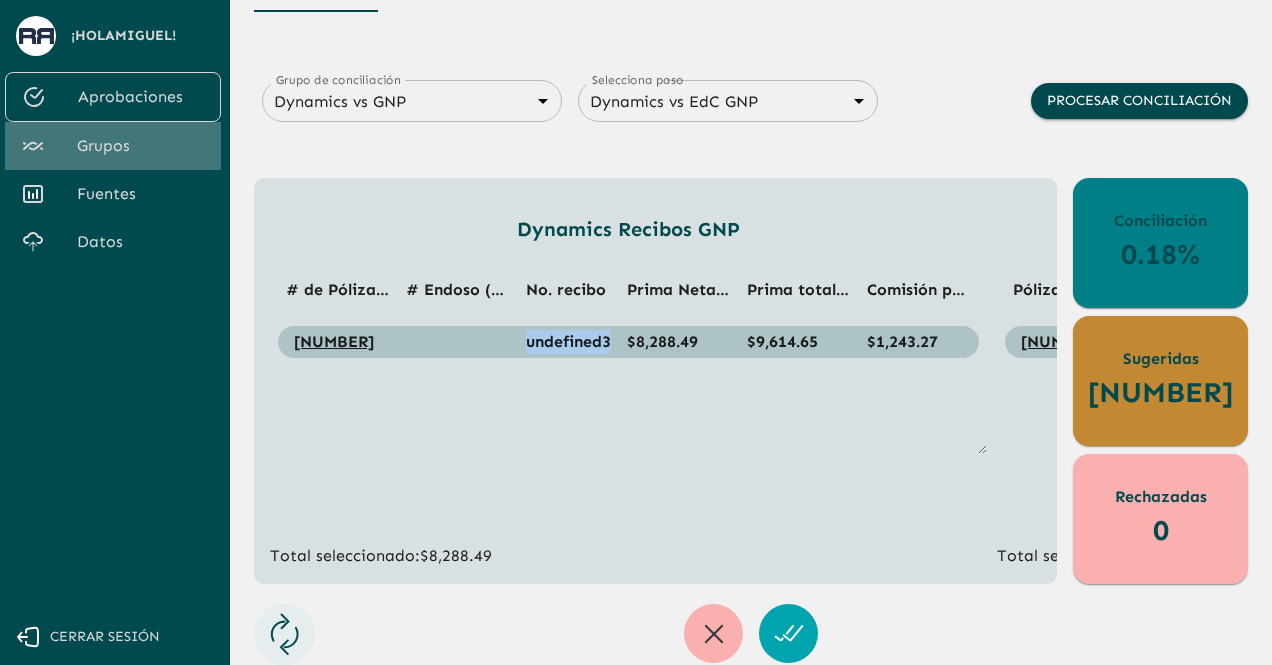 click on "Grupos" at bounding box center (141, 146) 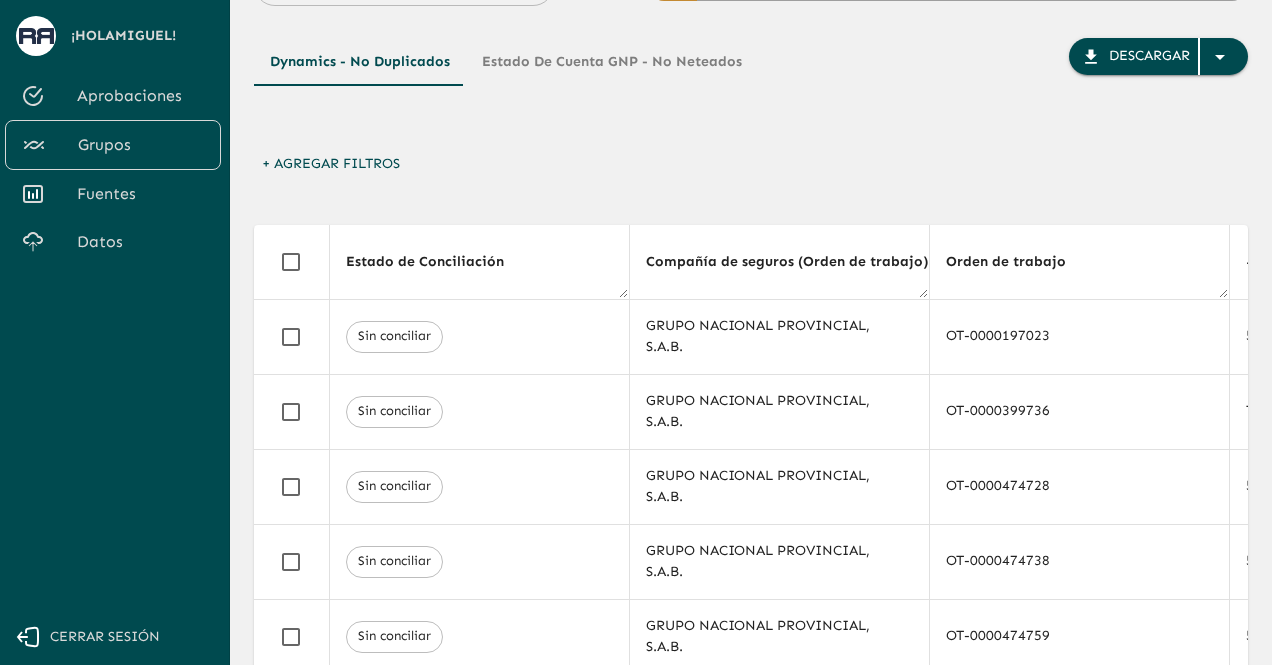 drag, startPoint x: 440, startPoint y: 168, endPoint x: 265, endPoint y: 173, distance: 175.07141 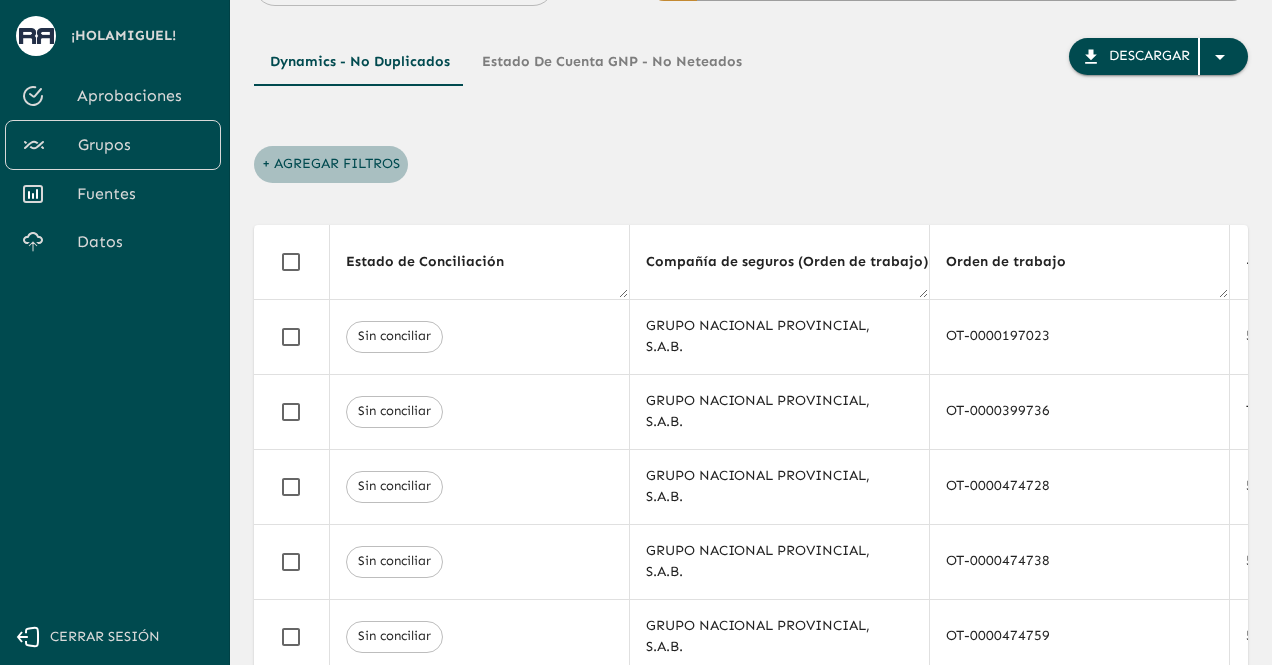 click on "+ Agregar Filtros" at bounding box center (331, 164) 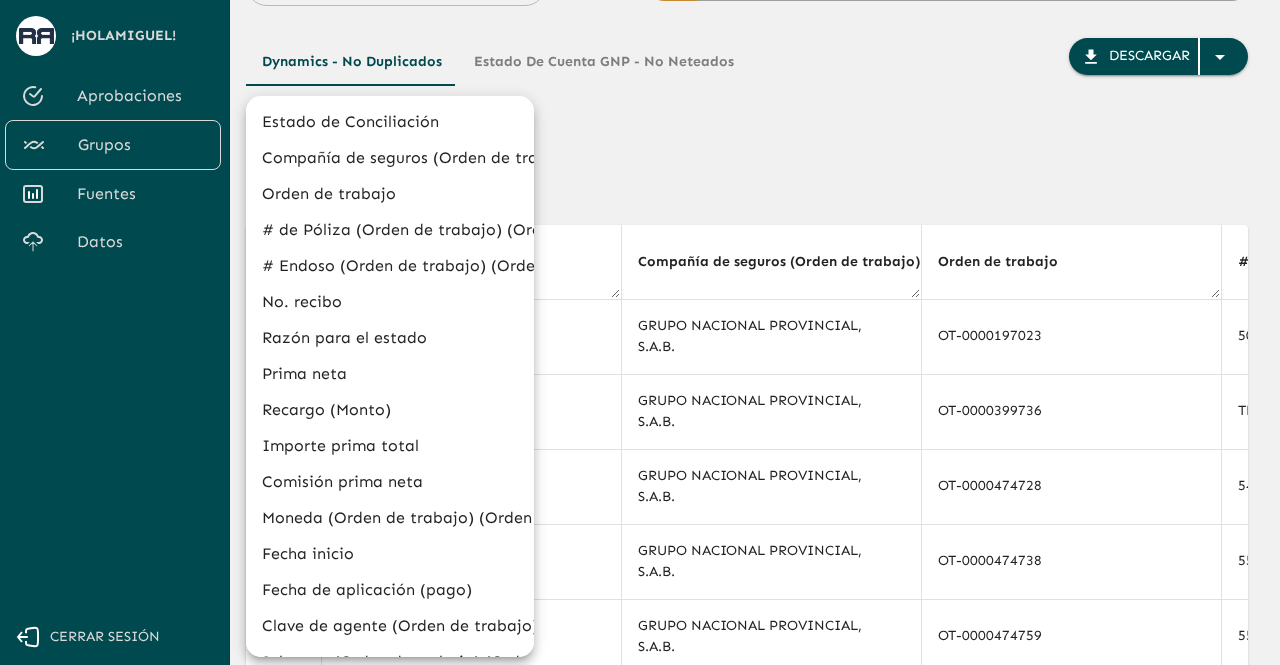 click on "Estado de Conciliación" at bounding box center [390, 122] 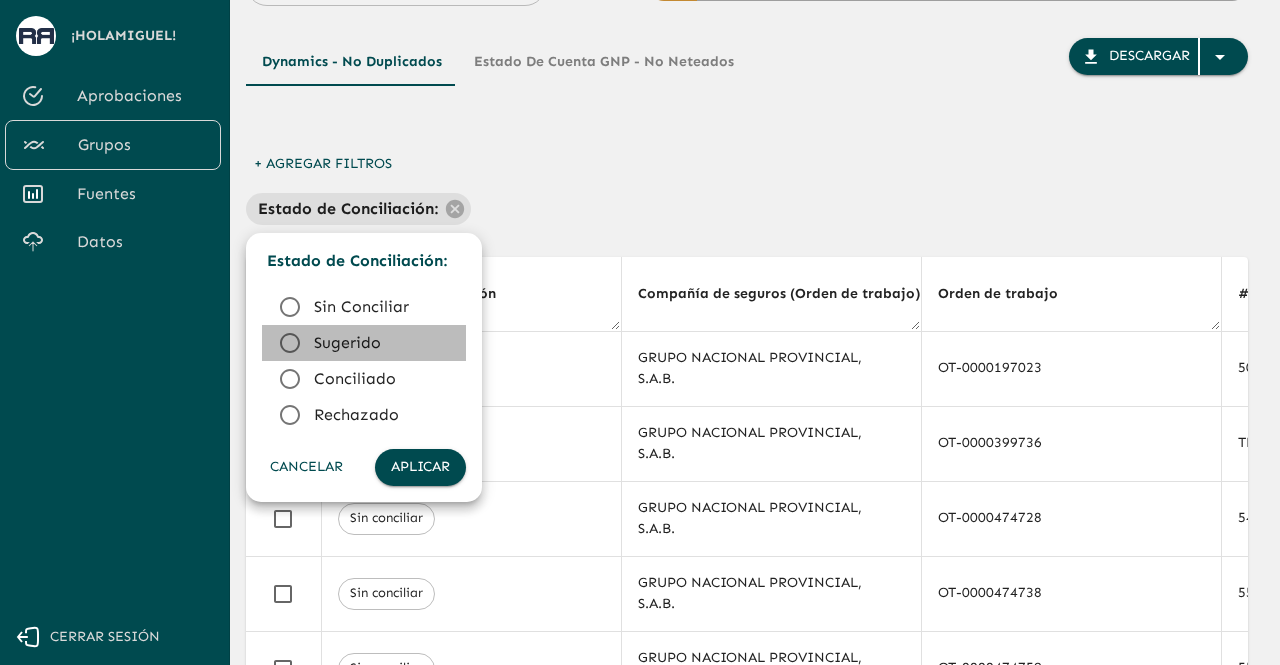 click 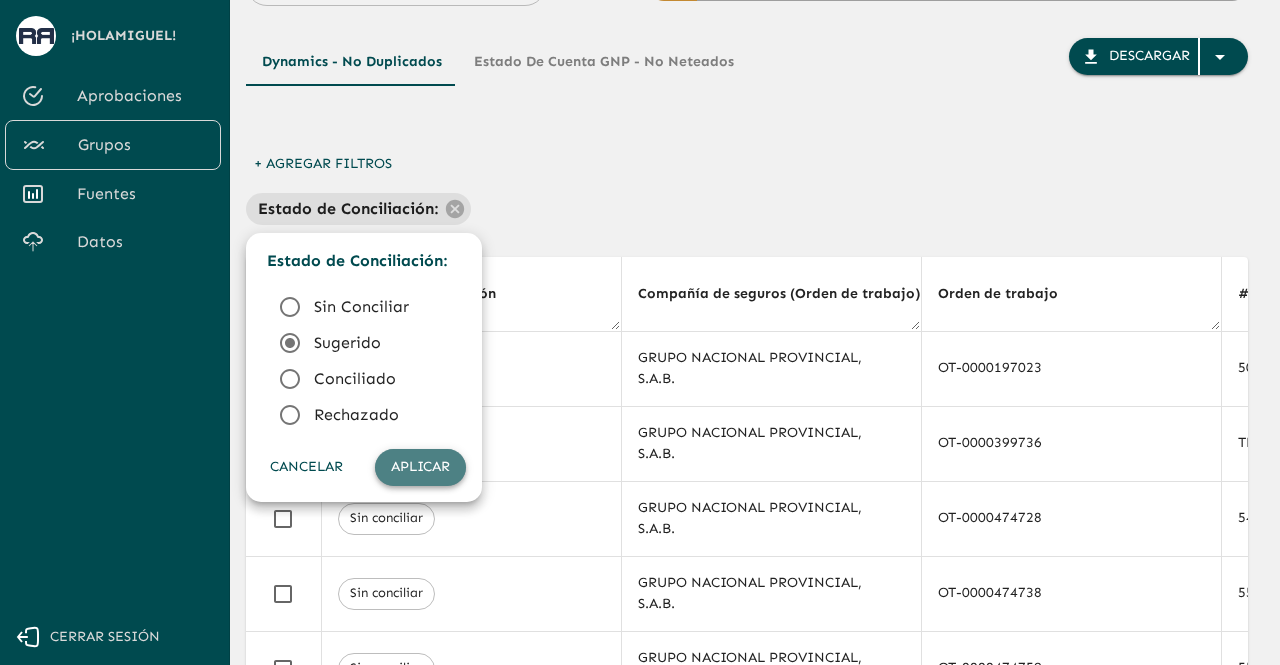 click on "Aplicar" at bounding box center [420, 467] 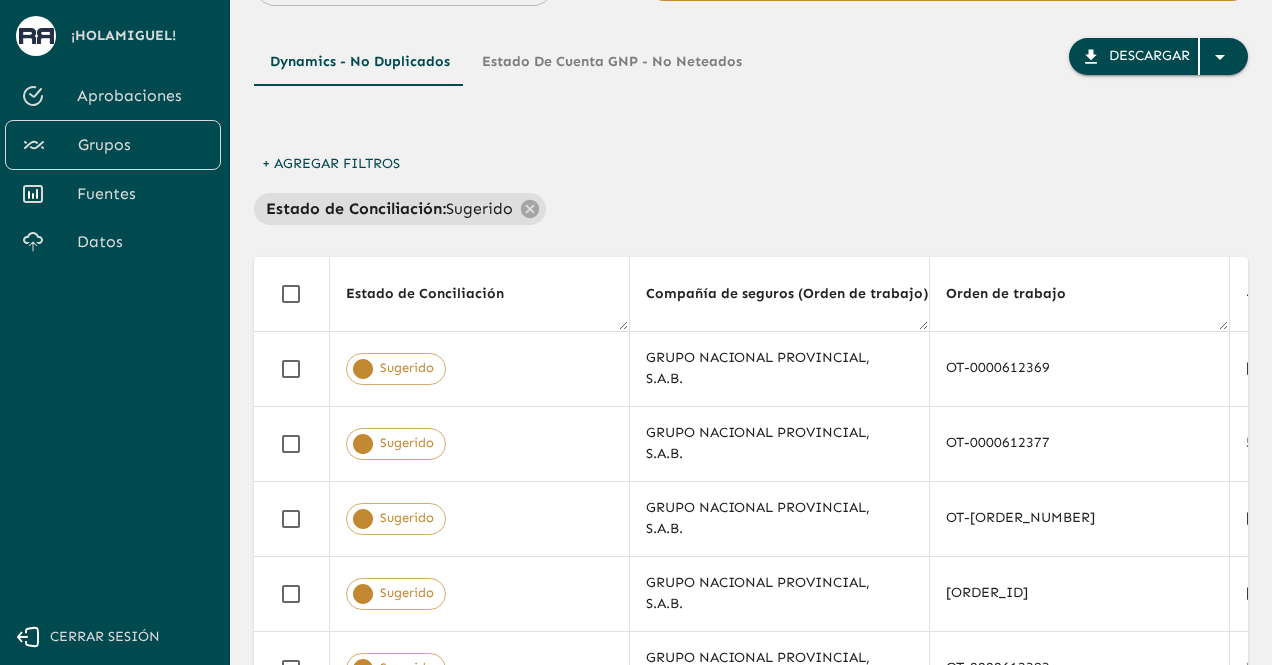 click on "Dynamics - No Duplicados Estado de Cuenta GNP - No Neteados Descargar     + Agregar Filtros Estado de Conciliación :  Sugerido Estado de Conciliación Compañía de seguros (Orden de trabajo) (Orden de trabajo) Orden de trabajo # de Póliza (Orden de trabajo) (Orden de trabajo) # Endoso (Orden de trabajo) (Orden de trabajo) No. recibo Razón para el estado Prima neta Prima Neta MXN Recargo (Monto) Recargo MXN Importe prima total Prima total MXN Comisión prima neta Comisión prima neta MXN Prima Neta + Recargo MXN Moneda (Orden de trabajo) (Orden de trabajo) Fecha inicio Fecha de aplicación (pago) Clave de agente (Orden de trabajo) (Orden de trabajo) Subramo (Orden de trabajo) (Orden de trabajo) Grupo económico (Orden de trabajo) (Orden de trabajo) Tipo de cambio Origen Poliza 1 Poliza Identificada Póliza GNP Endoso Identificado Endoso GNP Tipo de ramo Duplicado Observaciones Mes de Contrato Sugerido GRUPO NACIONAL PROVINCIAL, S.A.B. [ORDER_ID] [NUMBER] undefined3 Confirmado [CURRENCY][NUMBER] [CURRENCY][NUMBER] JAC" at bounding box center [751, 551] 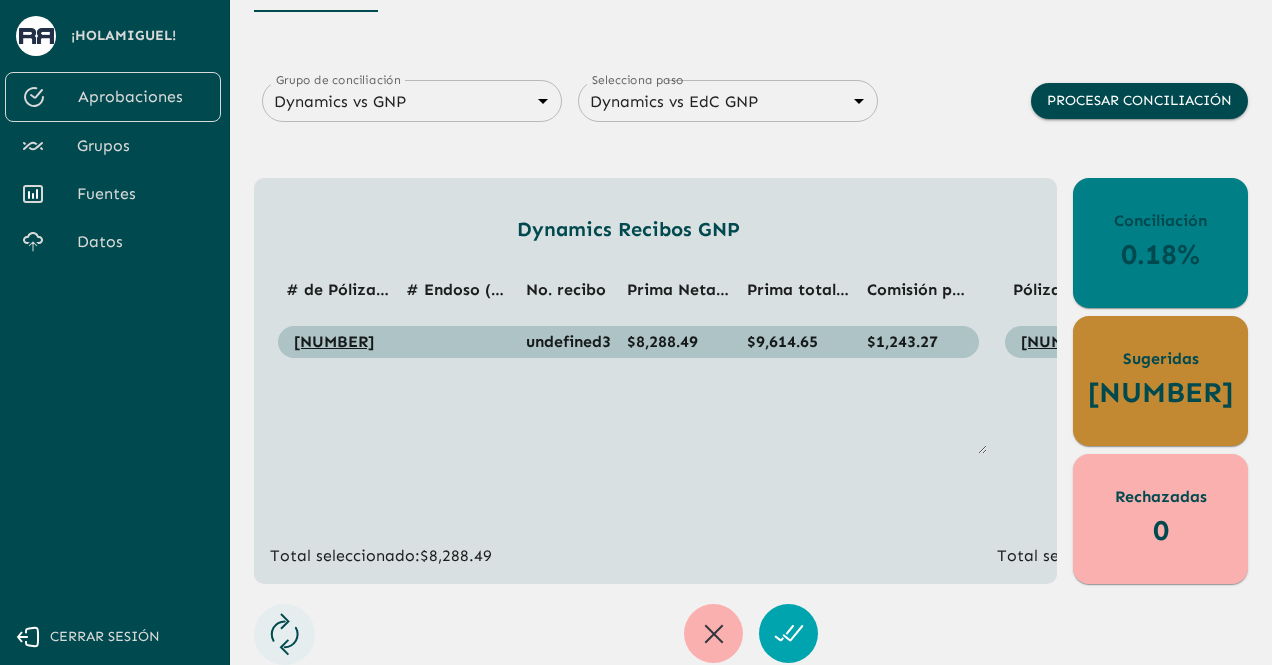 click on "Grupos" at bounding box center (141, 146) 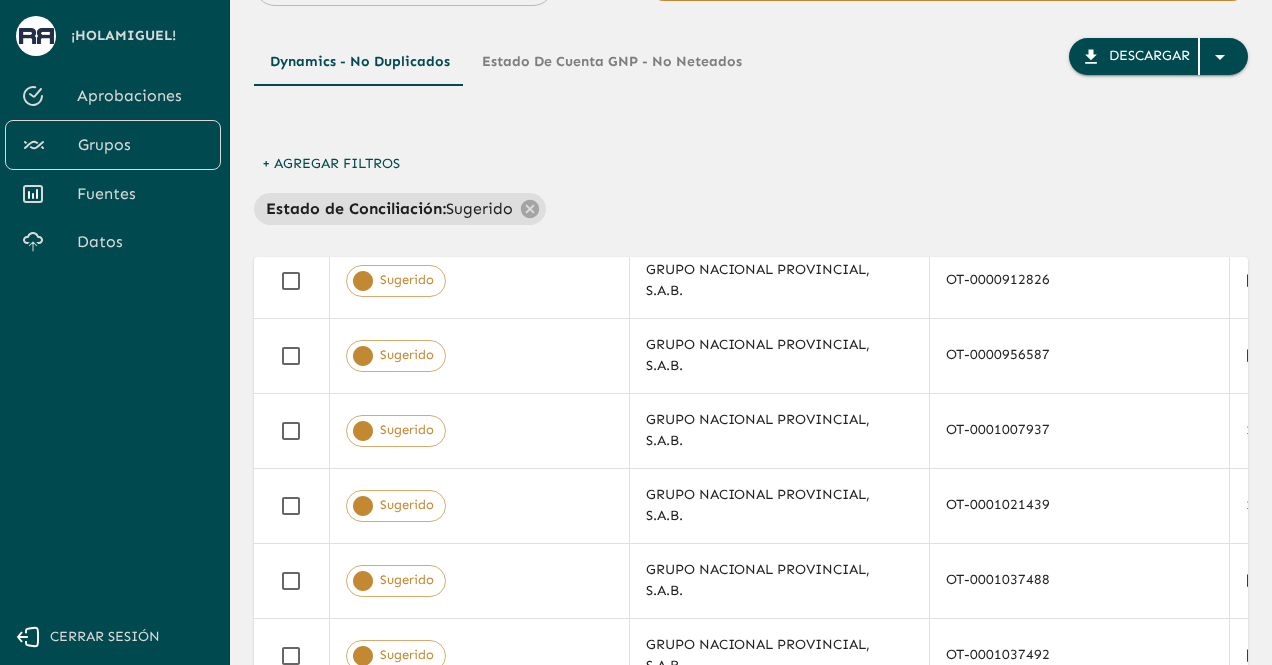scroll, scrollTop: 876, scrollLeft: 0, axis: vertical 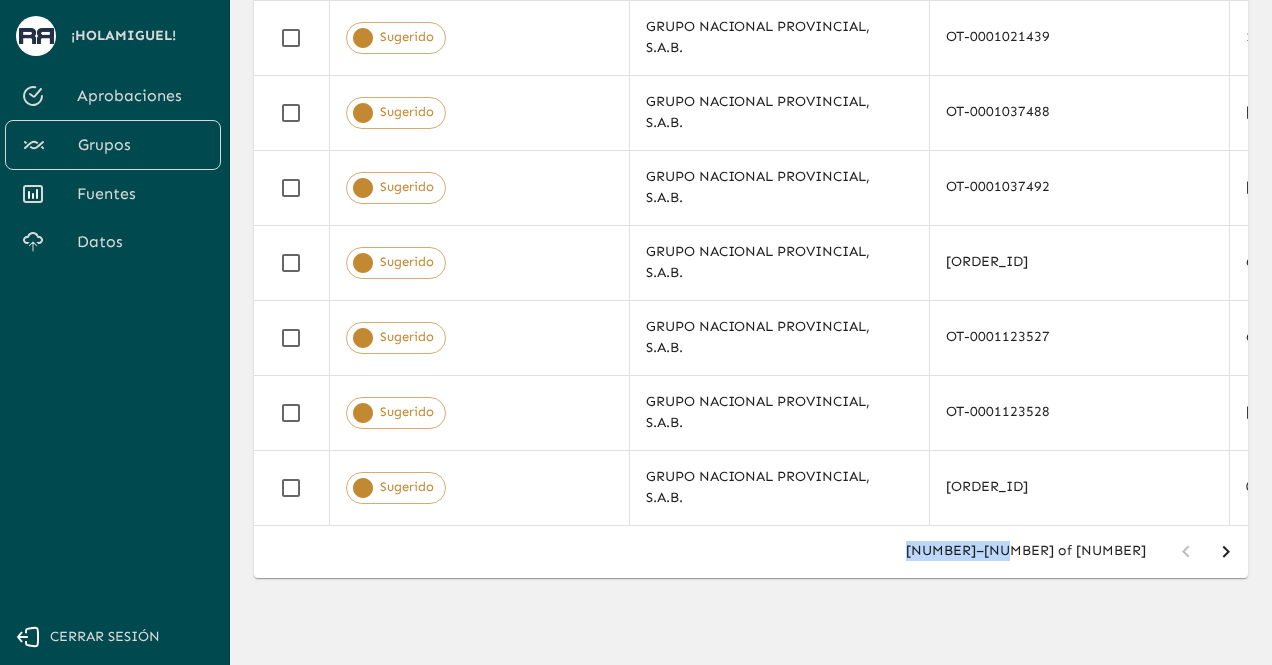 drag, startPoint x: 1054, startPoint y: 557, endPoint x: 1153, endPoint y: 551, distance: 99.18165 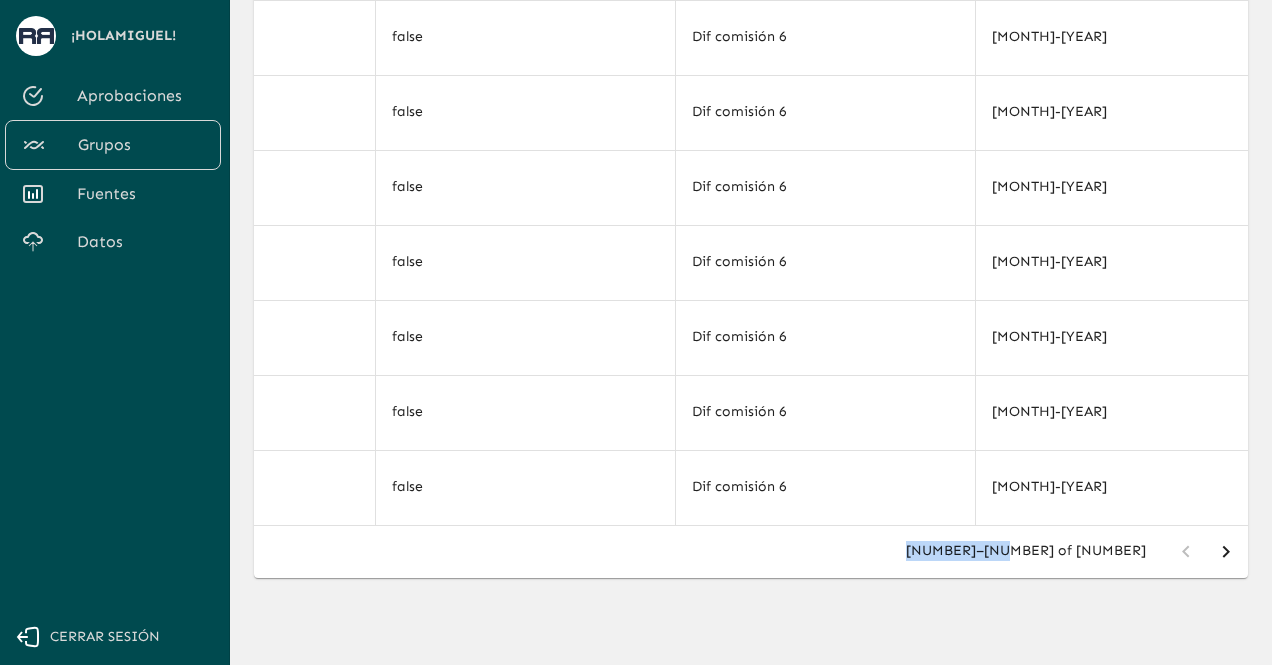 scroll, scrollTop: 876, scrollLeft: 8981, axis: both 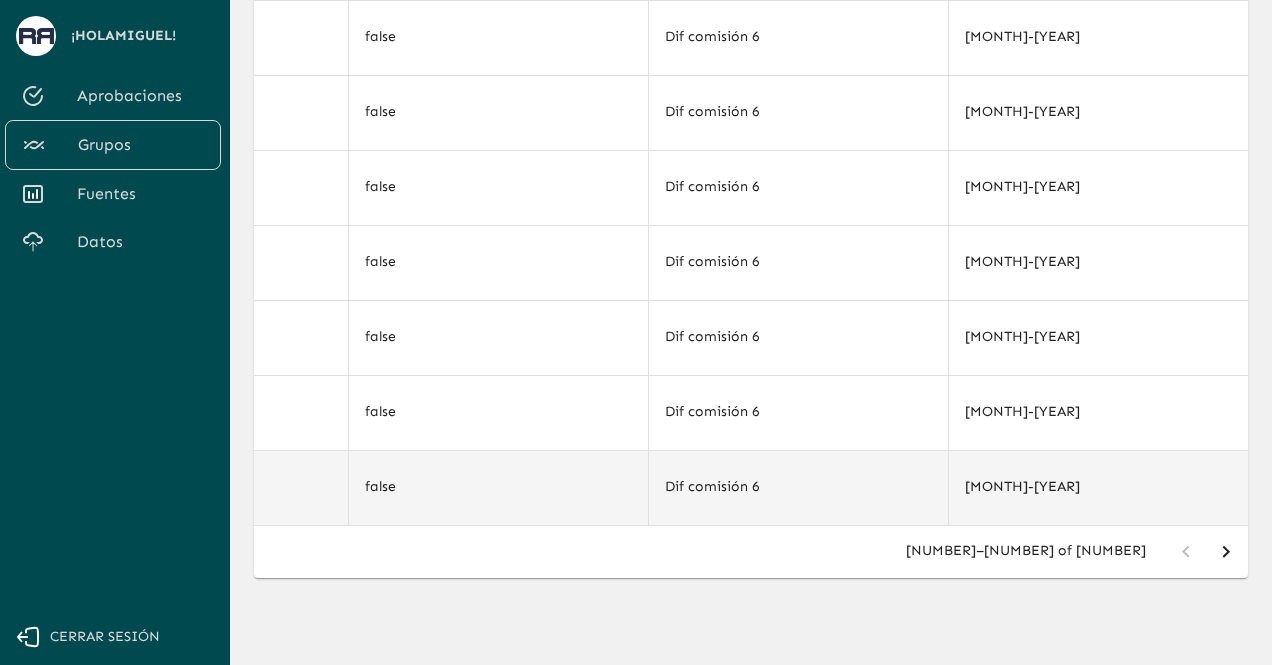 click on "[MONTH]-[YEAR]" at bounding box center (1098, 487) 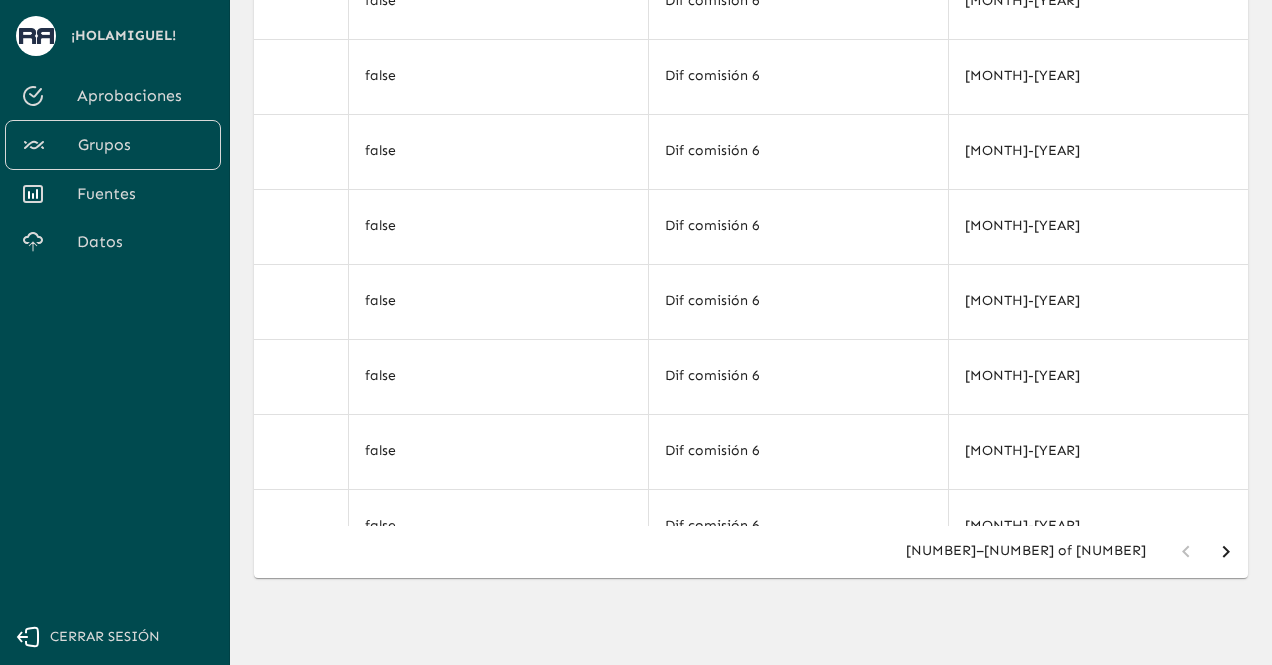 scroll, scrollTop: 0, scrollLeft: 8981, axis: horizontal 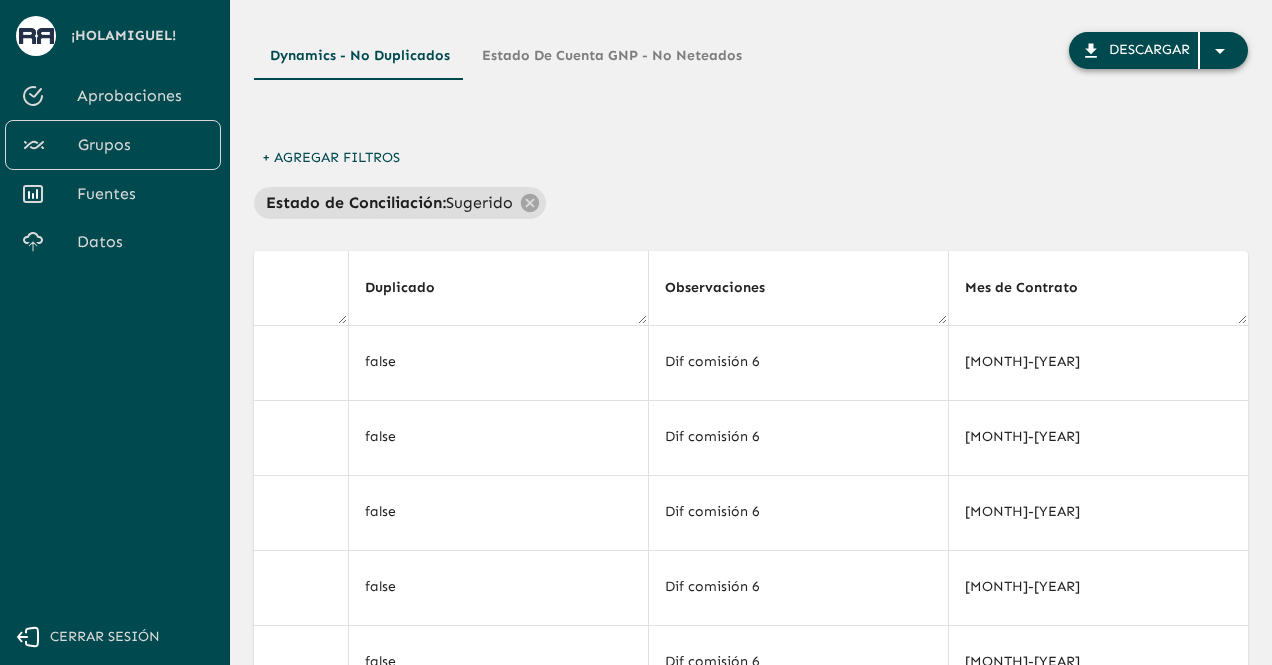 click 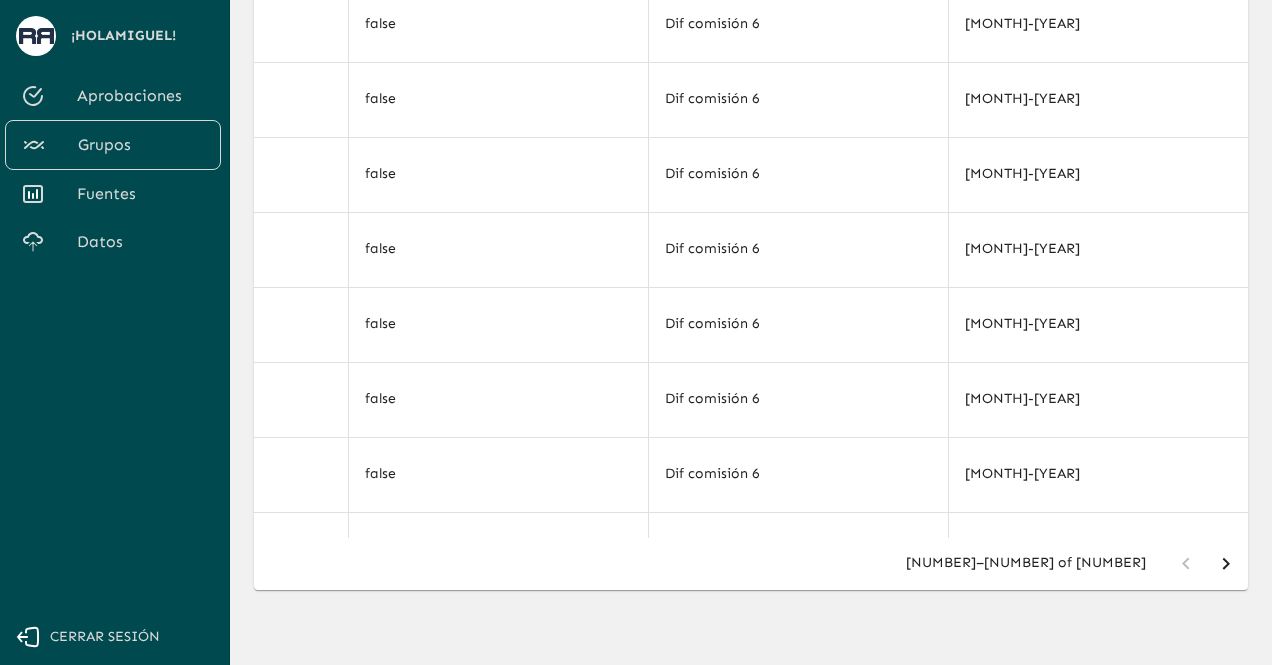 scroll, scrollTop: 491, scrollLeft: 0, axis: vertical 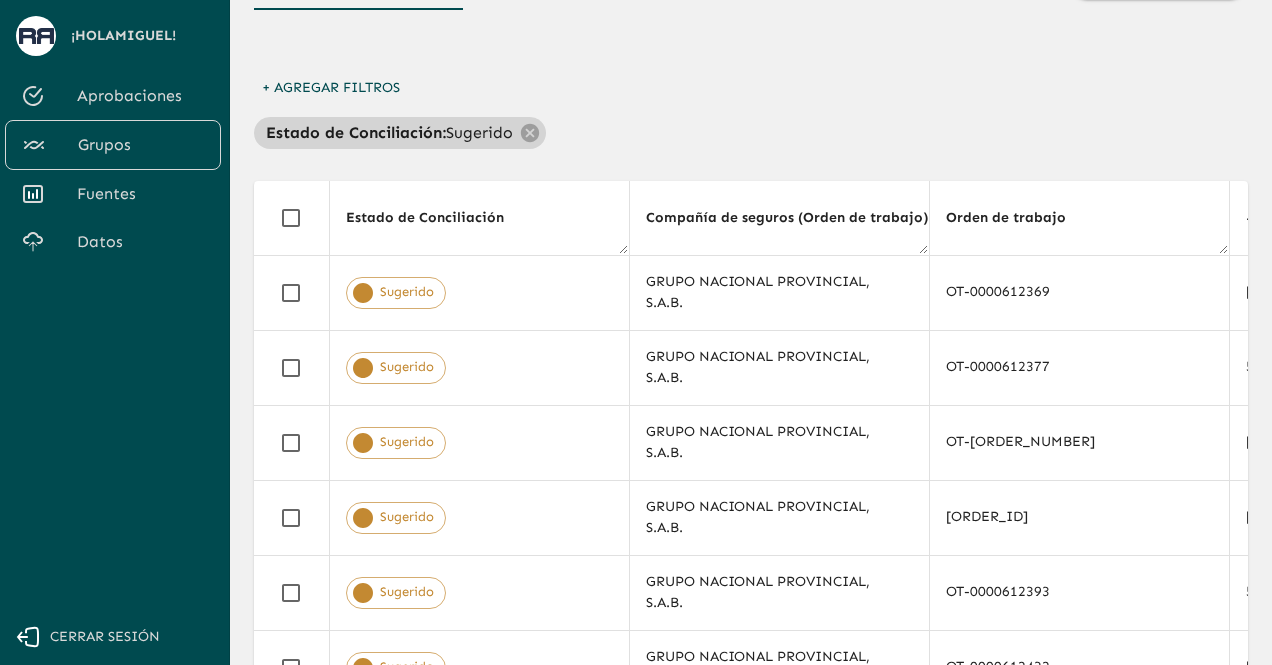 click on "Estado de Conciliación :" at bounding box center (356, 133) 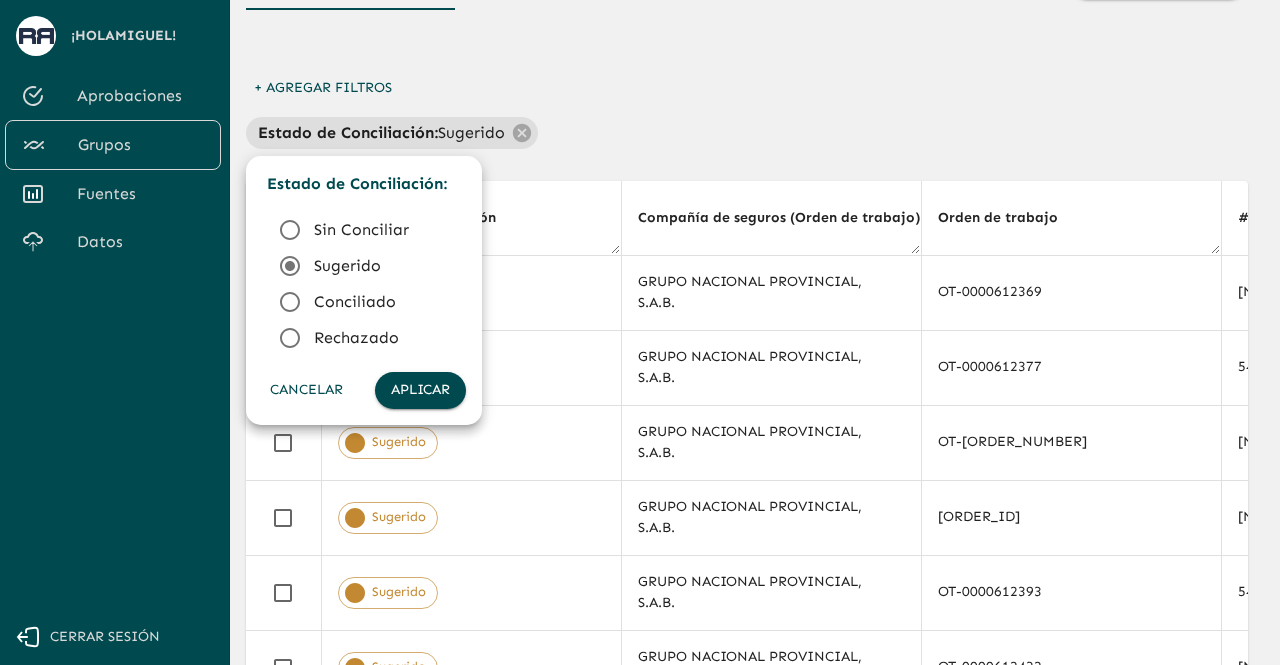 click 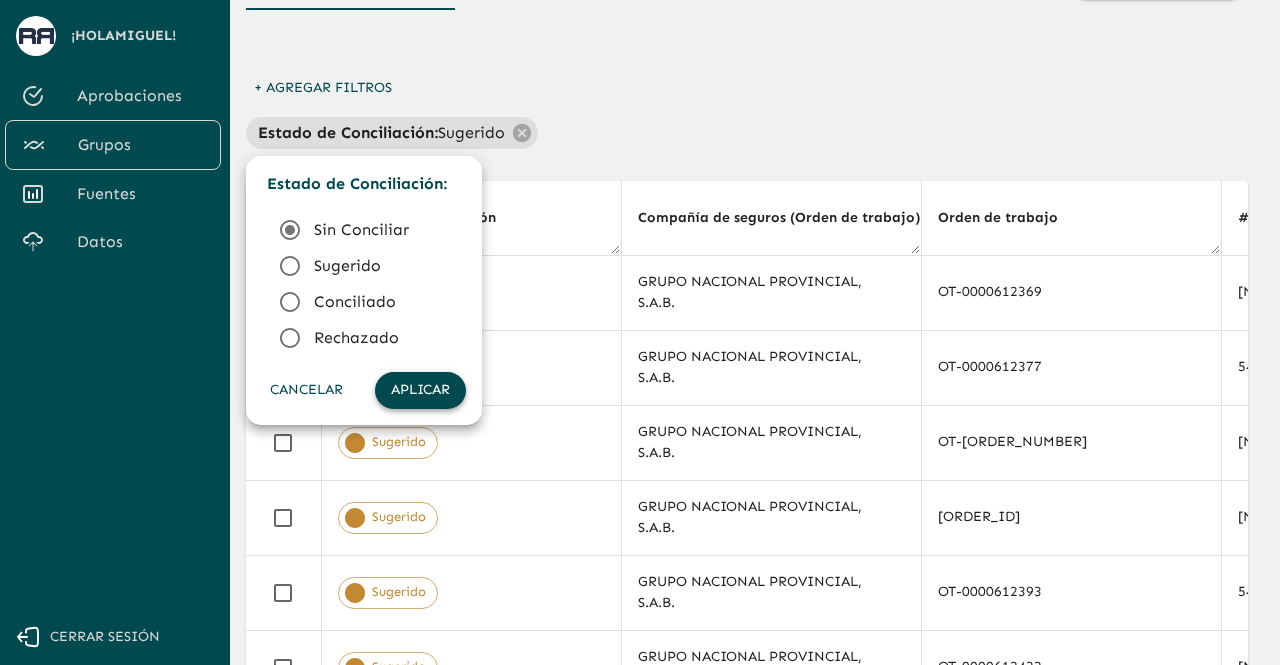 click on "Aplicar" at bounding box center (420, 390) 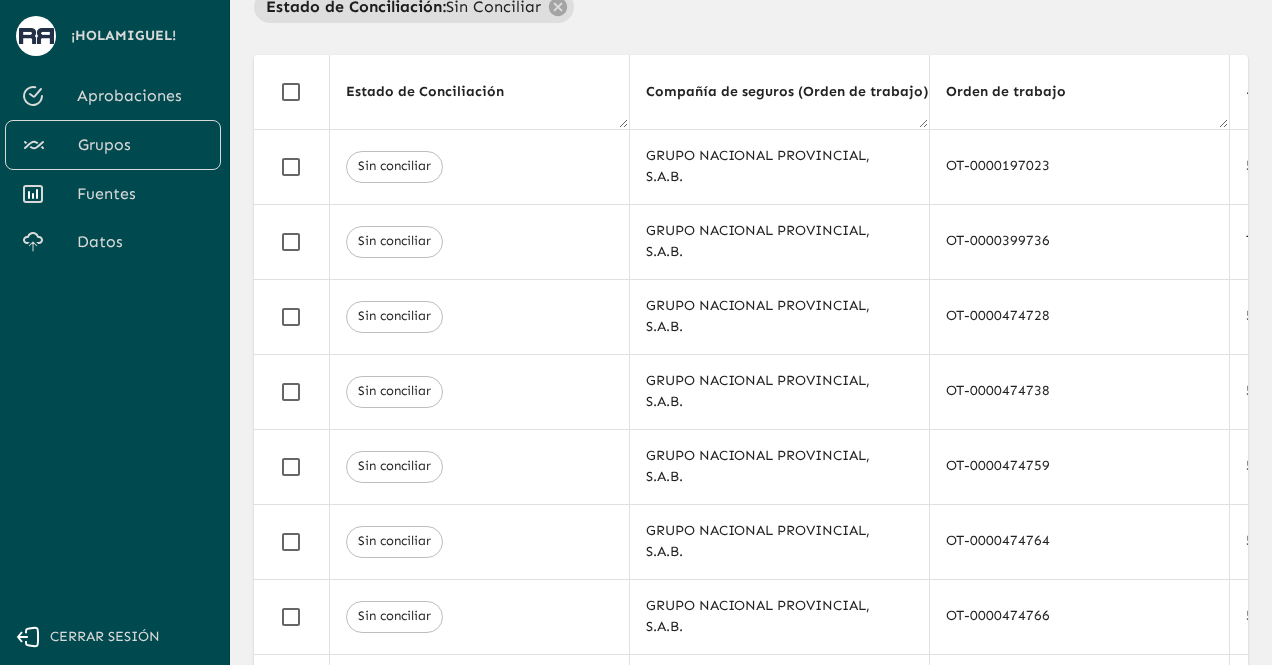 scroll, scrollTop: 257, scrollLeft: 0, axis: vertical 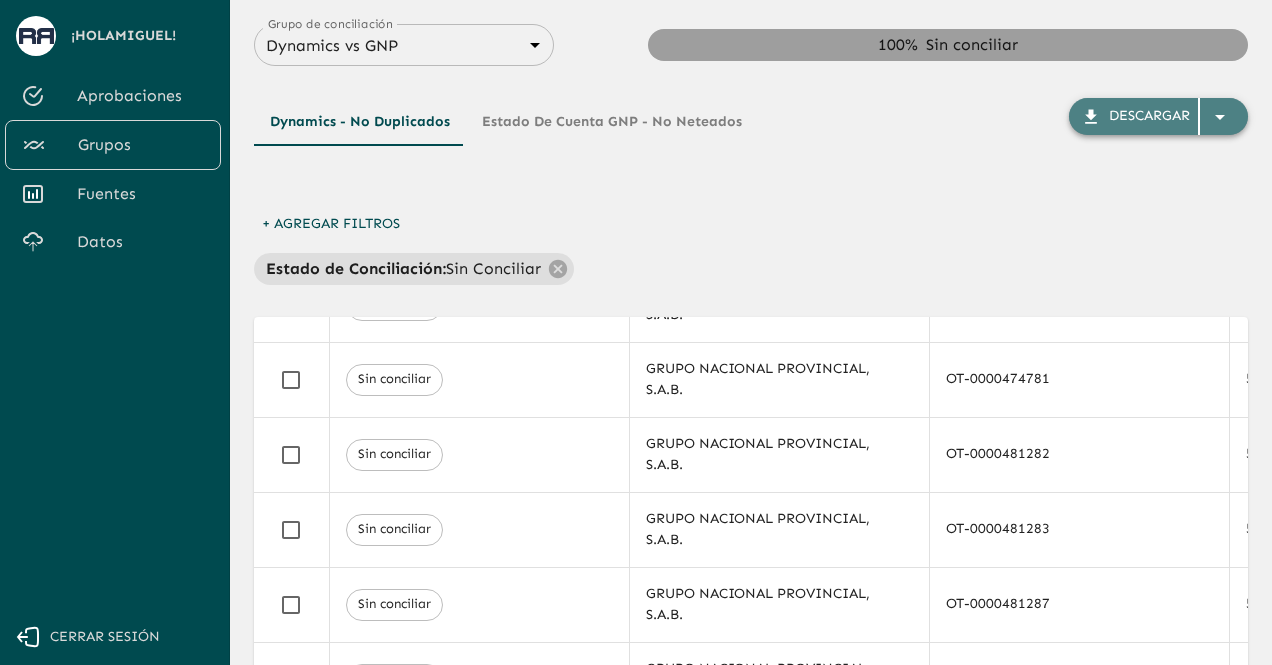click on "Descargar" at bounding box center (1158, 116) 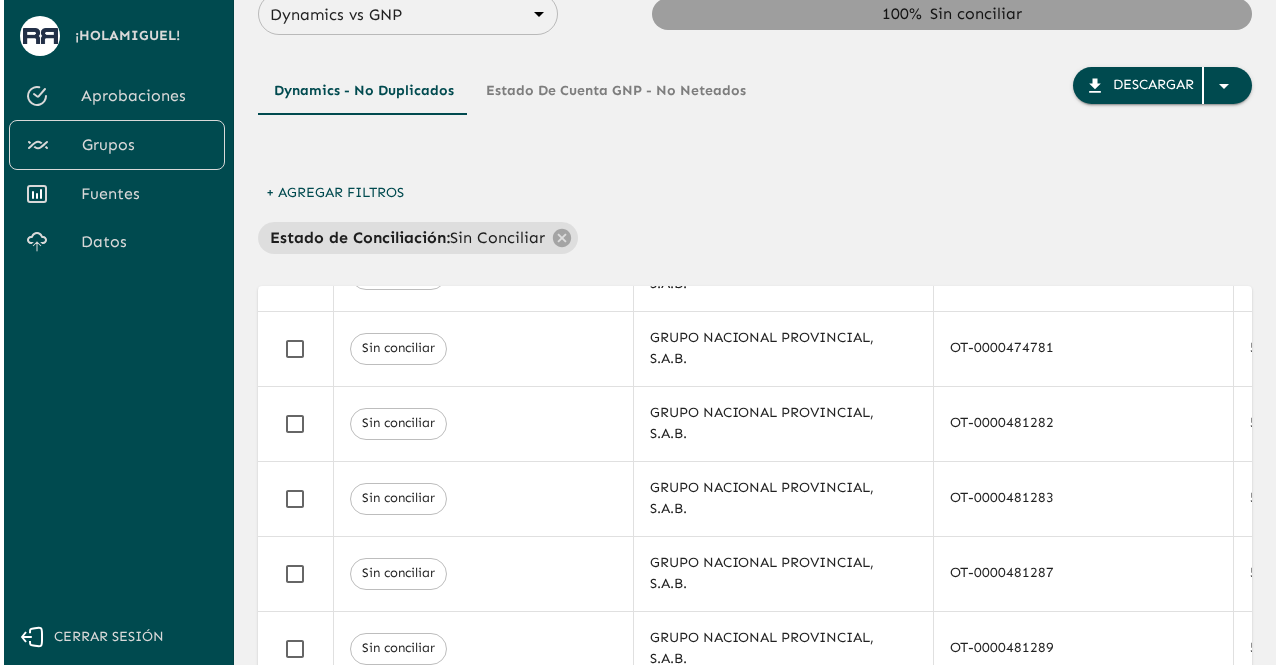 scroll, scrollTop: 0, scrollLeft: 0, axis: both 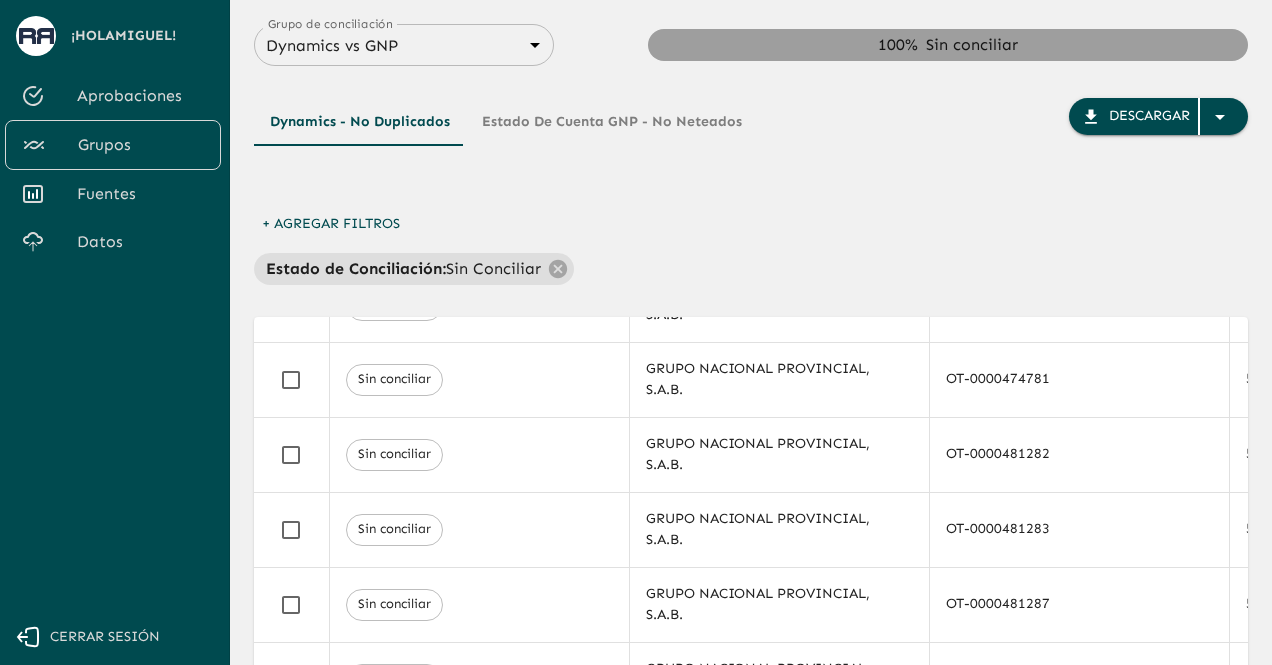 click on "+ Agregar Filtros" at bounding box center (331, 224) 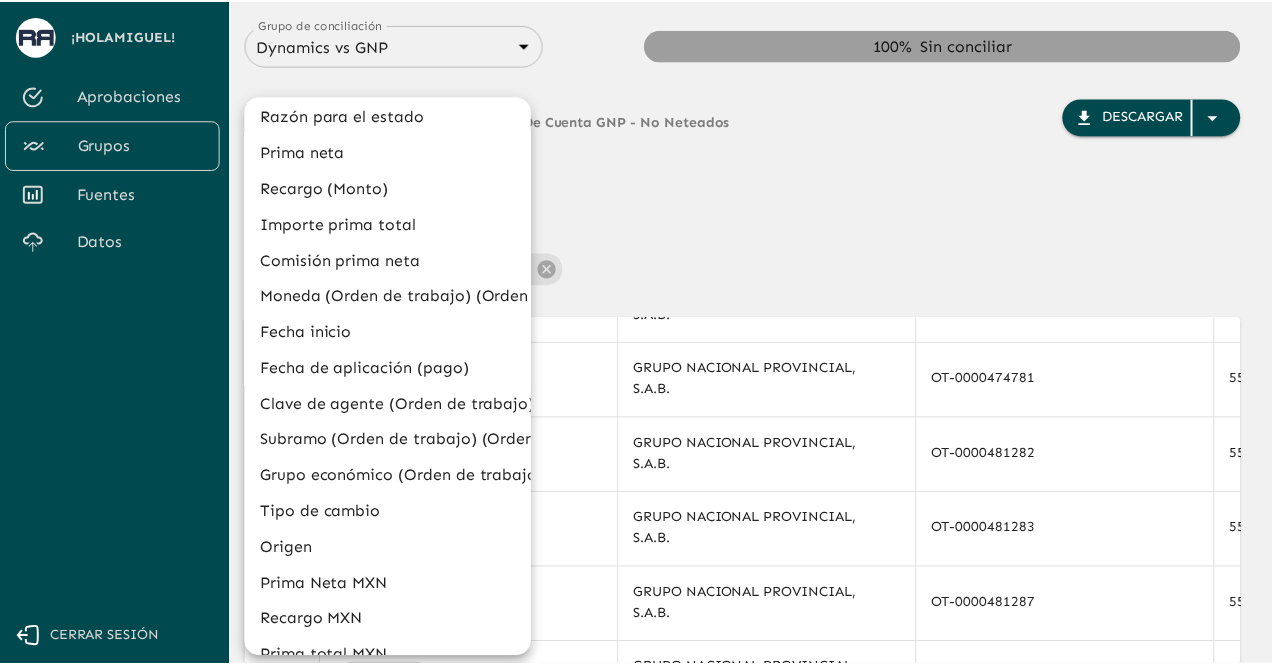 scroll, scrollTop: 0, scrollLeft: 0, axis: both 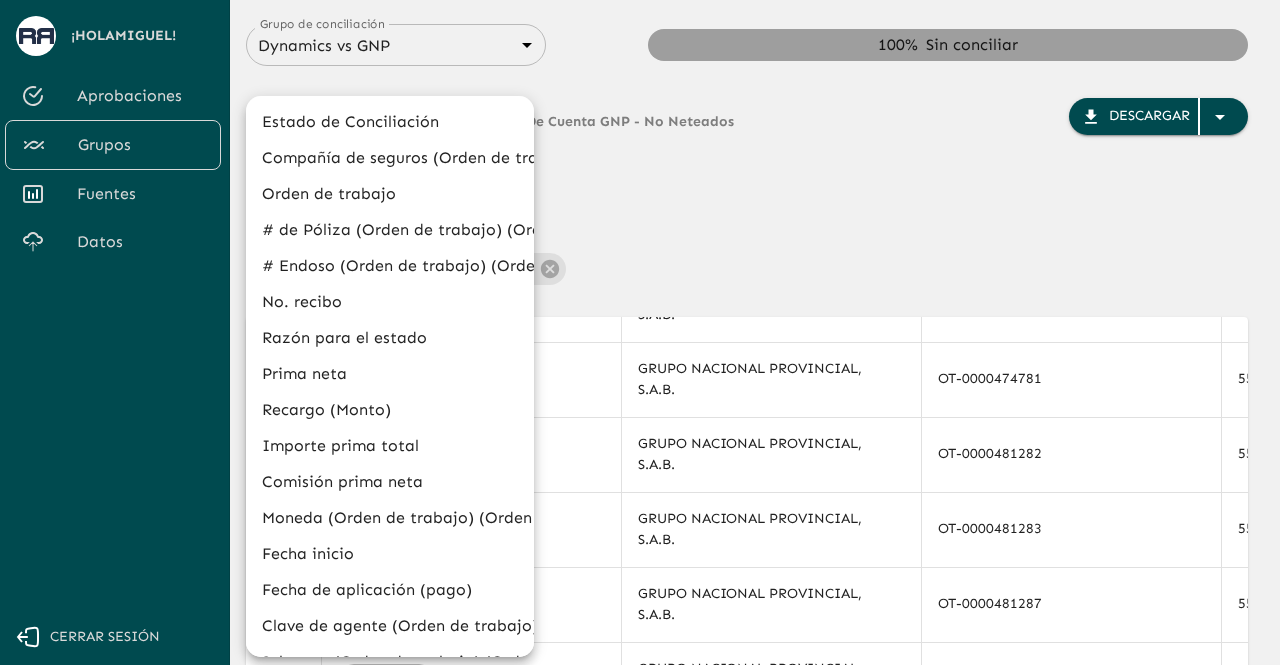 click at bounding box center [640, 332] 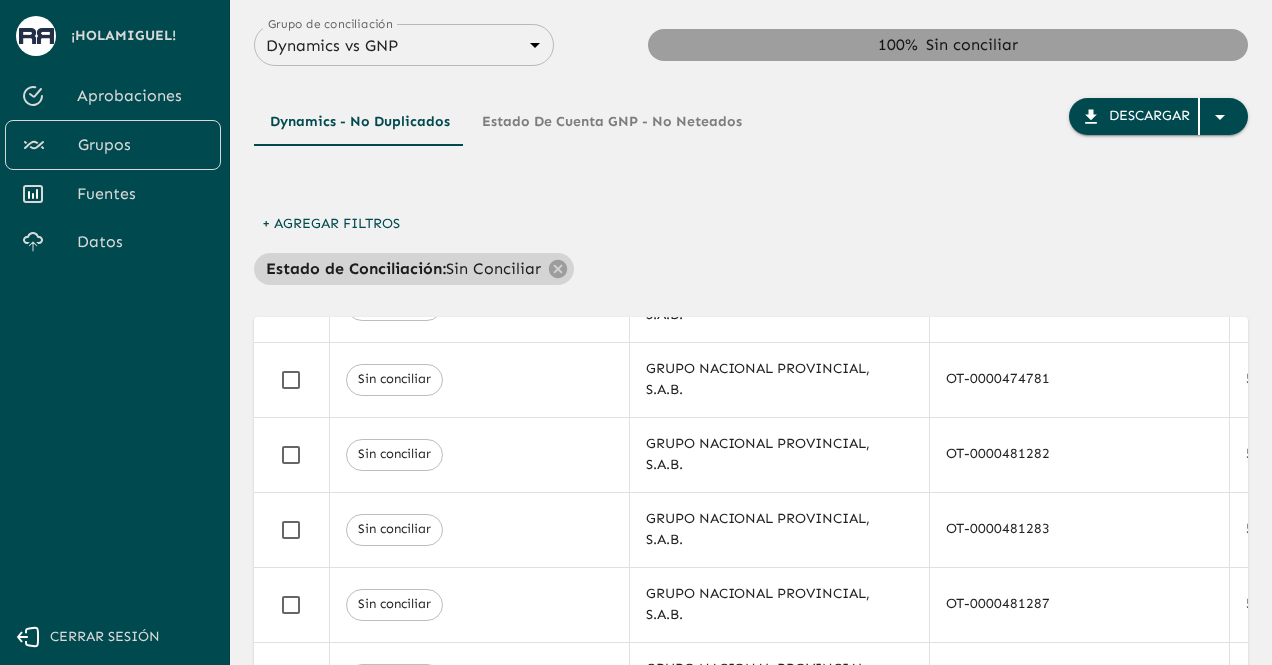 click on "Estado de Conciliación :" at bounding box center (356, 269) 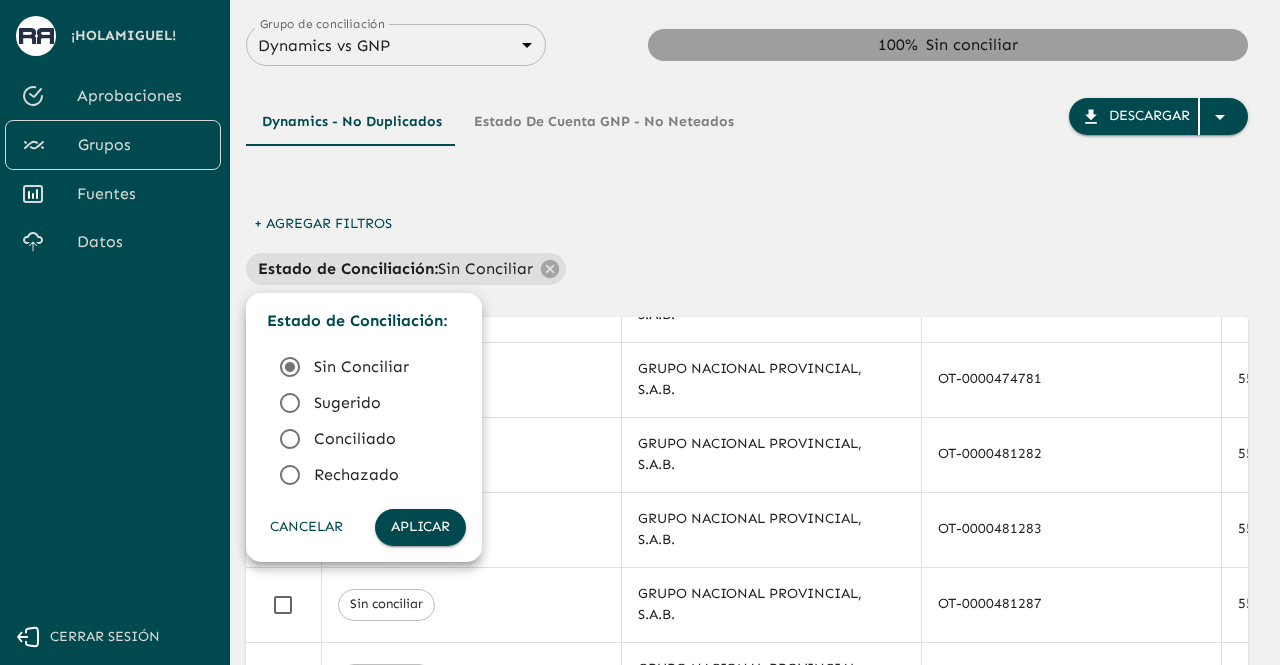 click 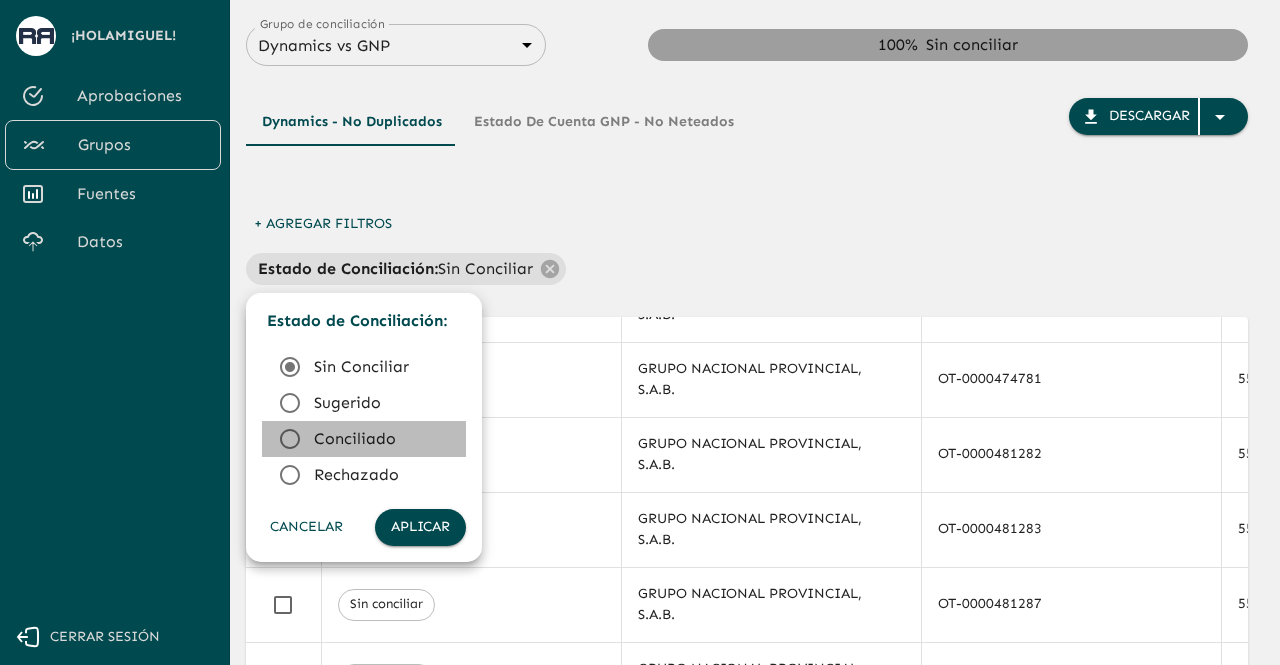 click 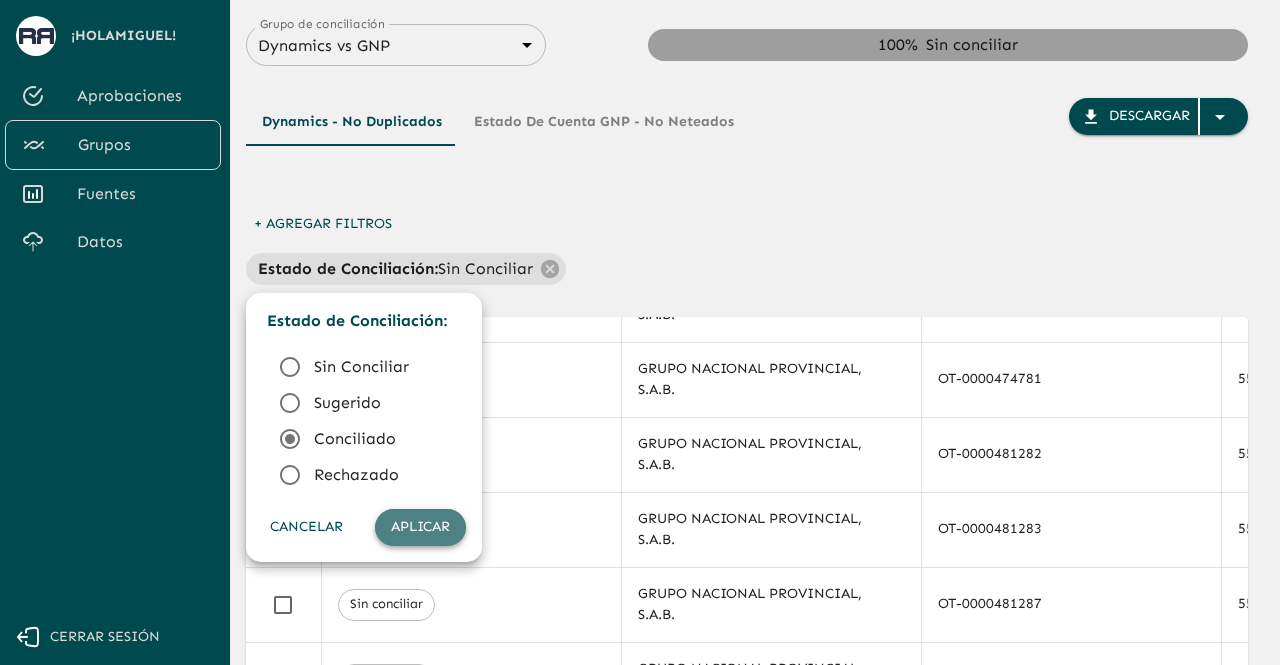 click on "Aplicar" at bounding box center [420, 527] 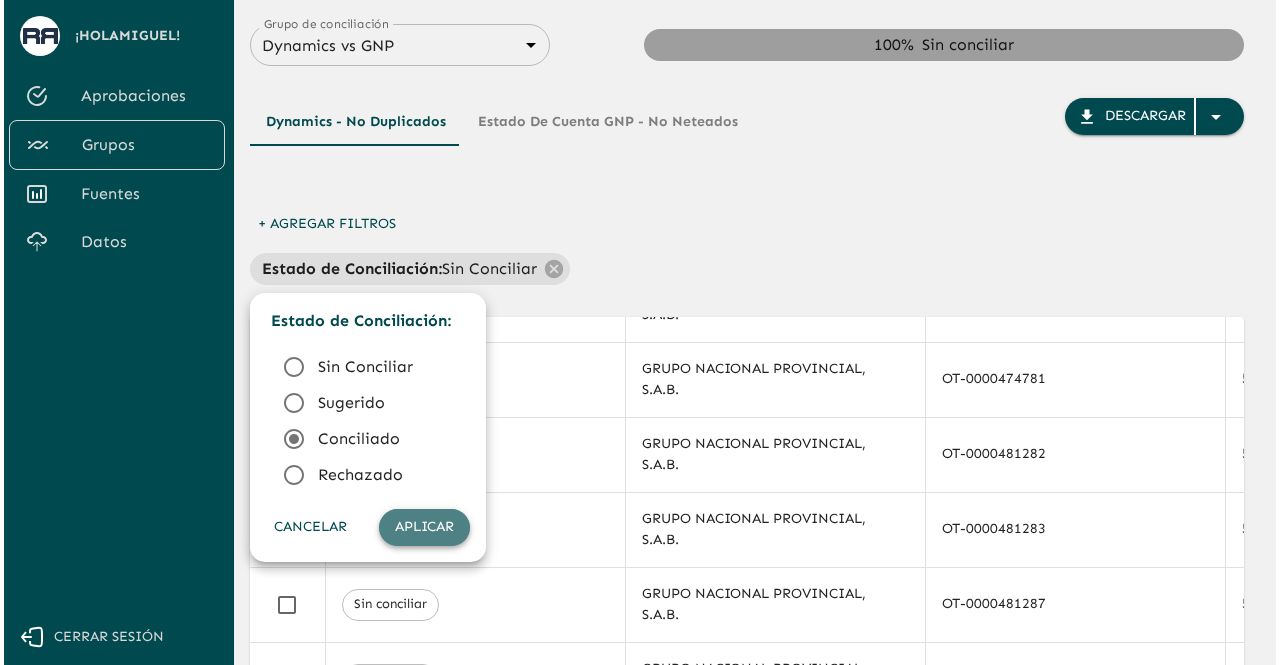 scroll, scrollTop: 0, scrollLeft: 0, axis: both 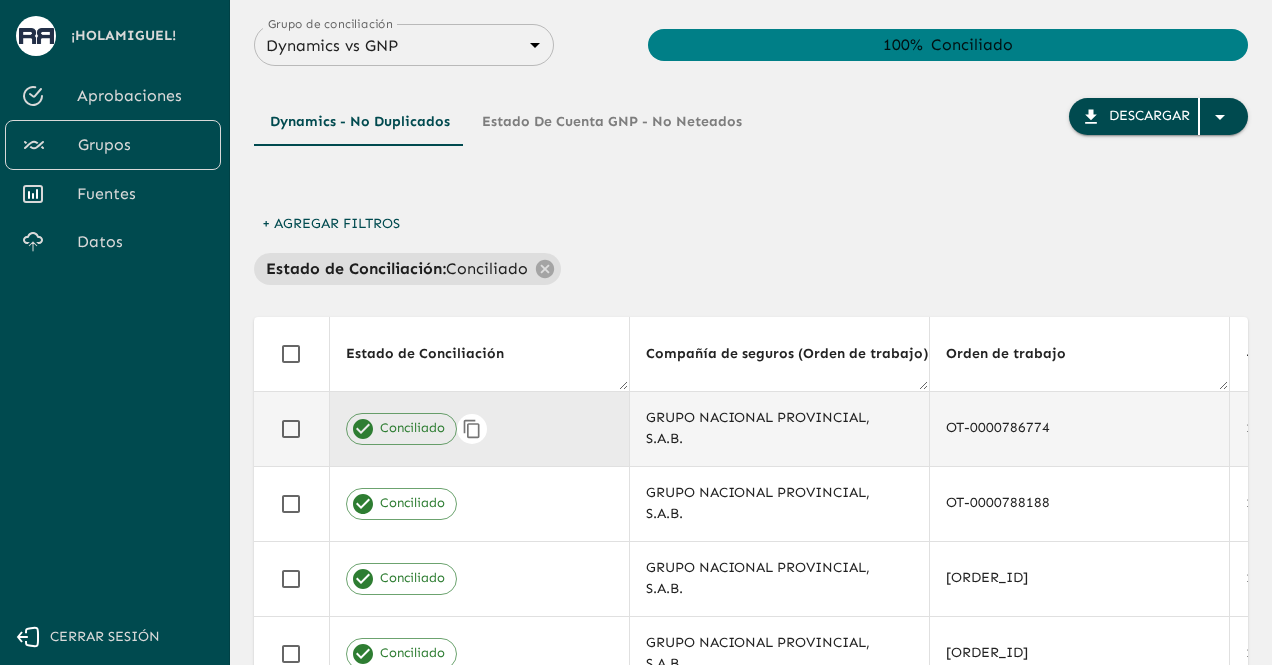 click on "Conciliado" at bounding box center [479, 429] 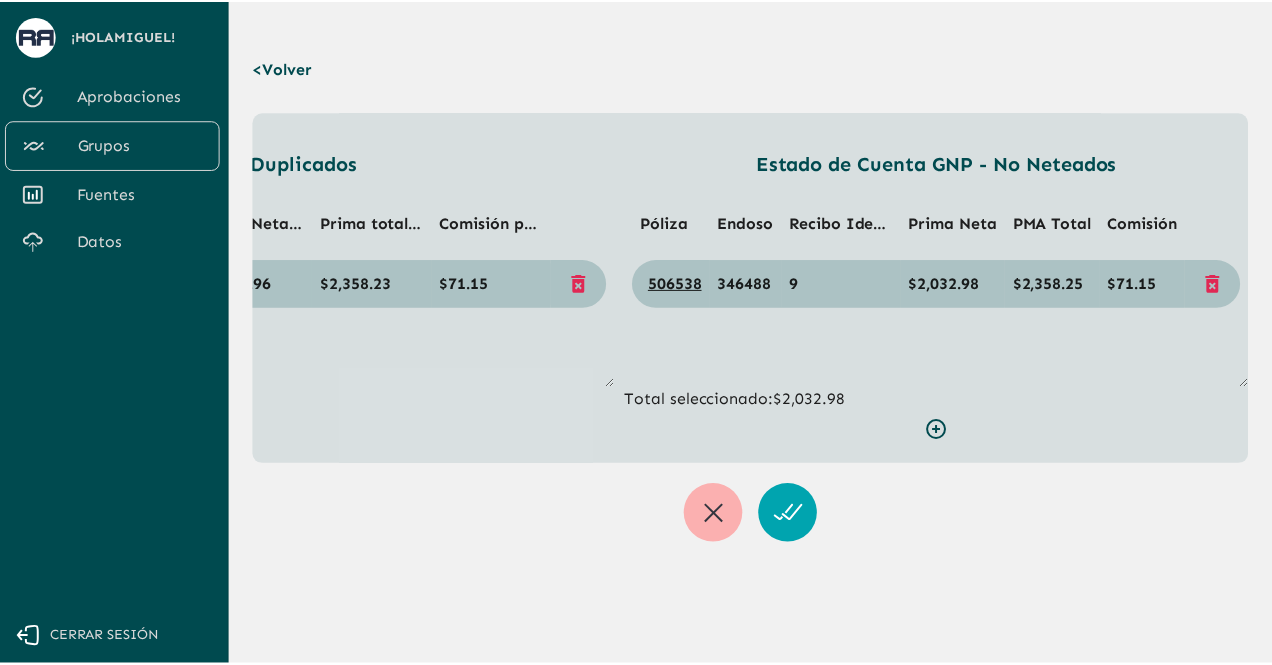 scroll, scrollTop: 0, scrollLeft: 0, axis: both 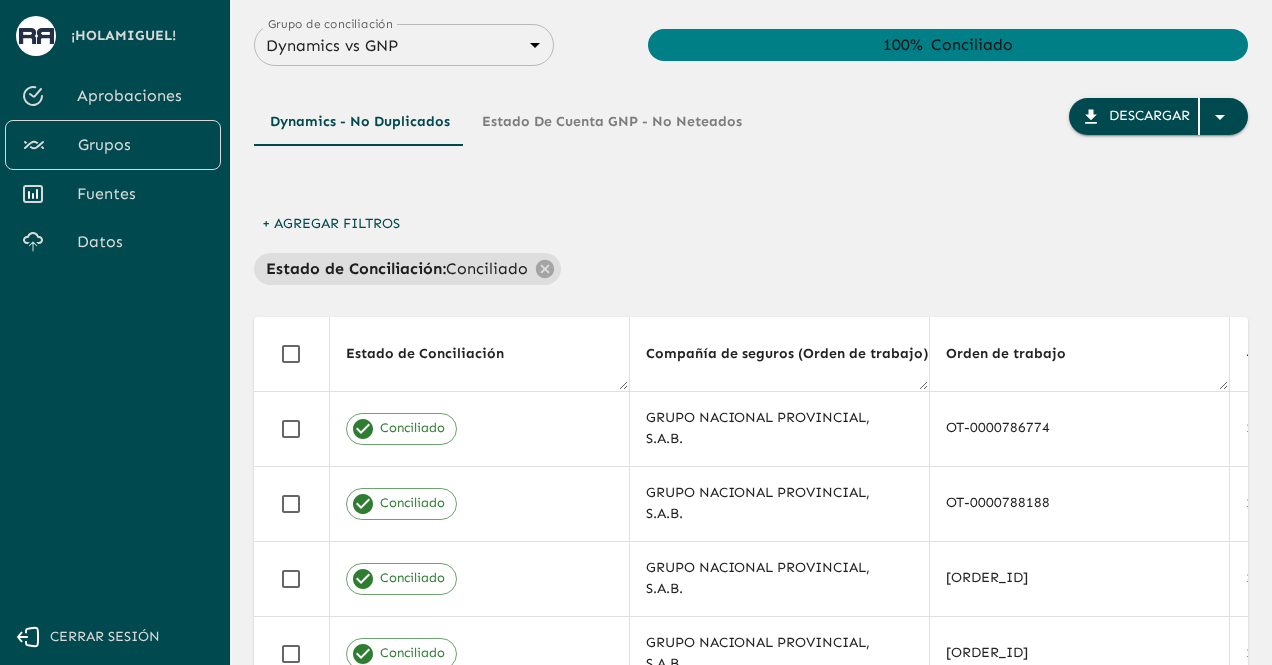 click on "Dynamics - No Duplicados Estado de Cuenta GNP - No Neteados Descargar" at bounding box center (751, 152) 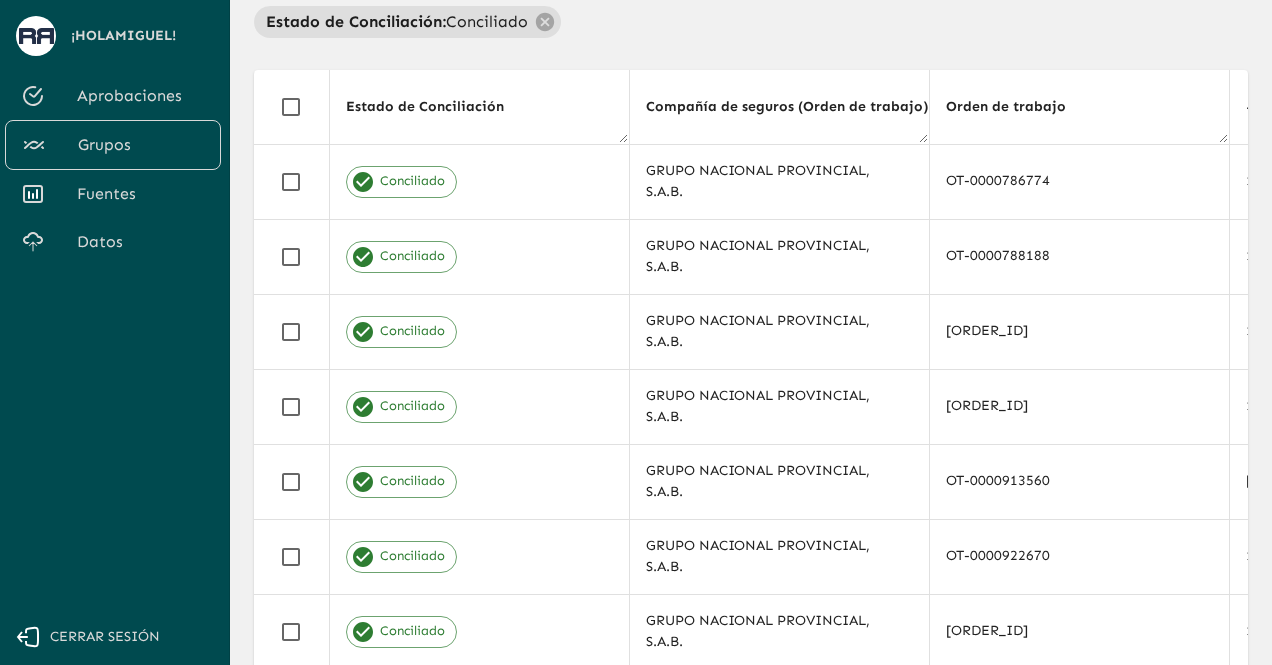 scroll, scrollTop: 440, scrollLeft: 0, axis: vertical 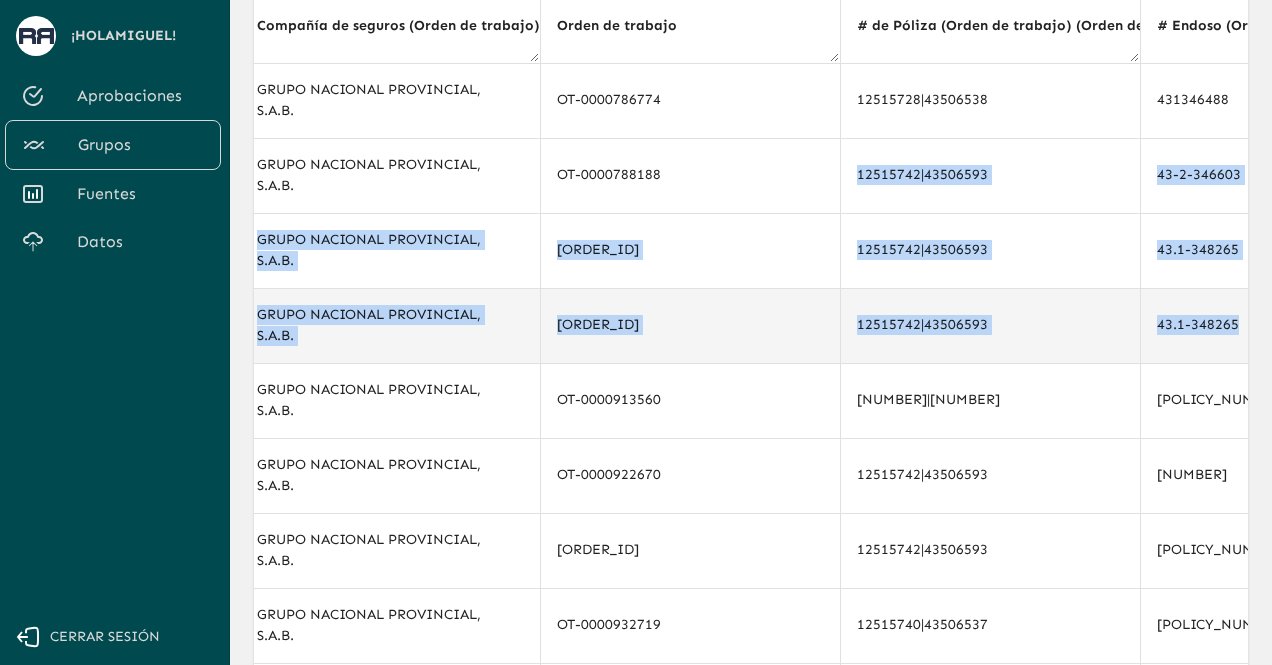 drag, startPoint x: 1238, startPoint y: 193, endPoint x: 1227, endPoint y: 295, distance: 102.59142 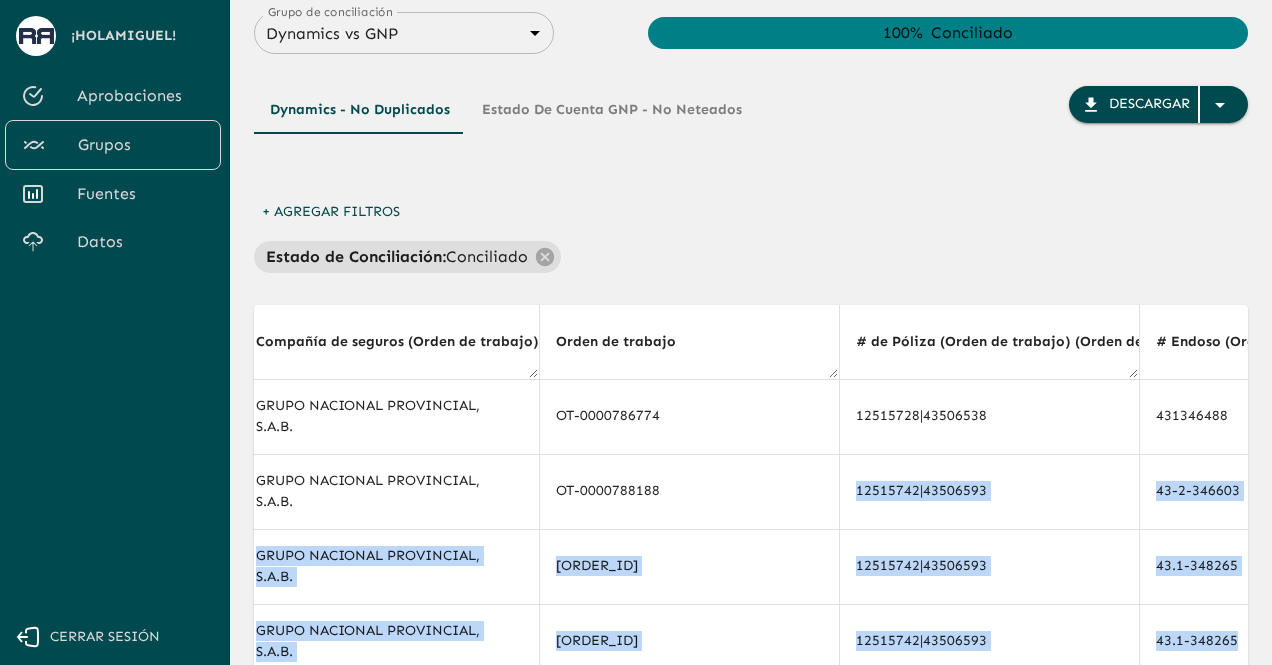 scroll, scrollTop: 0, scrollLeft: 0, axis: both 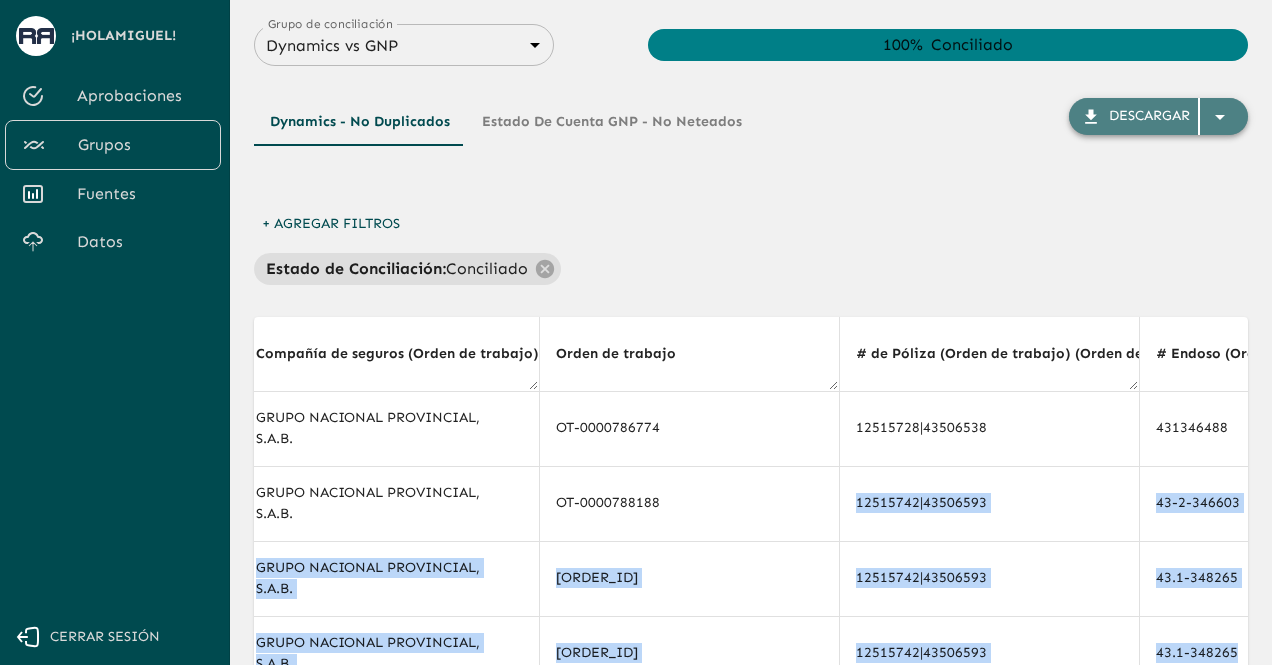 click 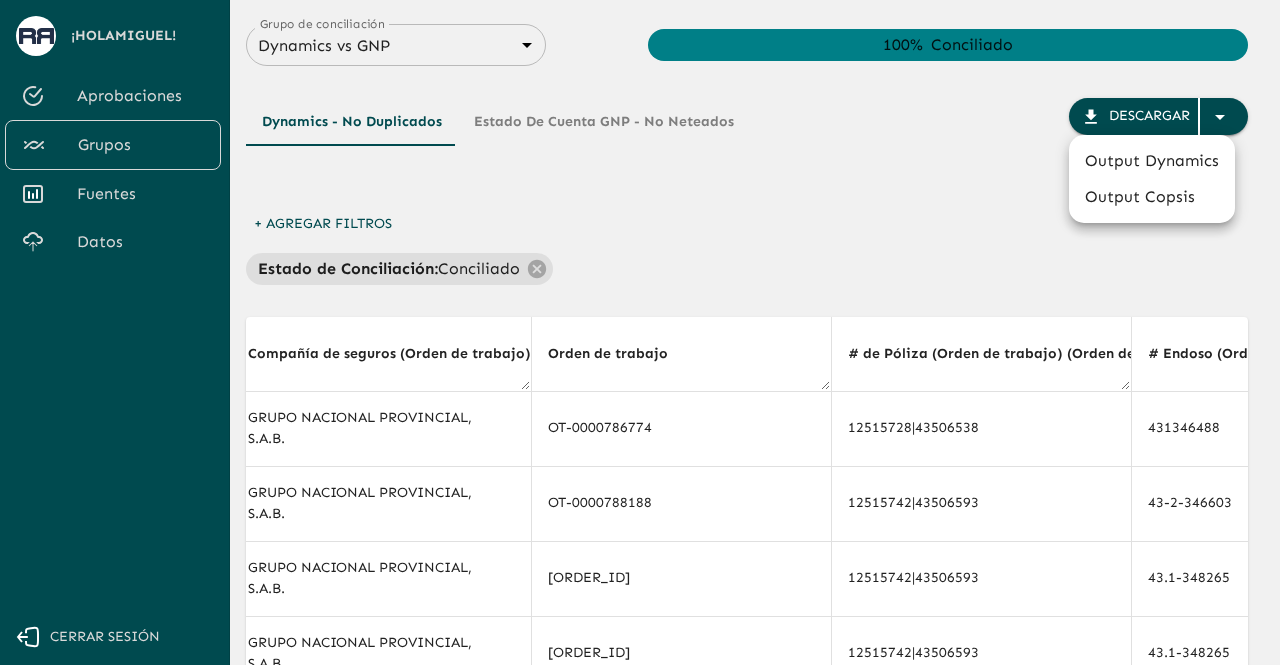 click at bounding box center (640, 332) 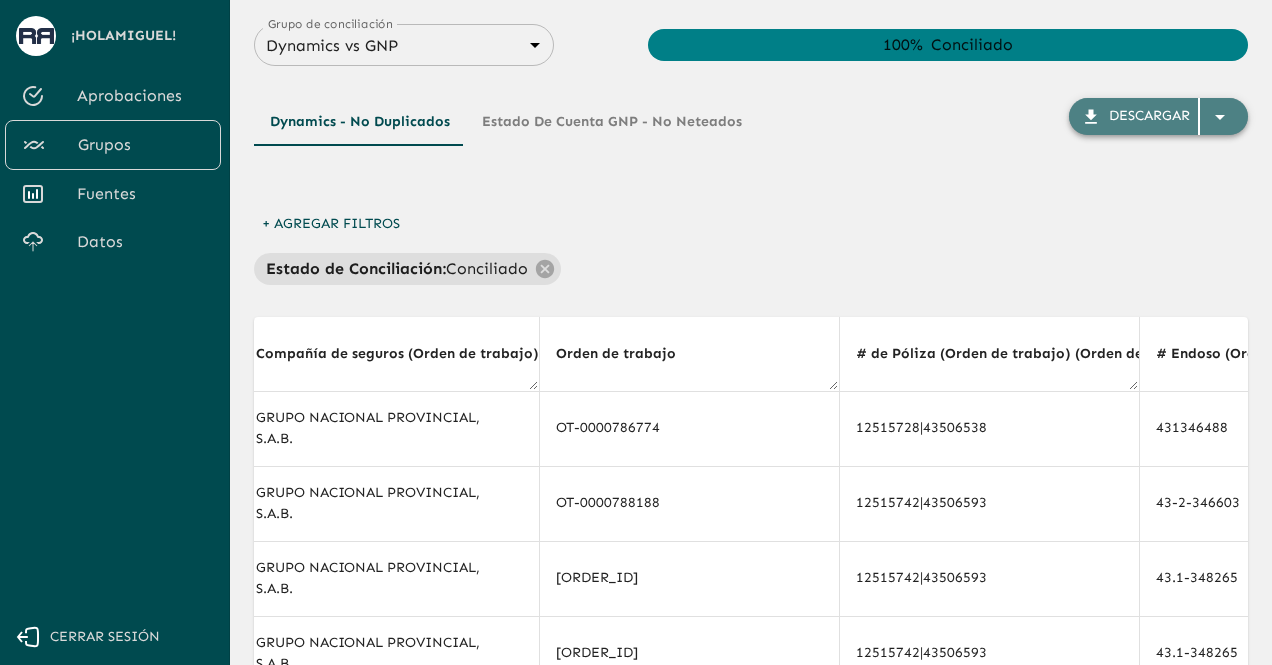 click 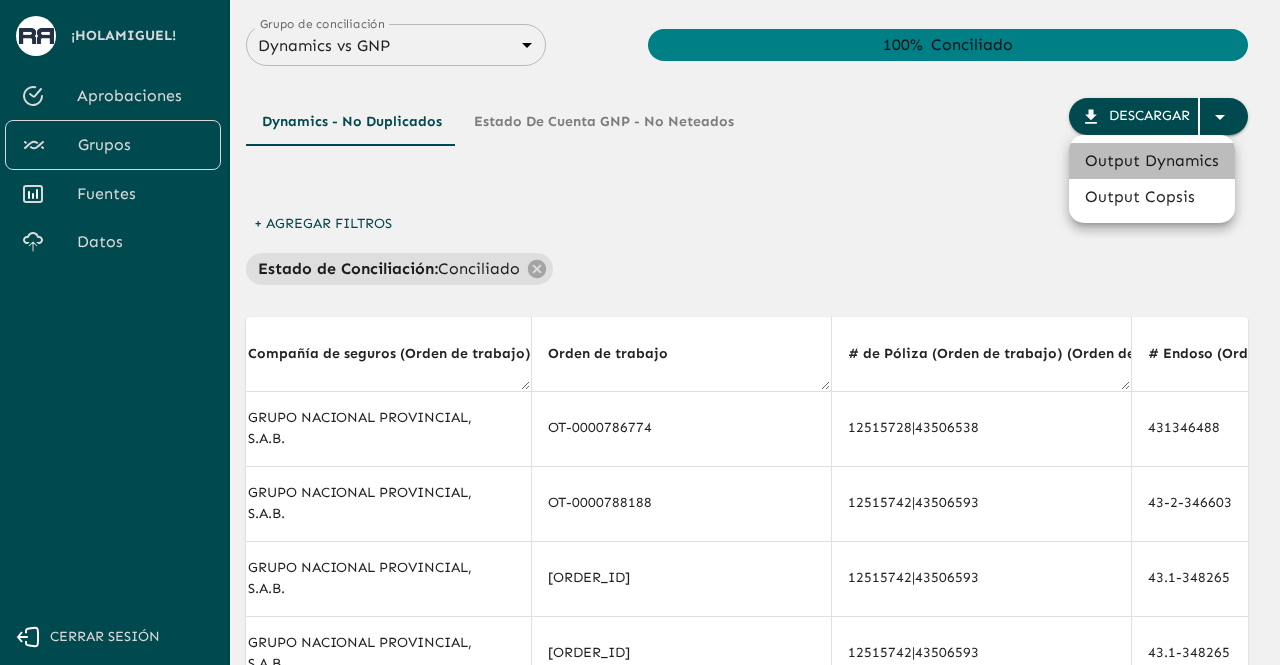 click on "Output Dynamics" at bounding box center (1152, 161) 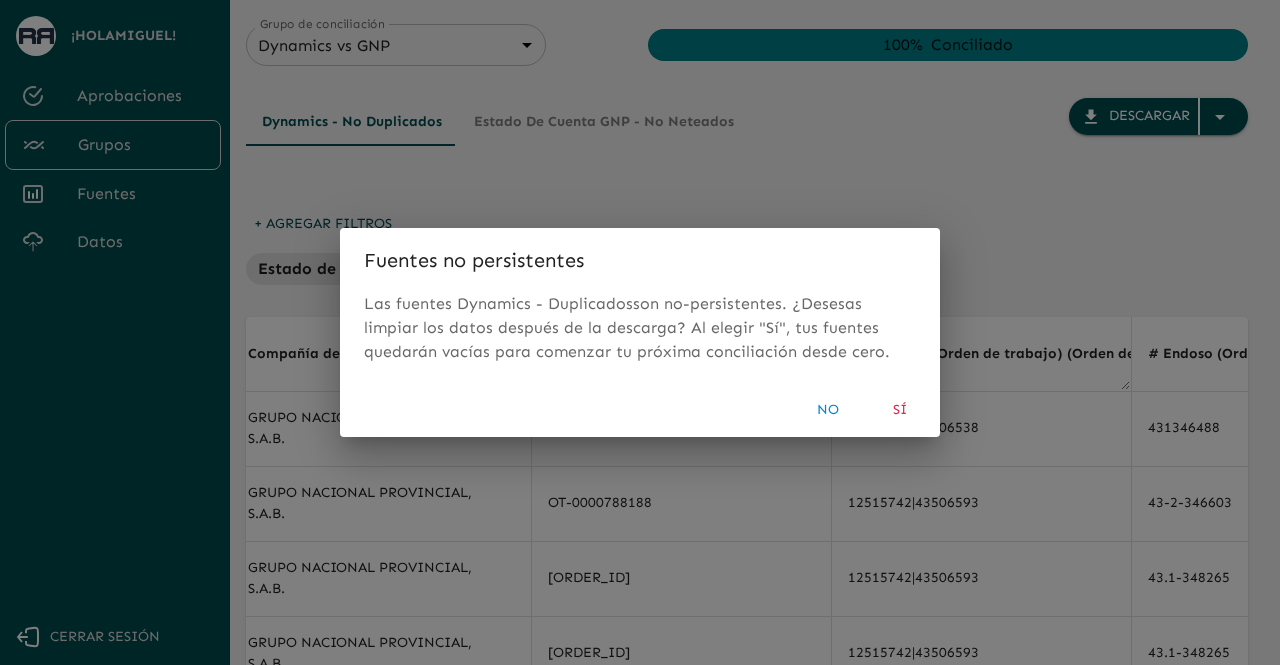 click on "No" at bounding box center (828, 410) 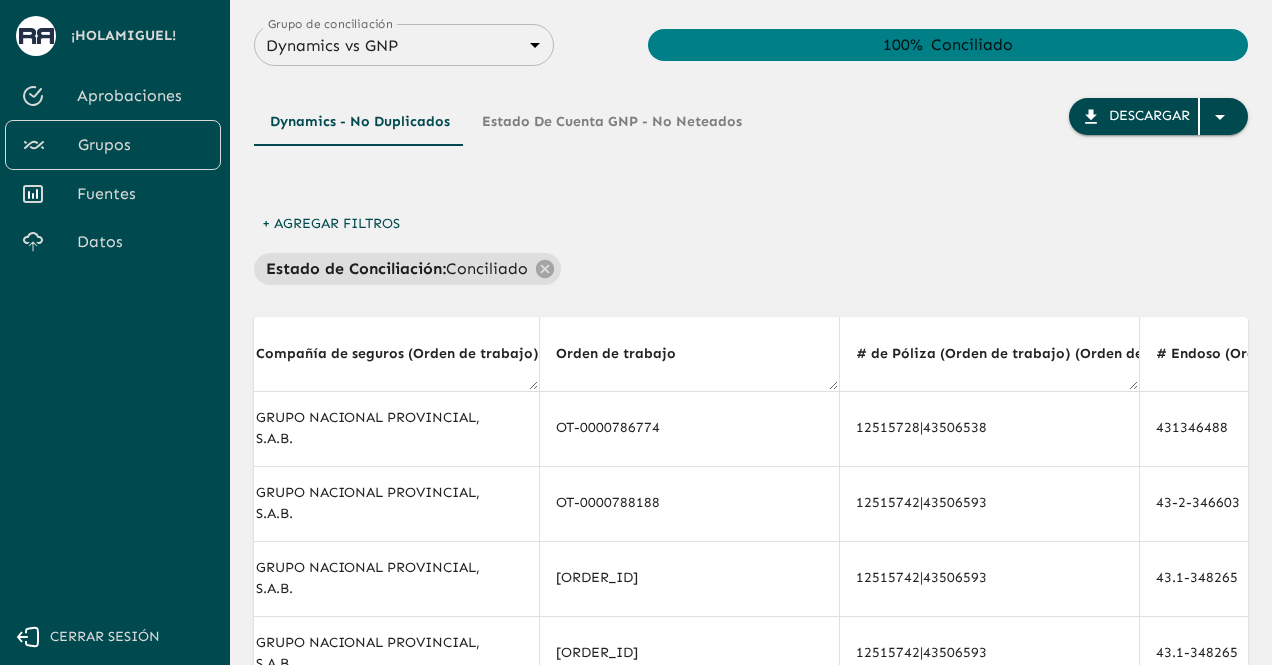 click on "+ Agregar Filtros Estado de Conciliación :  Conciliado" at bounding box center [751, 245] 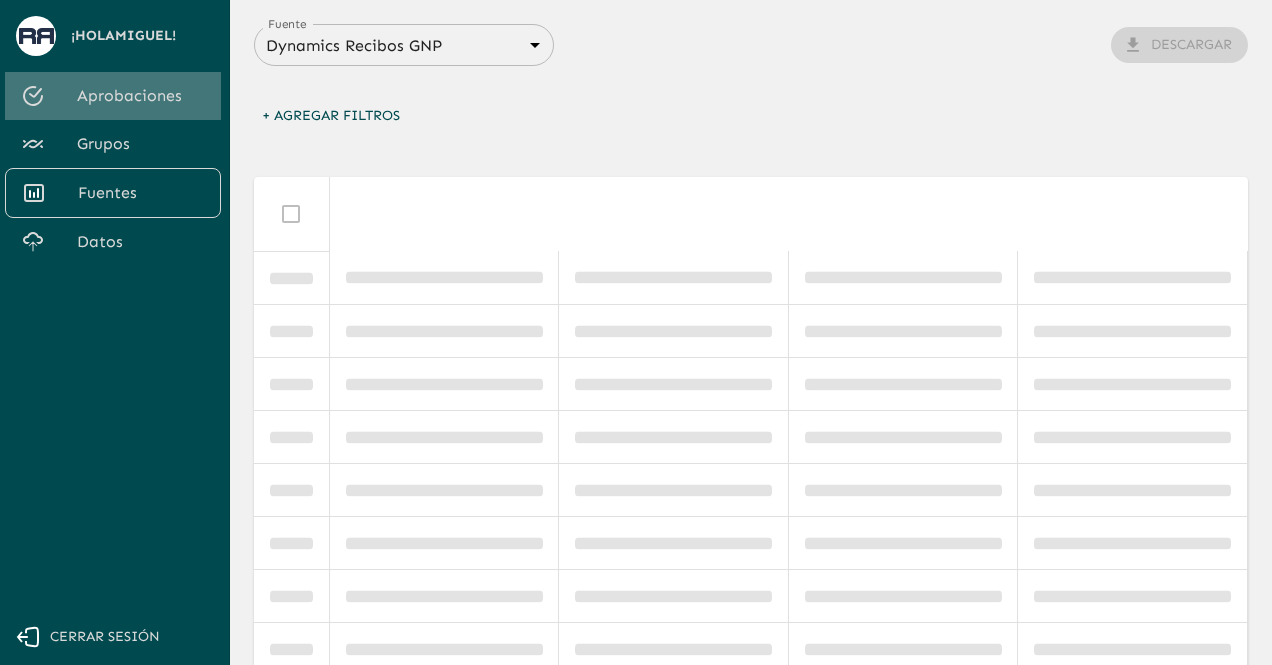 click on "Aprobaciones" at bounding box center [141, 96] 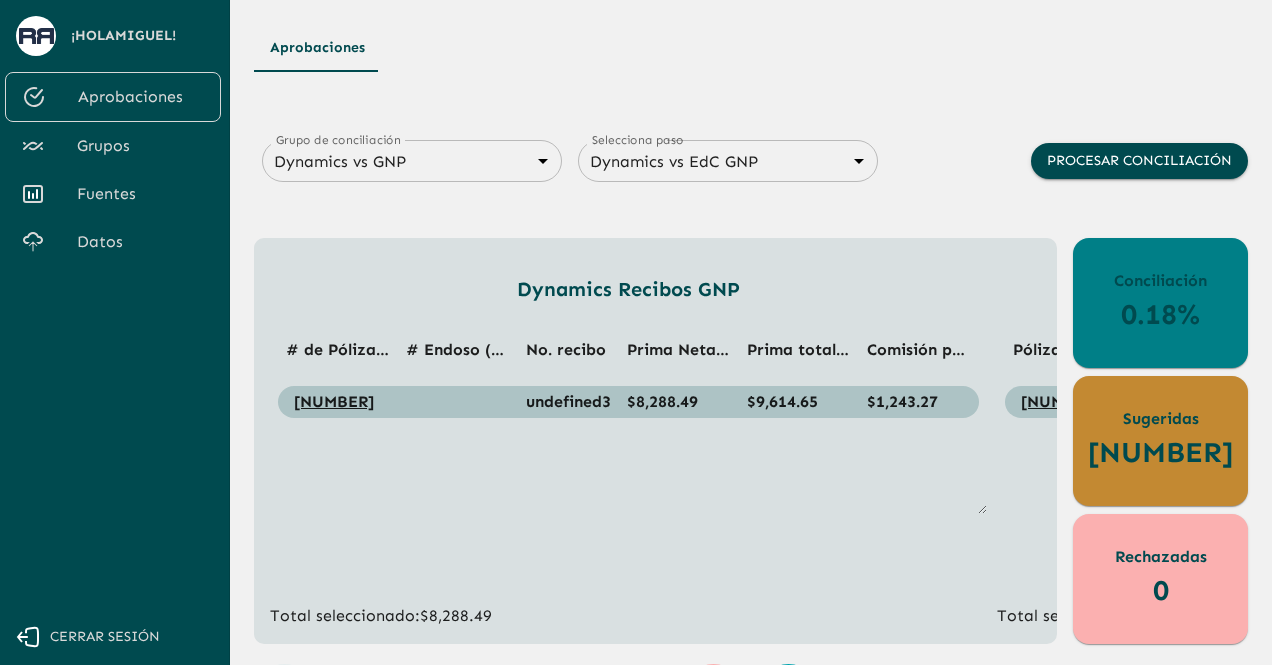 click on "Aprobaciones" at bounding box center [751, 48] 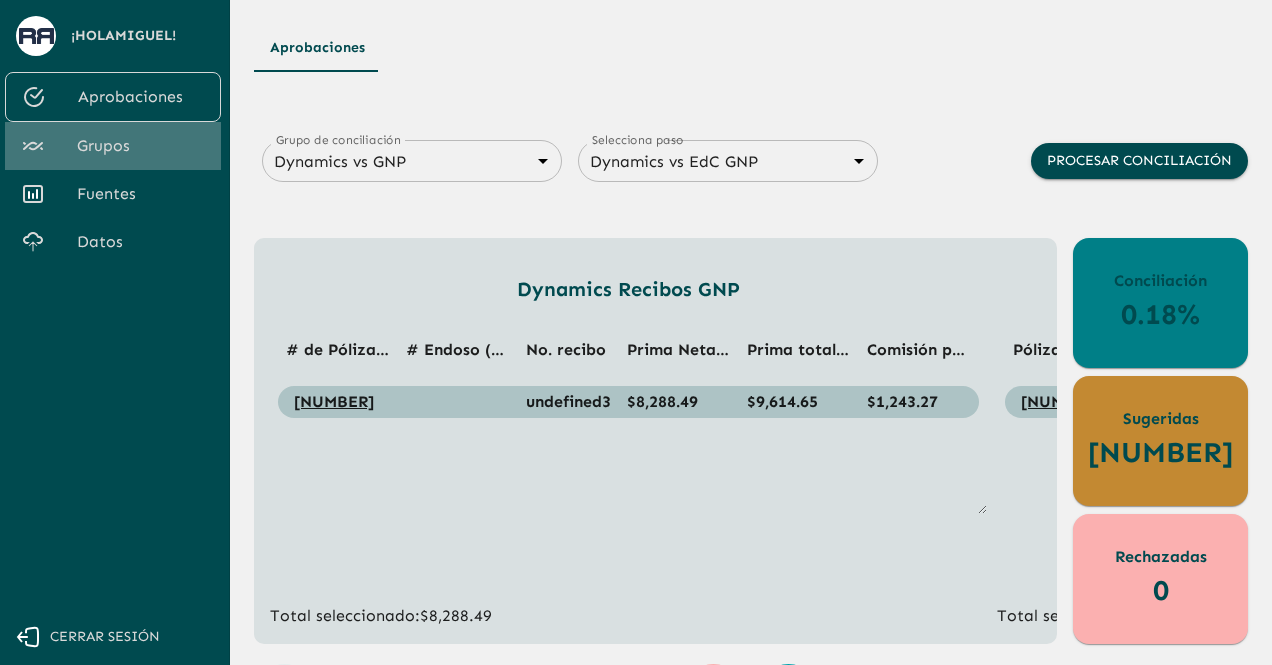 click on "Grupos" at bounding box center (113, 146) 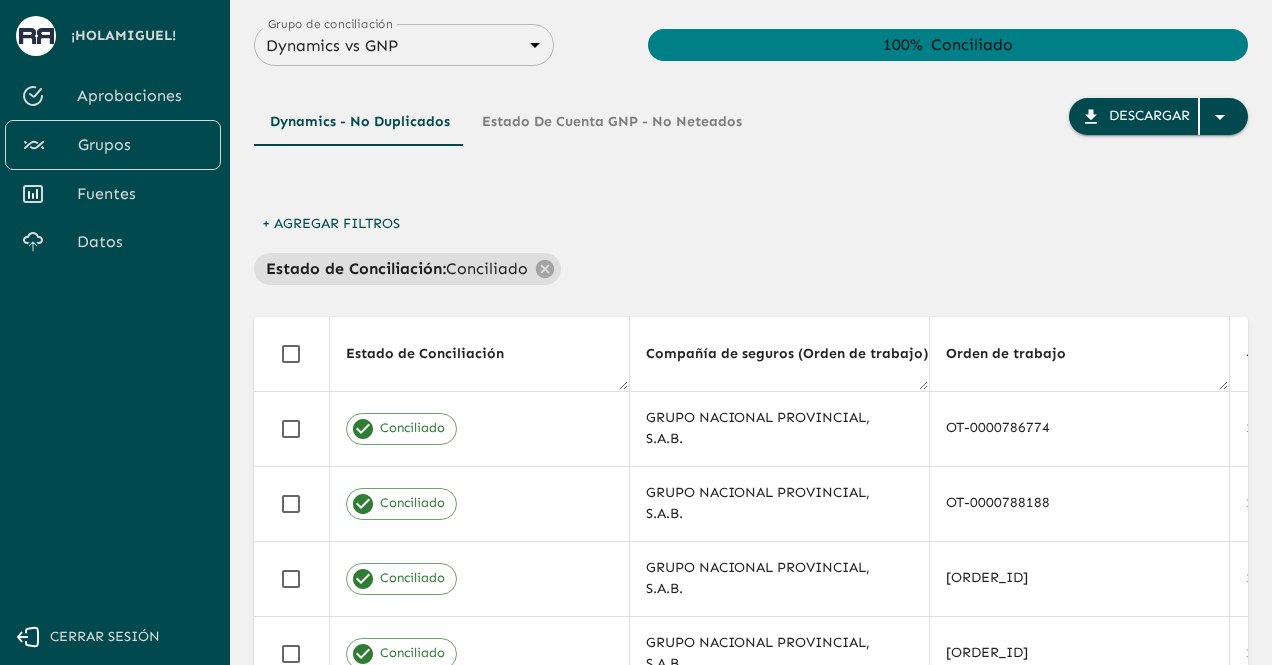 scroll, scrollTop: 0, scrollLeft: 390, axis: horizontal 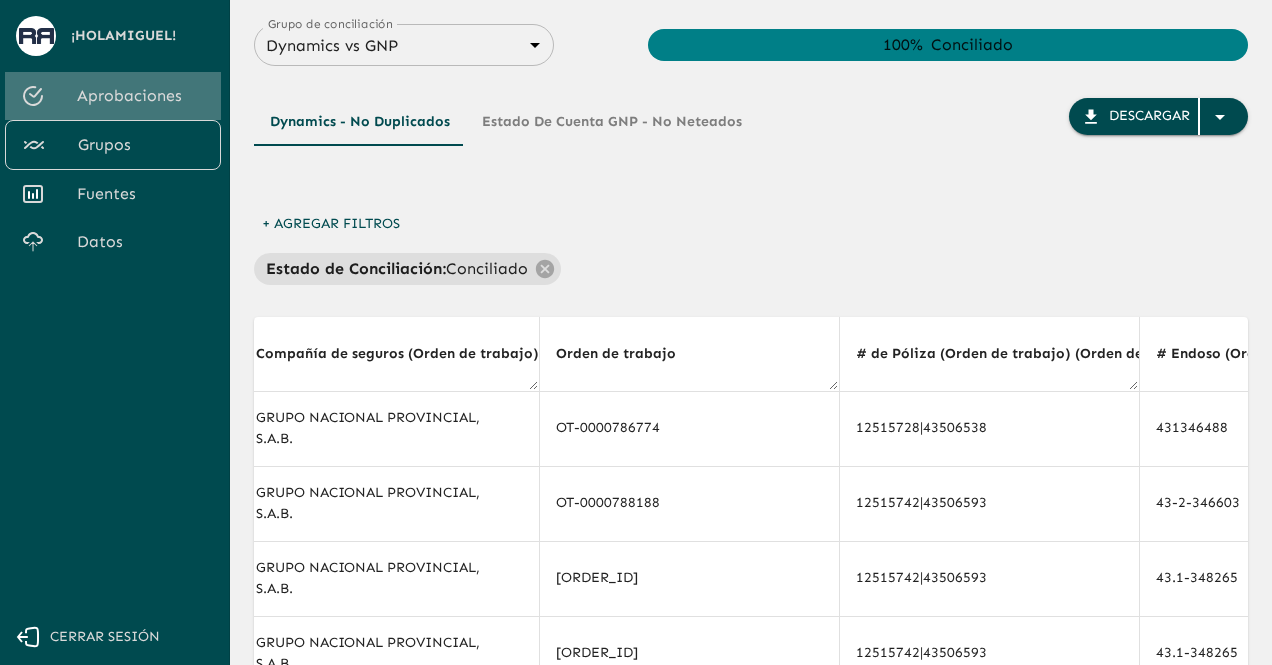 click on "Aprobaciones" at bounding box center (113, 96) 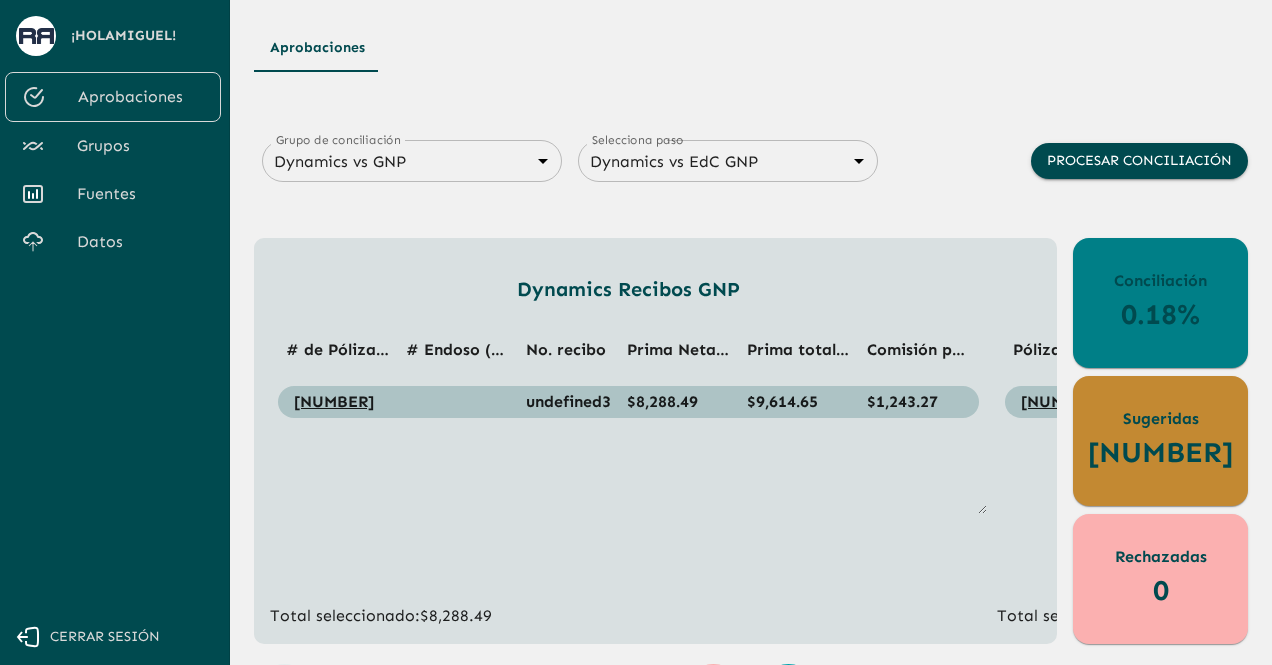 click on "Aprobaciones Grupo de conciliación Dynamics vs GNP 68487f30547a47458232f6ec Contraparte Procesar conciliación Dynamics Recibos GNP # de Póliza (Orden de trabajo) (Orden de trabajo) # Endoso (Orden de trabajo) (Orden de trabajo) No. recibo Prima Neta MXN Prima total MXN Comisión prima neta MXN 568809701 undefined3 $8,288.49 $9,614.65 $1,243.27 Total seleccionado:  $8,288.49 Estado de Cuenta GNP Póliza Endoso Recibo Identificado Prima Neta PMA Total Comisión 568809701 1 3 $7,547.21 $9,614.65 $1,131.88 Total seleccionado:  $7,547.21 Conciliación 0.18% Sugeridas 3732 Rechazadas 0" at bounding box center (751, 332) 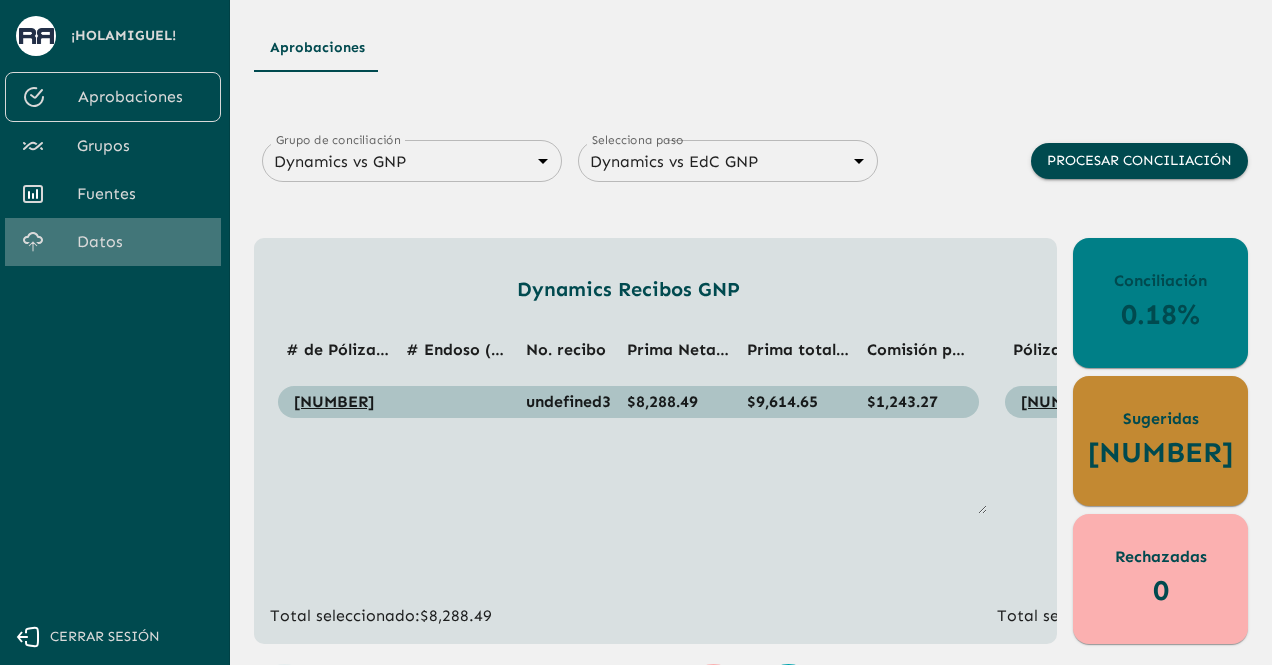 click on "Datos" at bounding box center (113, 242) 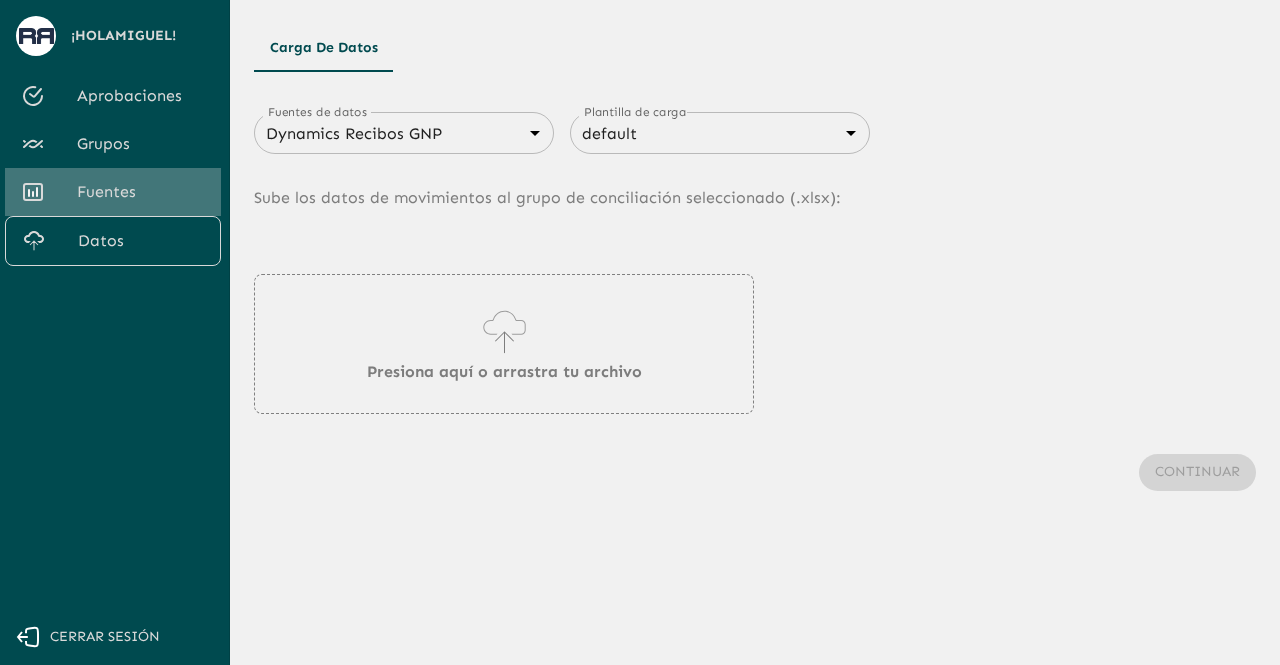 click on "Fuentes" at bounding box center (141, 192) 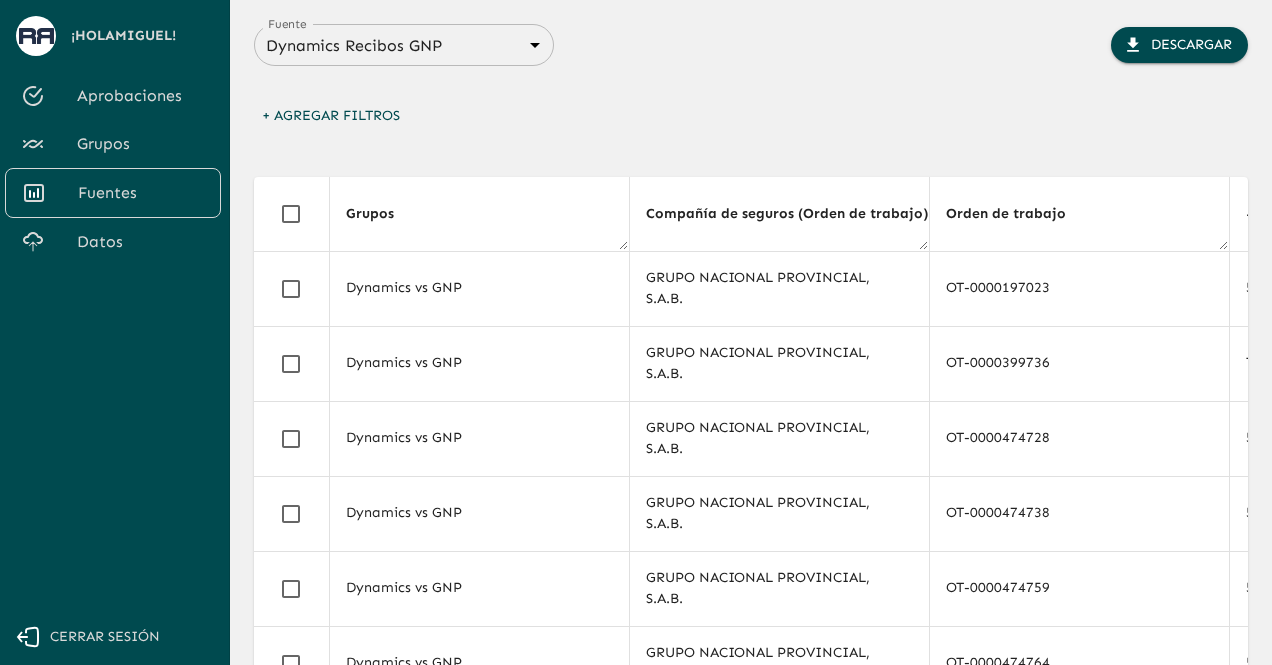 click on "Se están procesando los movimientos. Algunas acciones permanecerán deshabilitadas, por favor espera... ¡Hola  [FIRST] ! Aprobaciones Grupos Fuentes Datos   Cerrar sesión   Fuente Dynamics Recibos GNP 683f283f336112e7999fc7c3 Fuente Descargar + Agregar Filtros Grupos Compañía de seguros (Orden de trabajo) (Orden de trabajo) Orden de trabajo # de Póliza (Orden de trabajo) (Orden de trabajo) # Endoso (Orden de trabajo) (Orden de trabajo) No. recibo Razón para el estado Prima neta Prima Neta MXN Recargo (Monto) Recargo MXN Importe prima total Prima total MXN Comisión prima neta Comisión prima neta MXN Prima Neta + Recargo MXN Moneda (Orden de trabajo) (Orden de trabajo) Fecha inicio Fecha de aplicación (pago) Clave de agente (Orden de trabajo) (Orden de trabajo) Subramo (Orden de trabajo) (Orden de trabajo) Grupo económico (Orden de trabajo) (Orden de trabajo) Tipo de cambio Origen Poliza 1 Poliza Identificada Endoso Identificado Tipo de ramo Duplicado Dynamics vs GNP OT-0000197023 500035068 TIP" at bounding box center (636, 332) 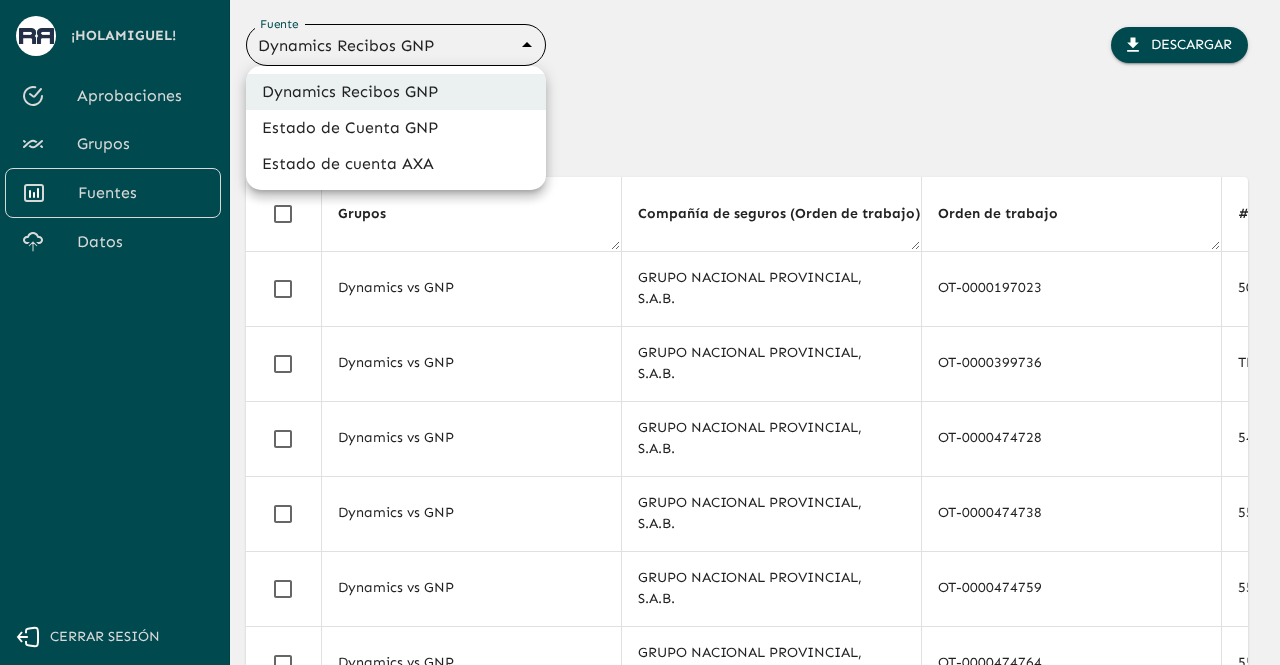 click at bounding box center (640, 332) 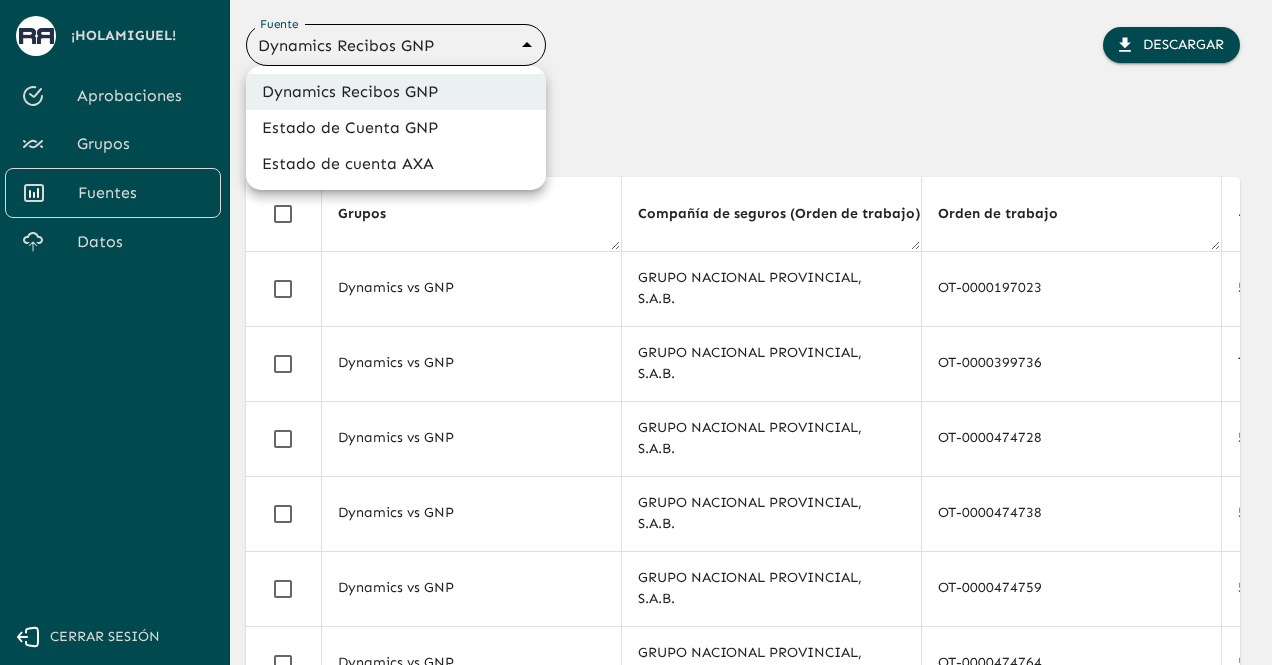 click on "Se están procesando los movimientos. Algunas acciones permanecerán deshabilitadas, por favor espera... ¡Hola  [FIRST] ! Aprobaciones Grupos Fuentes Datos   Cerrar sesión   Fuente Dynamics Recibos GNP 683f283f336112e7999fc7c3 Fuente Descargar + Agregar Filtros Grupos Compañía de seguros (Orden de trabajo) (Orden de trabajo) Orden de trabajo # de Póliza (Orden de trabajo) (Orden de trabajo) # Endoso (Orden de trabajo) (Orden de trabajo) No. recibo Razón para el estado Prima neta Prima Neta MXN Recargo (Monto) Recargo MXN Importe prima total Prima total MXN Comisión prima neta Comisión prima neta MXN Prima Neta + Recargo MXN Moneda (Orden de trabajo) (Orden de trabajo) Fecha inicio Fecha de aplicación (pago) Clave de agente (Orden de trabajo) (Orden de trabajo) Subramo (Orden de trabajo) (Orden de trabajo) Grupo económico (Orden de trabajo) (Orden de trabajo) Tipo de cambio Origen Poliza 1 Poliza Identificada Endoso Identificado Tipo de ramo Duplicado Dynamics vs GNP OT-0000197023 500035068 TIP" at bounding box center [636, 332] 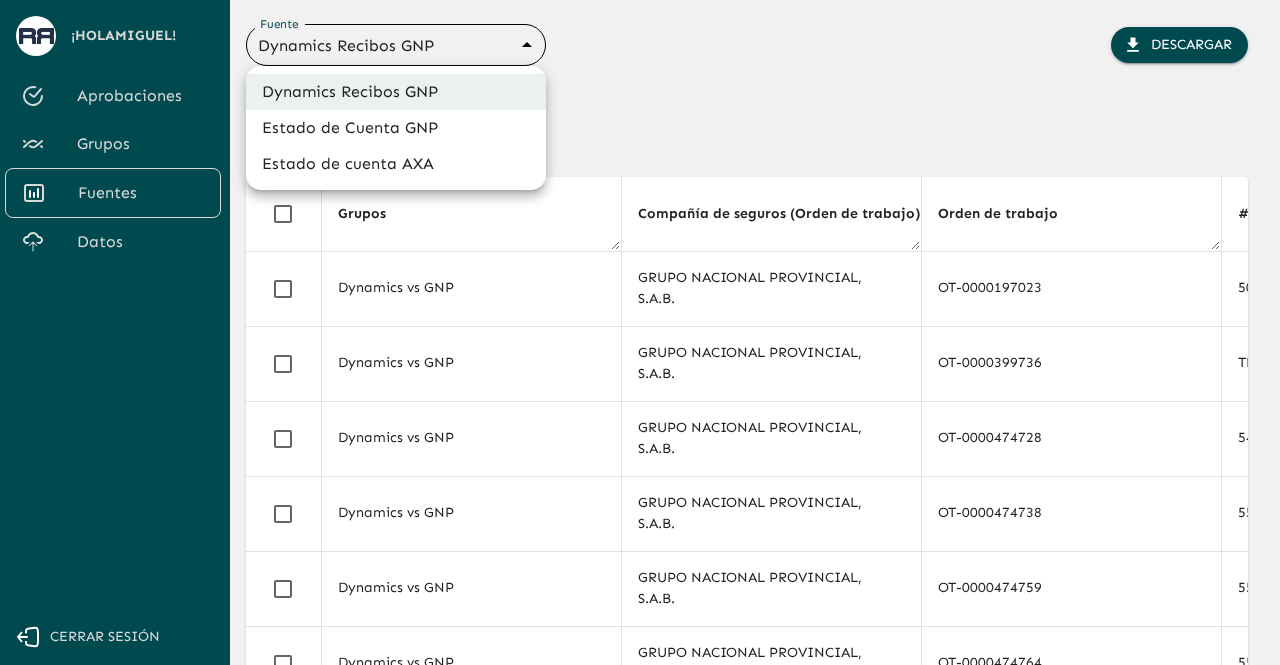 click at bounding box center (640, 332) 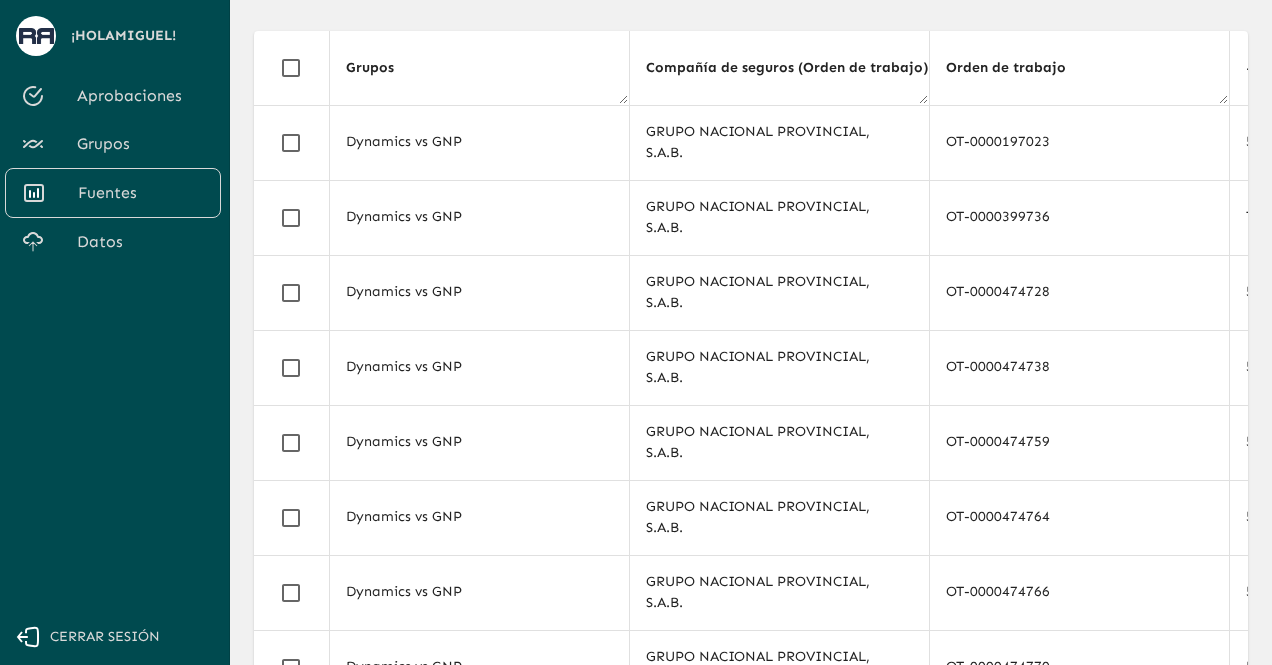 scroll, scrollTop: 0, scrollLeft: 0, axis: both 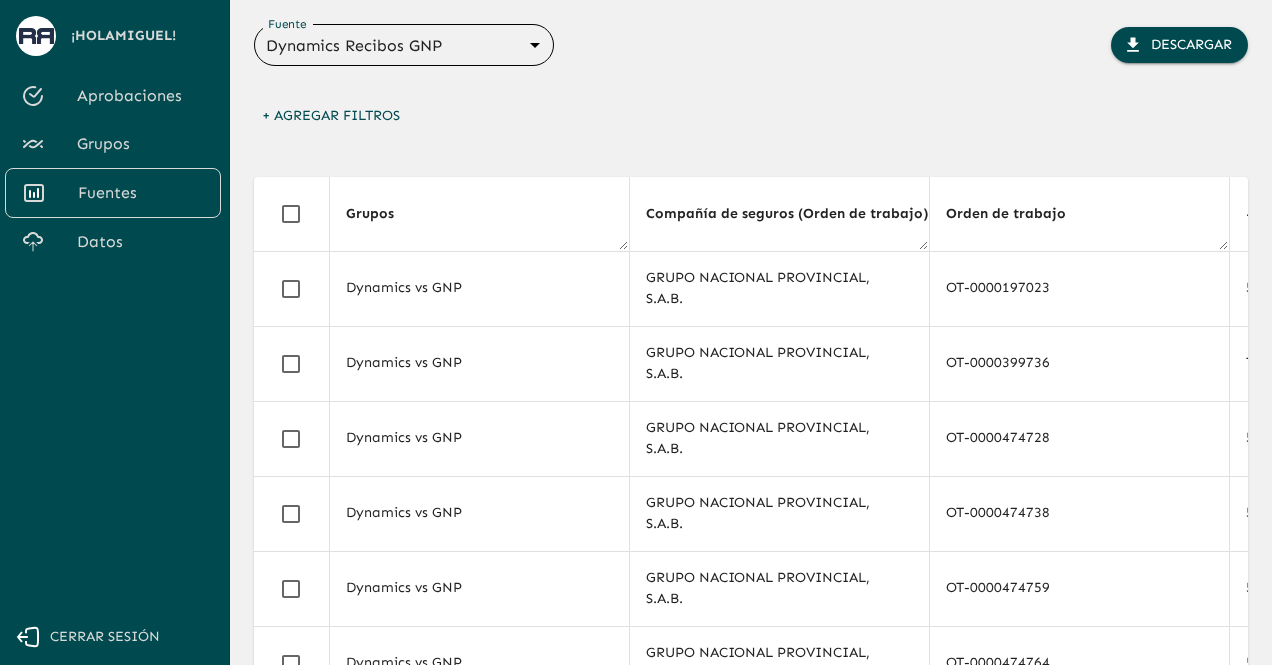 click on "Fuente Dynamics Recibos GNP 683f283f336112e7999fc7c3 Fuente Descargar + Agregar Filtros Grupos Compañía de seguros (Orden de trabajo) (Orden de trabajo) Orden de trabajo # de Póliza (Orden de trabajo) (Orden de trabajo) # Endoso (Orden de trabajo) (Orden de trabajo) No. recibo Razón para el estado Prima neta Prima Neta MXN Recargo (Monto) Recargo MXN Importe prima total Prima total MXN Comisión prima neta Comisión prima neta MXN Prima Neta + Recargo MXN Moneda (Orden de trabajo) (Orden de trabajo) Fecha inicio Fecha de aplicación (pago) Clave de agente (Orden de trabajo) (Orden de trabajo) Subramo (Orden de trabajo) (Orden de trabajo) Grupo económico (Orden de trabajo) (Orden de trabajo) Tipo de cambio Origen Poliza 1 Poliza Identificada Endoso Identificado Tipo de ramo Duplicado Dynamics vs GNP GRUPO NACIONAL PROVINCIAL, S.A.B. OT-0000197023 500035068 undefined4 Suspendido $11.340,44 $11,340.44 $0,00 $0.00 $13.326,67 $13,326.67 $2.948,51 $2,948.51 $11,340.44 Mexican Peso 2025-04-01T00:00:00Z AUTOS 0" at bounding box center (751, 532) 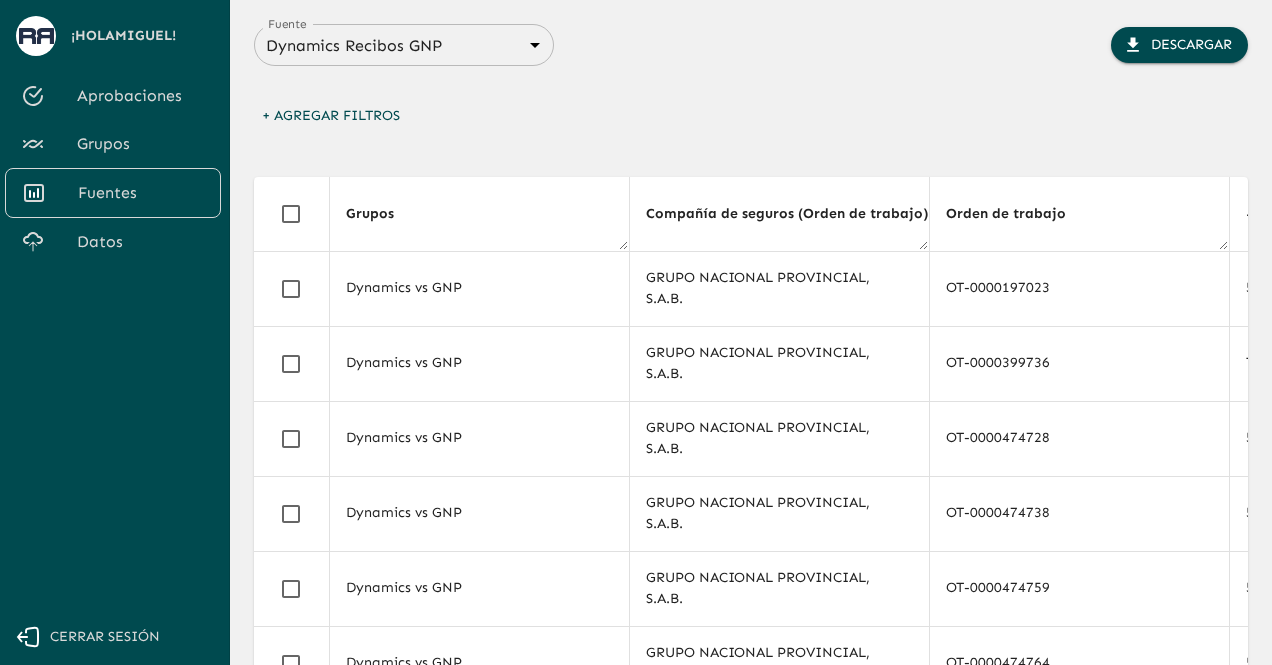 click on "+ Agregar Filtros" at bounding box center (751, 121) 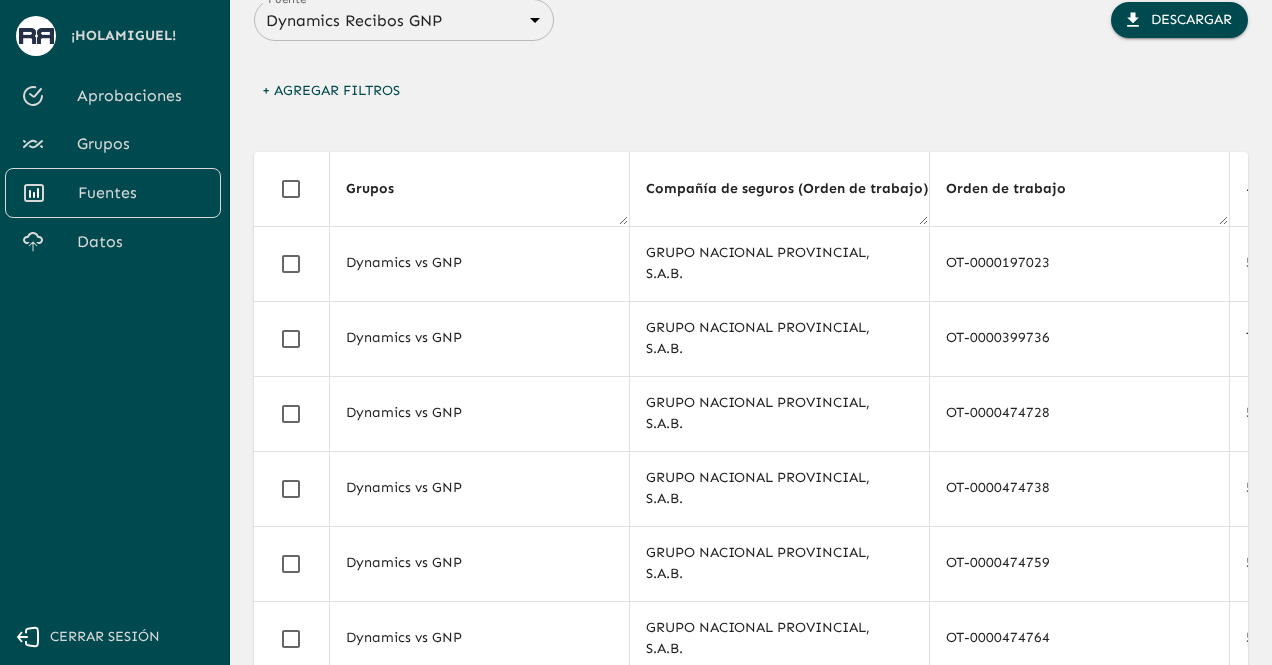scroll, scrollTop: 0, scrollLeft: 0, axis: both 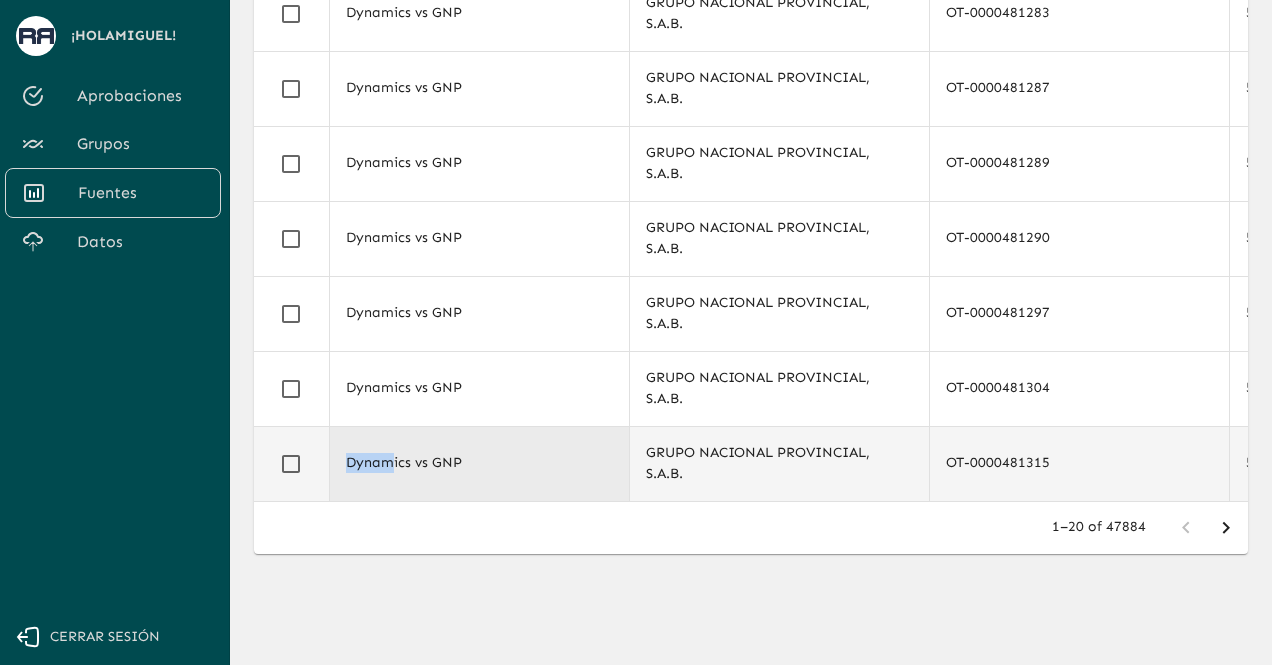 drag, startPoint x: 328, startPoint y: 487, endPoint x: 376, endPoint y: 489, distance: 48.04165 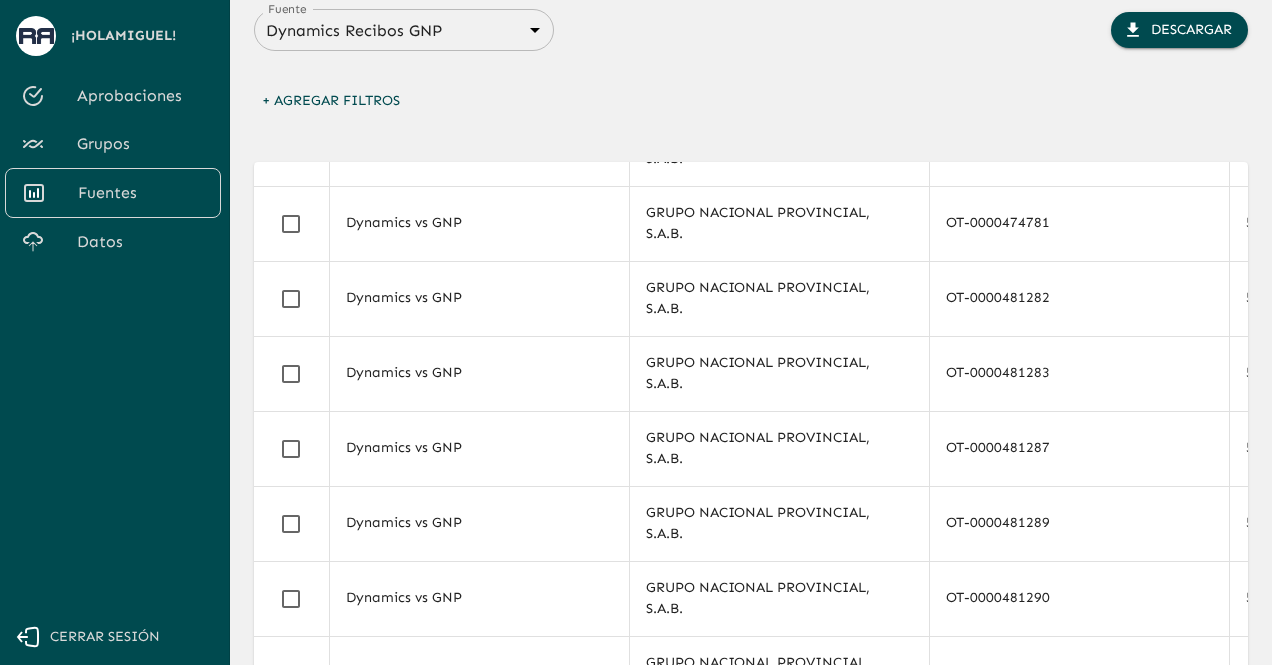 scroll, scrollTop: 0, scrollLeft: 0, axis: both 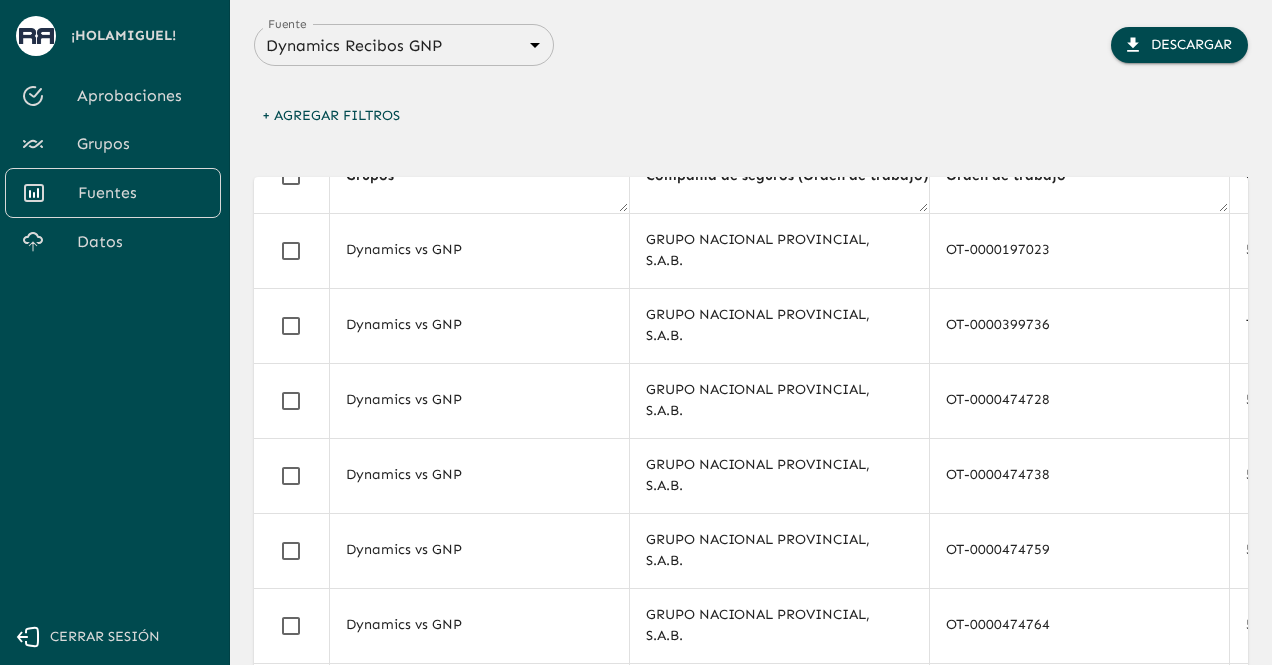 click on "Cerrar sesión" at bounding box center [105, 637] 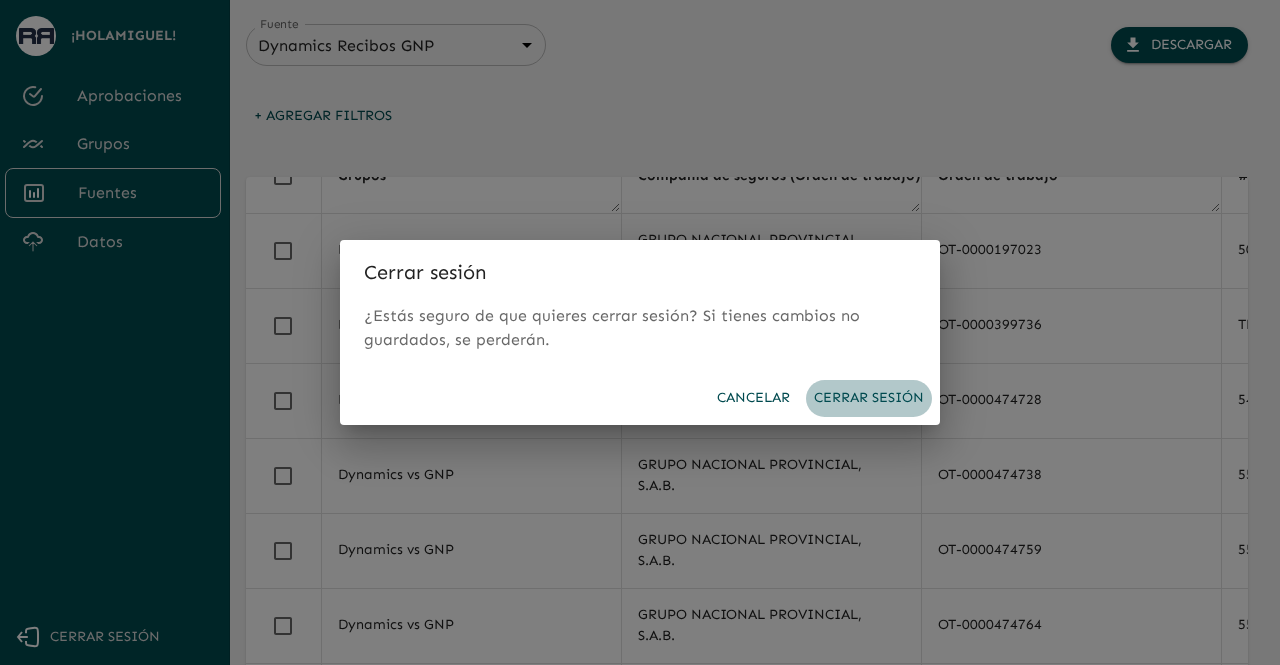 click on "Cerrar sesión" at bounding box center [869, 398] 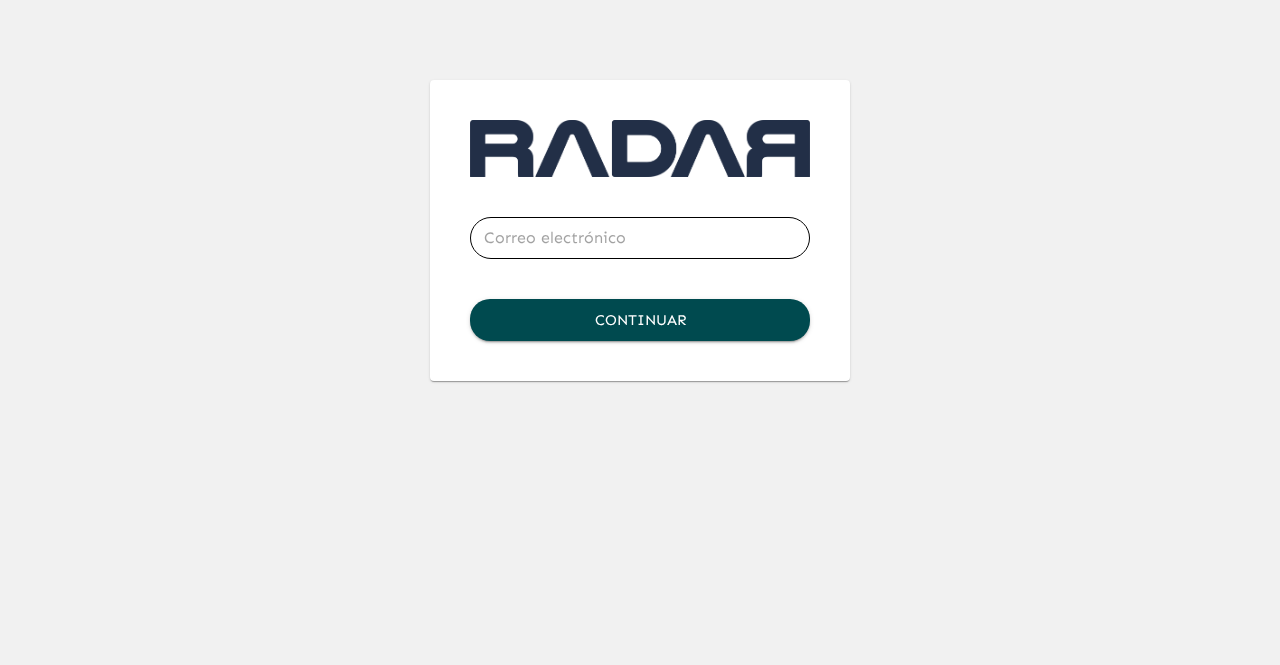 type on "[EMAIL]" 